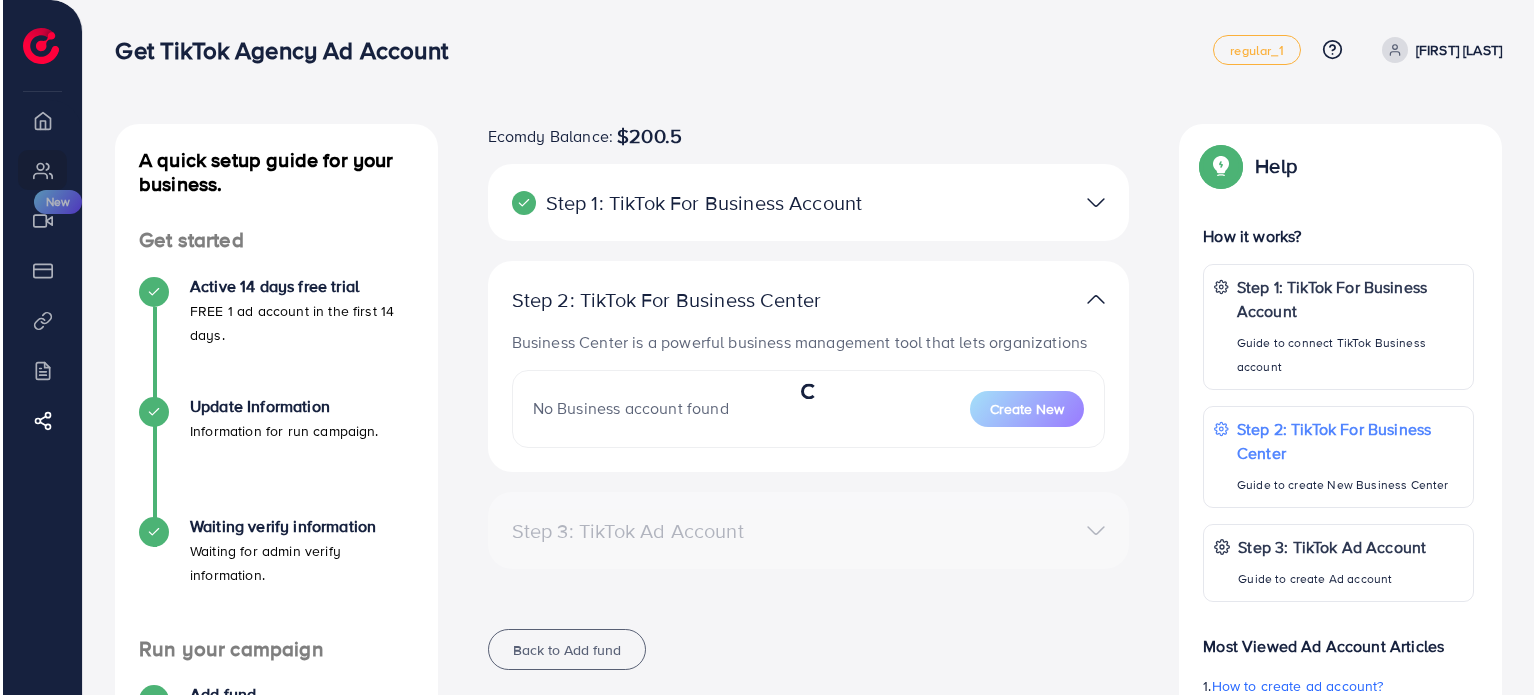 scroll, scrollTop: 0, scrollLeft: 0, axis: both 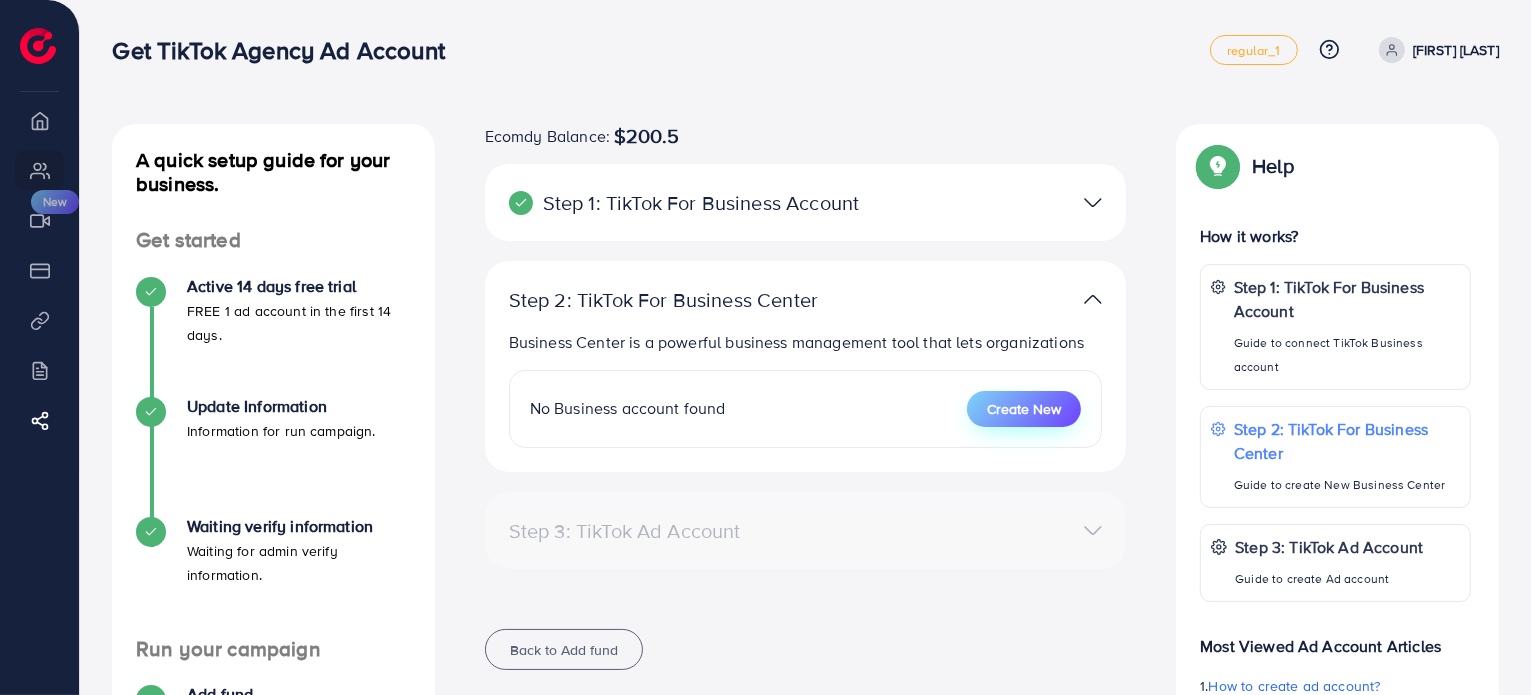 click on "Create New" at bounding box center (1024, 409) 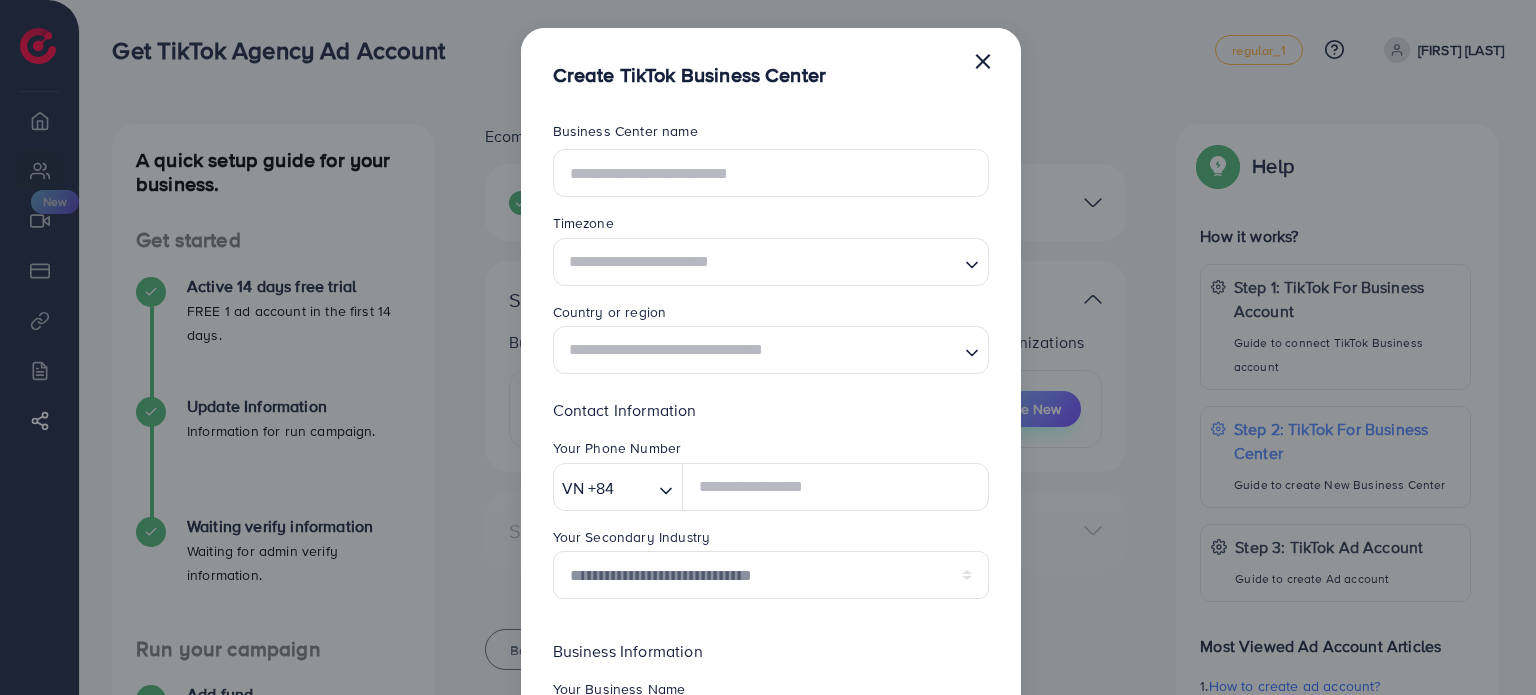 scroll, scrollTop: 0, scrollLeft: 0, axis: both 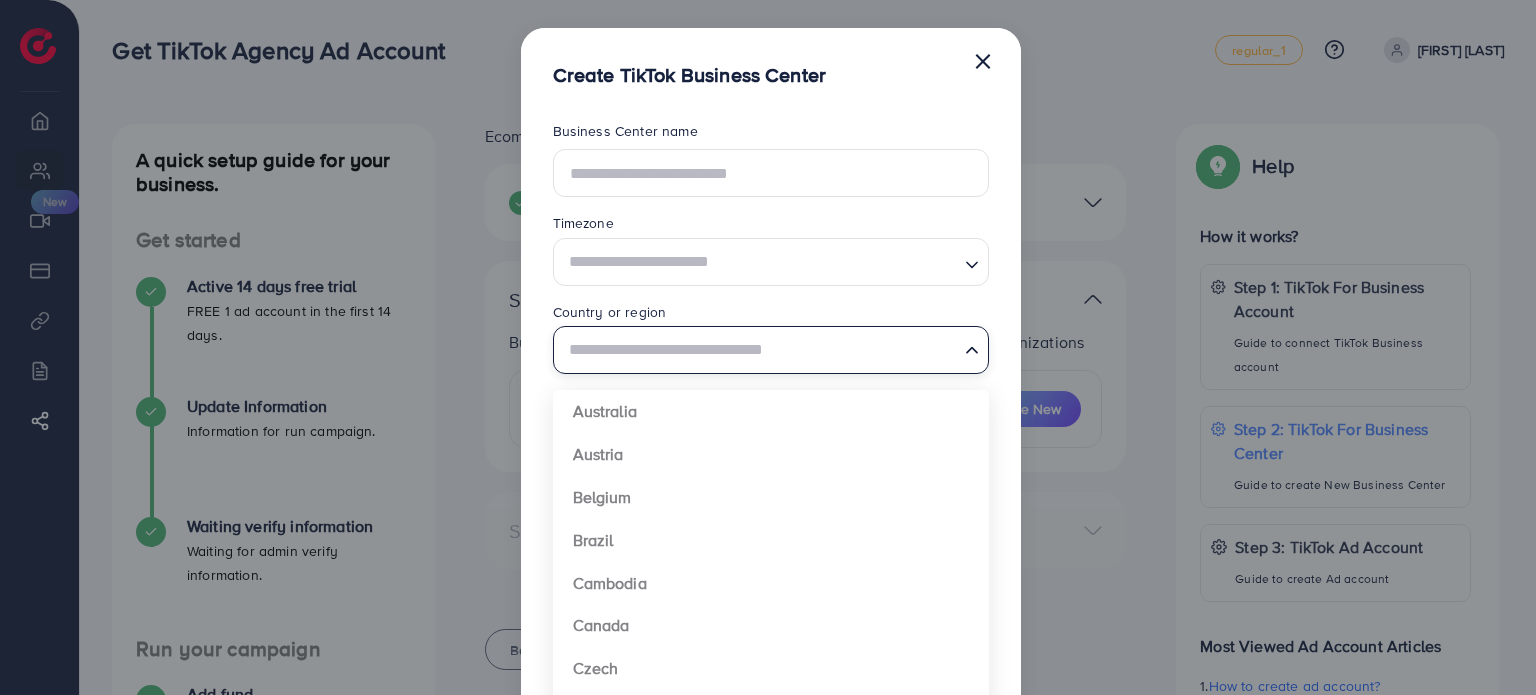 click at bounding box center [759, 350] 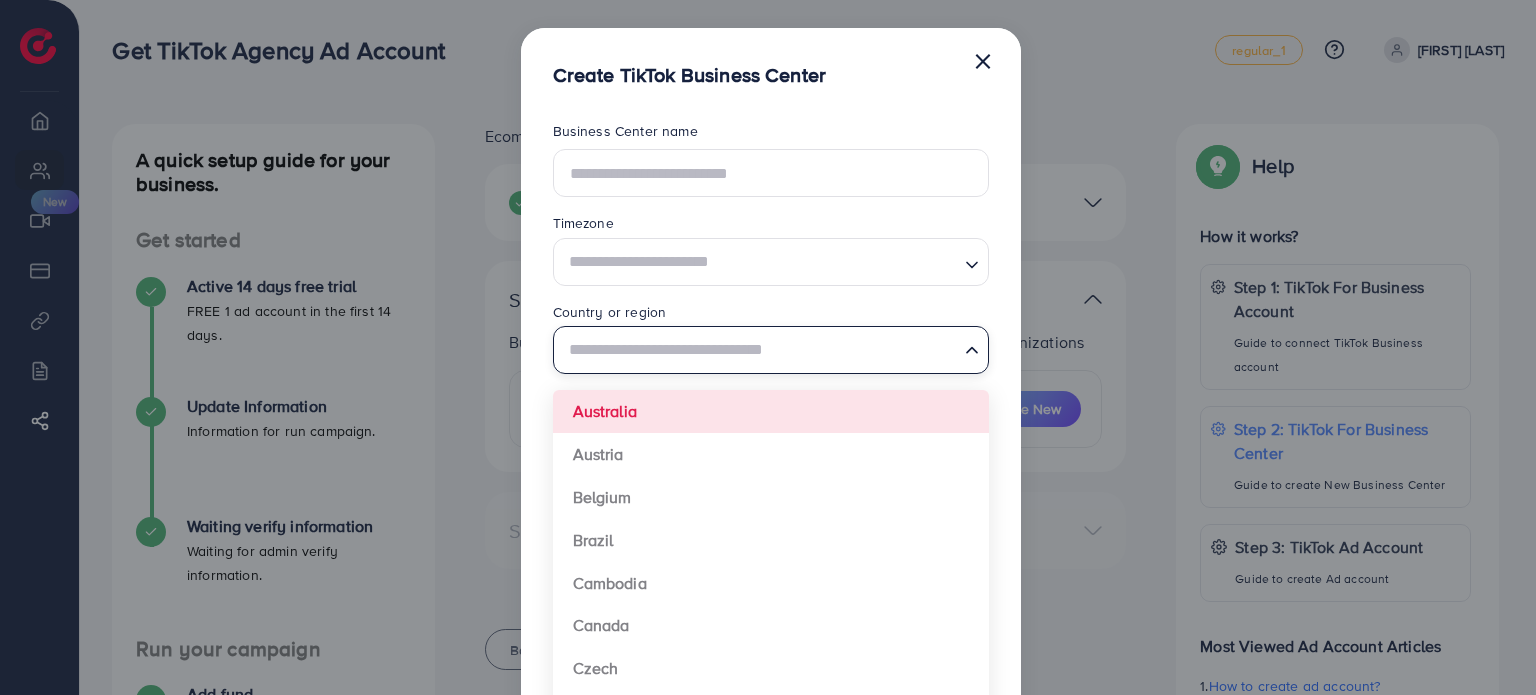 type on "*" 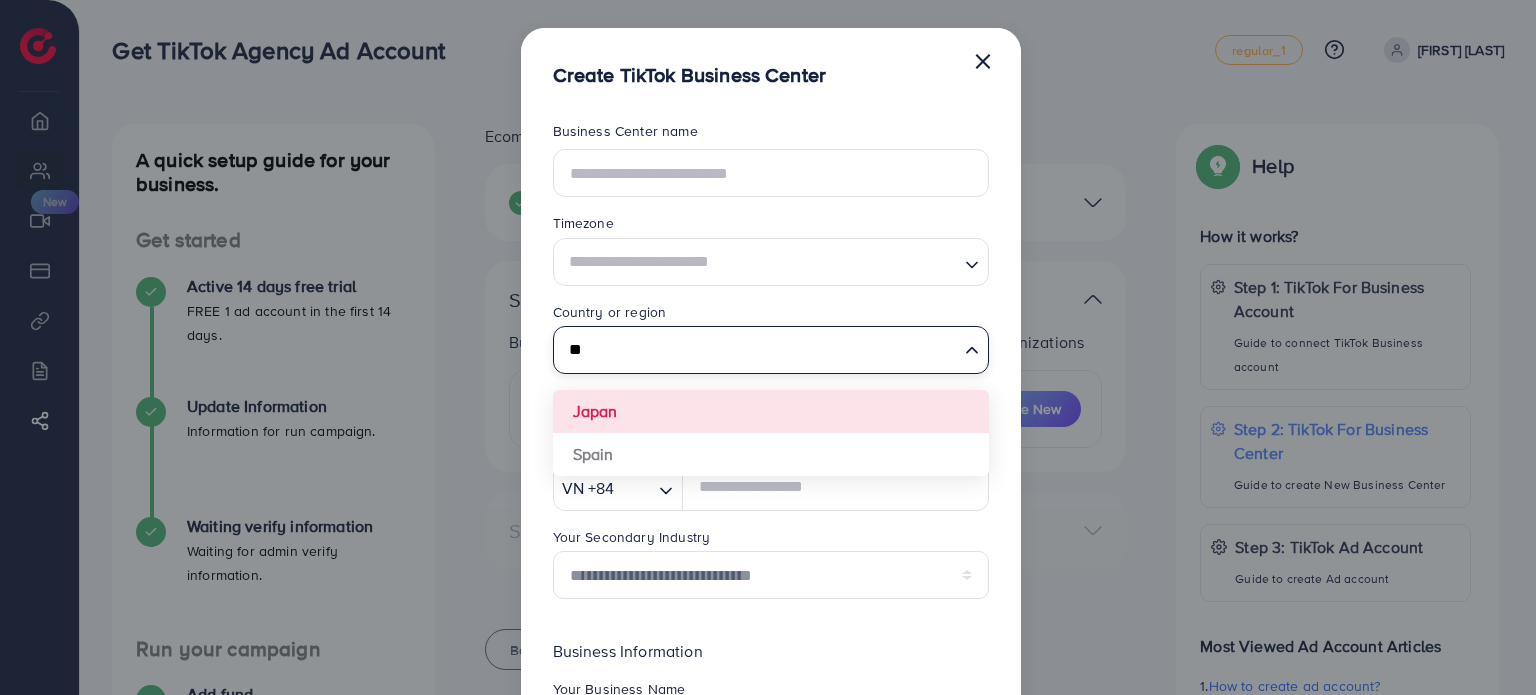 type on "**" 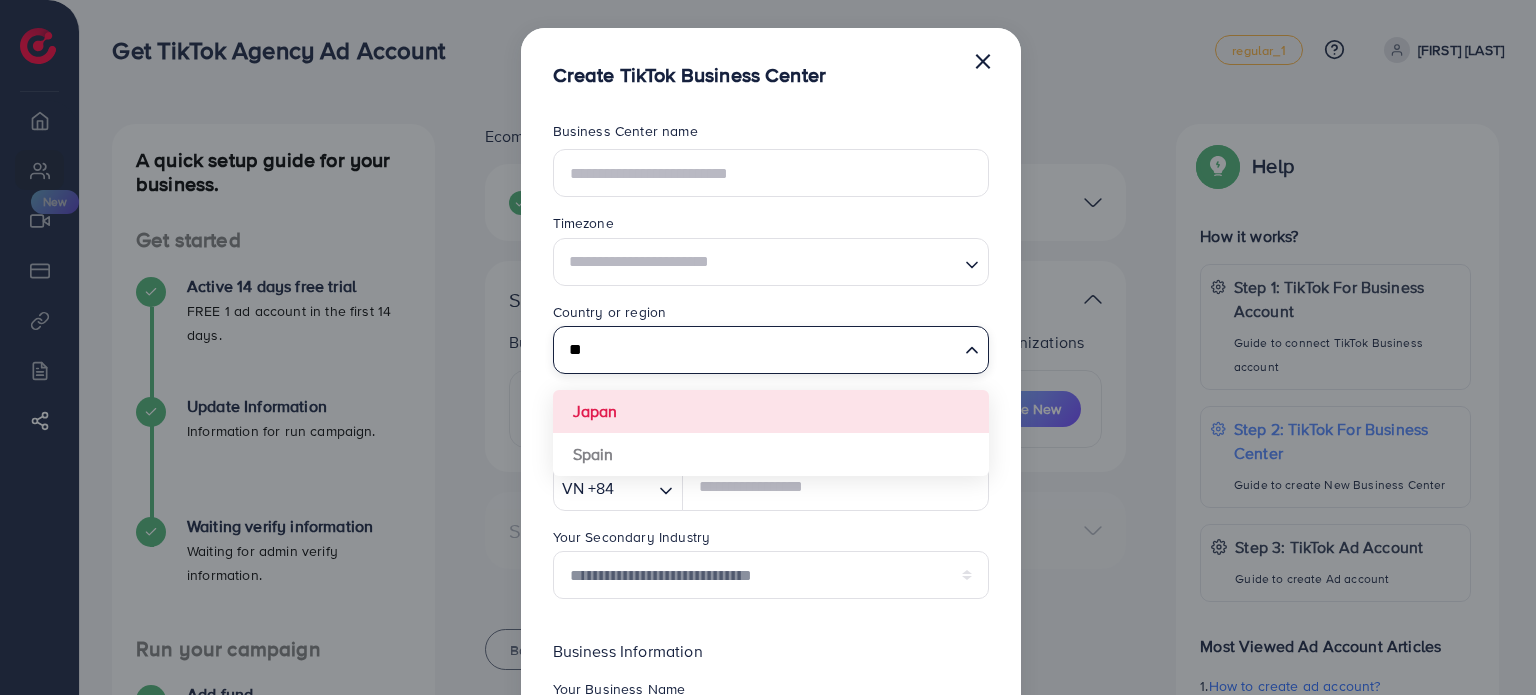 type 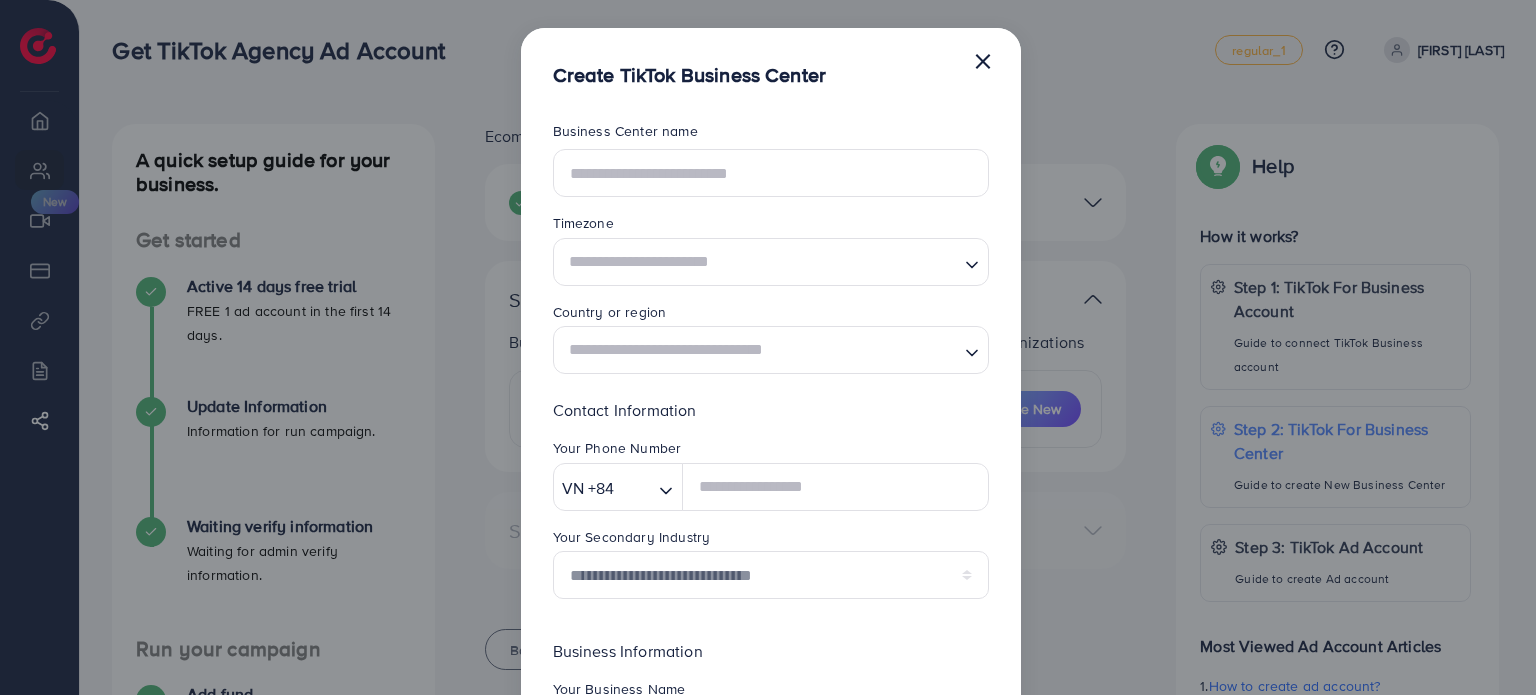 click on "Country or region" at bounding box center (771, 314) 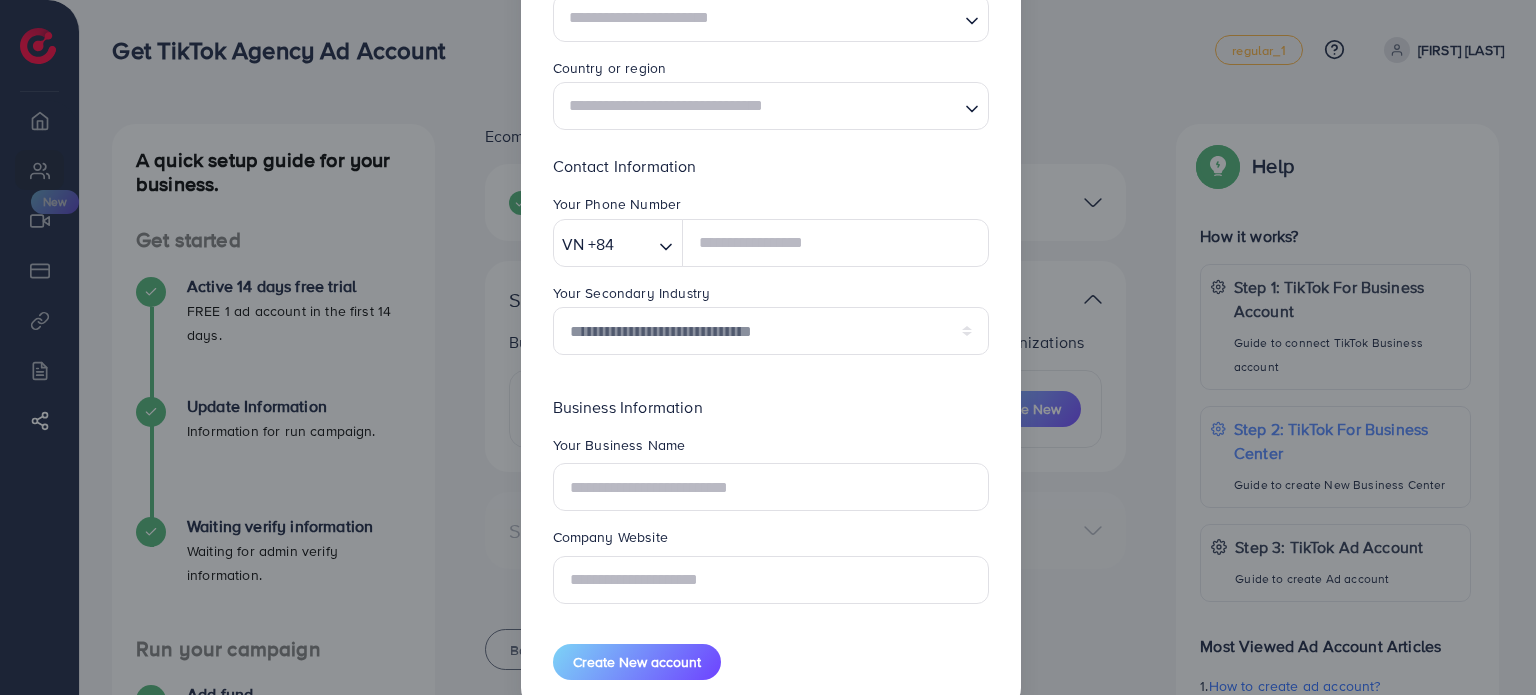 scroll, scrollTop: 288, scrollLeft: 0, axis: vertical 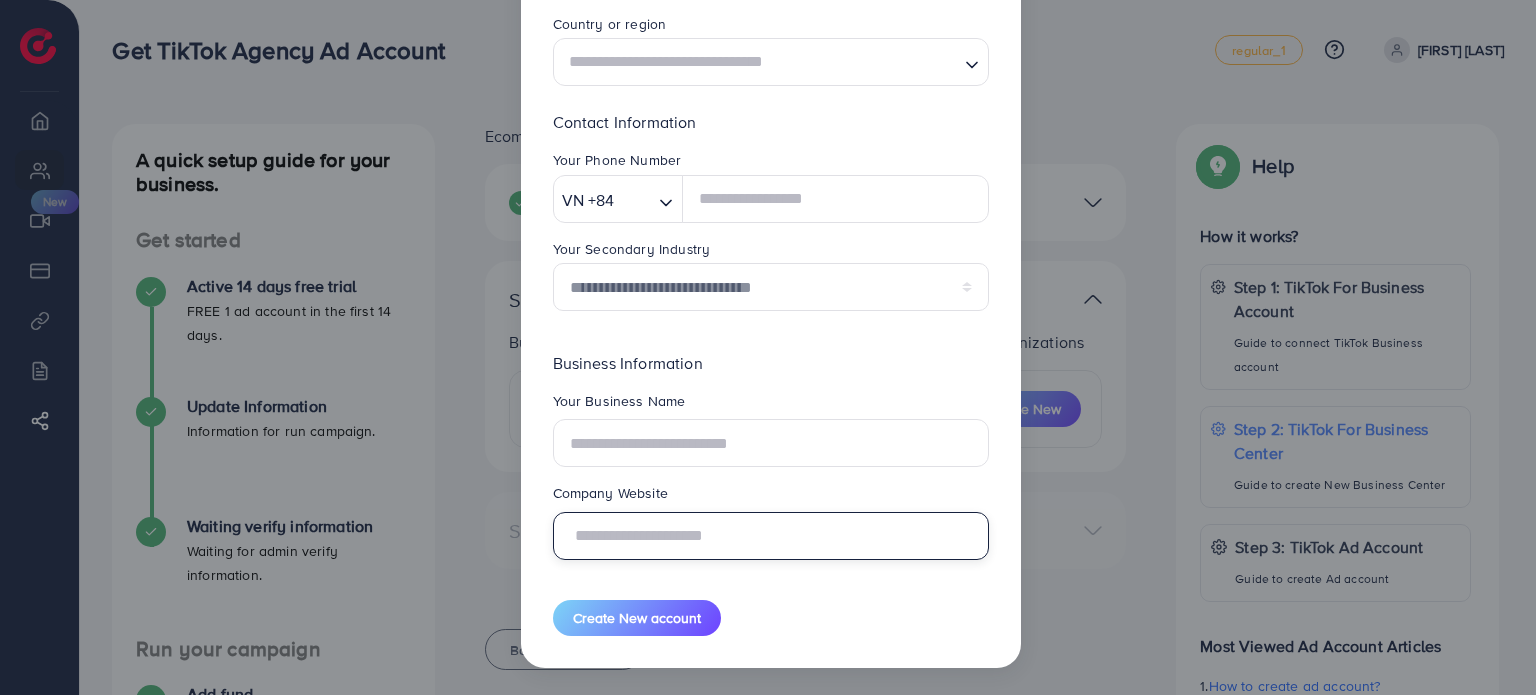 click at bounding box center [771, 536] 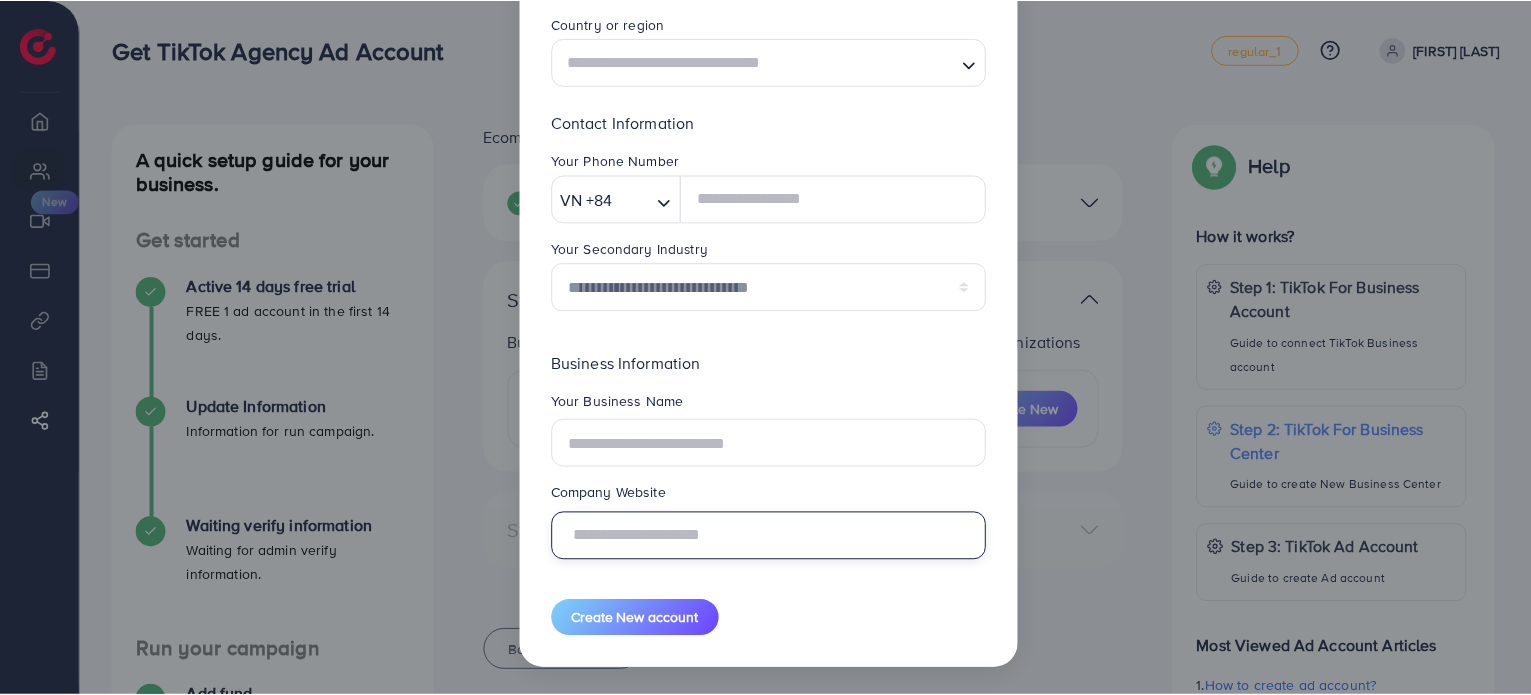 scroll, scrollTop: 0, scrollLeft: 0, axis: both 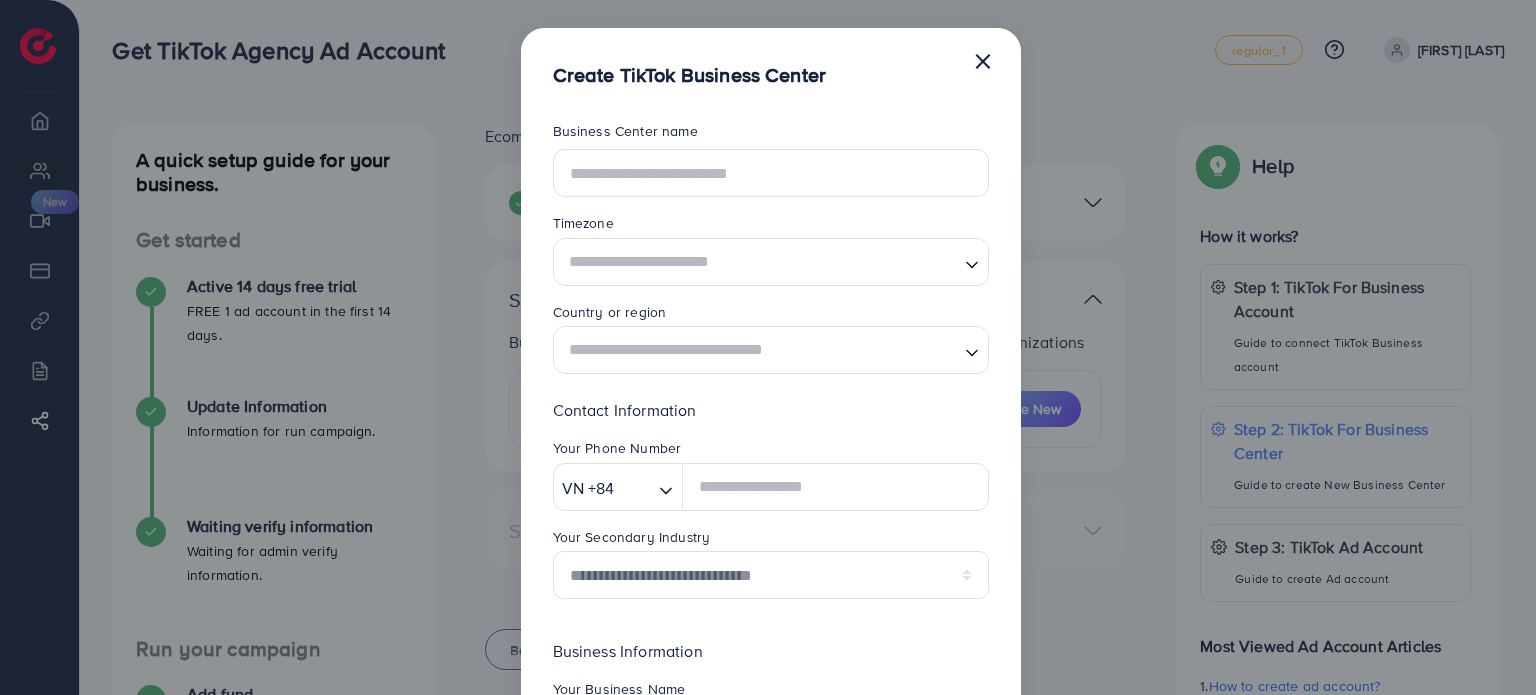 click on "×" at bounding box center [983, 60] 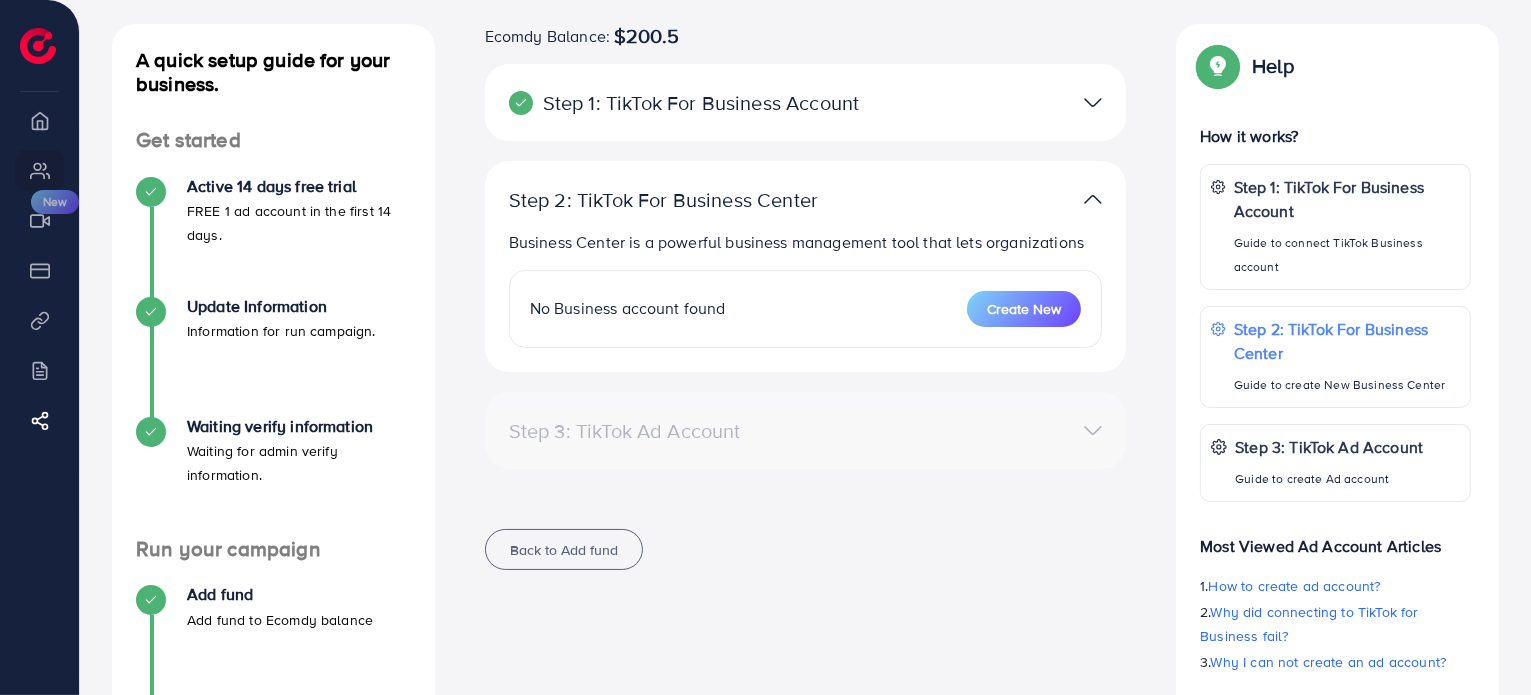 scroll, scrollTop: 0, scrollLeft: 0, axis: both 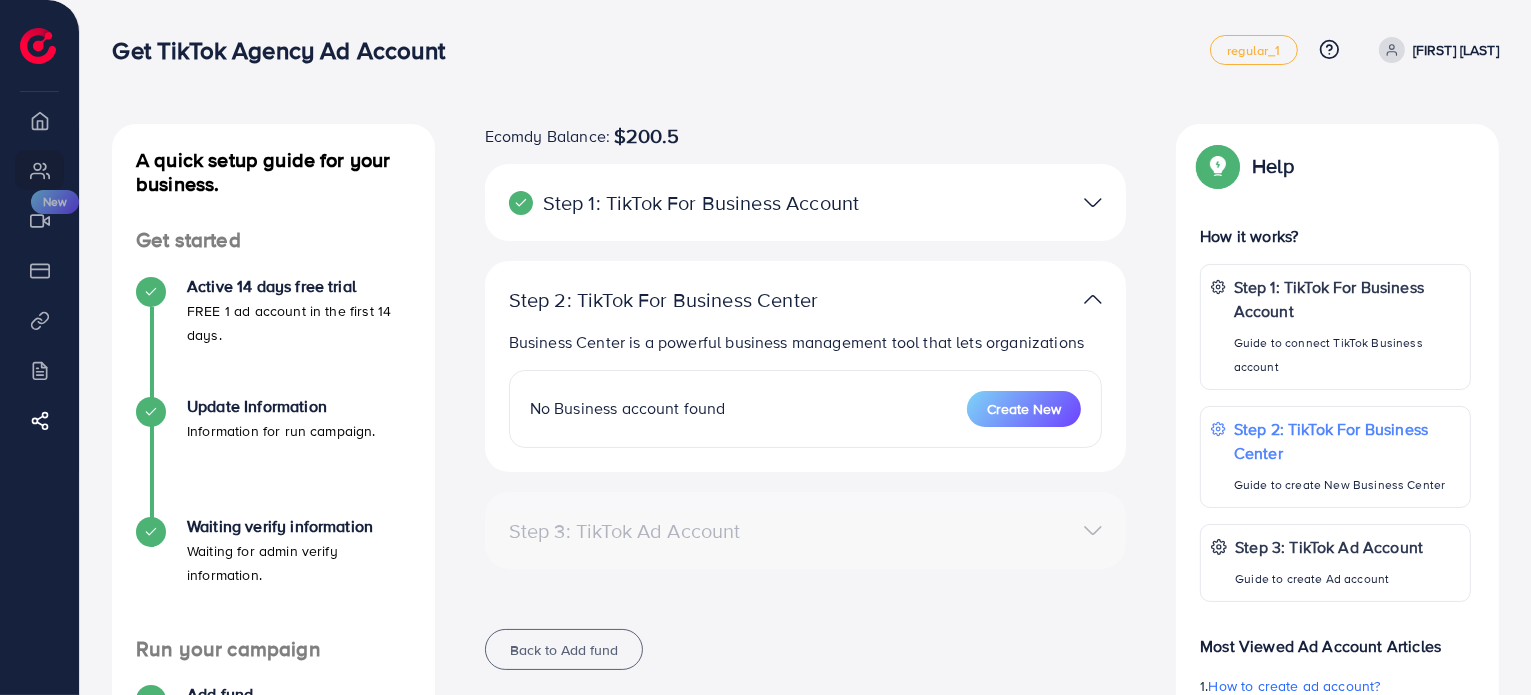 click on "A quick setup guide for your business.   Get started   Active 14 days free trial   FREE 1 ad account in the first 14 days.   Update Information   Information for run campaign.   Waiting verify information   Waiting for admin verify information.   Run your campaign   Add fund   Add fund to Ecomdy balance   5   Create ad account   Take a look at how your TikTok ad account works.  A quick setup guide for your business.  Create ad account   Take a look at how your TikTok ad account works.   Ecomdy Balance:  $200.5  Step 1: TikTok For Business Account   Connect to TikTok for Business to access all of your business account in one place   user[USERID]   User ID: [USERID]   By connecting your account, you agree to our   TikTok Business Product (Data) Terms   Step 2: TikTok For Business Center   Business Center is a powerful business management tool that lets organizations  No Business account found  Create New   Step 3: TikTok Ad Account   Create a TikTok Ad account  No accounts found  Create New" at bounding box center (805, 490) 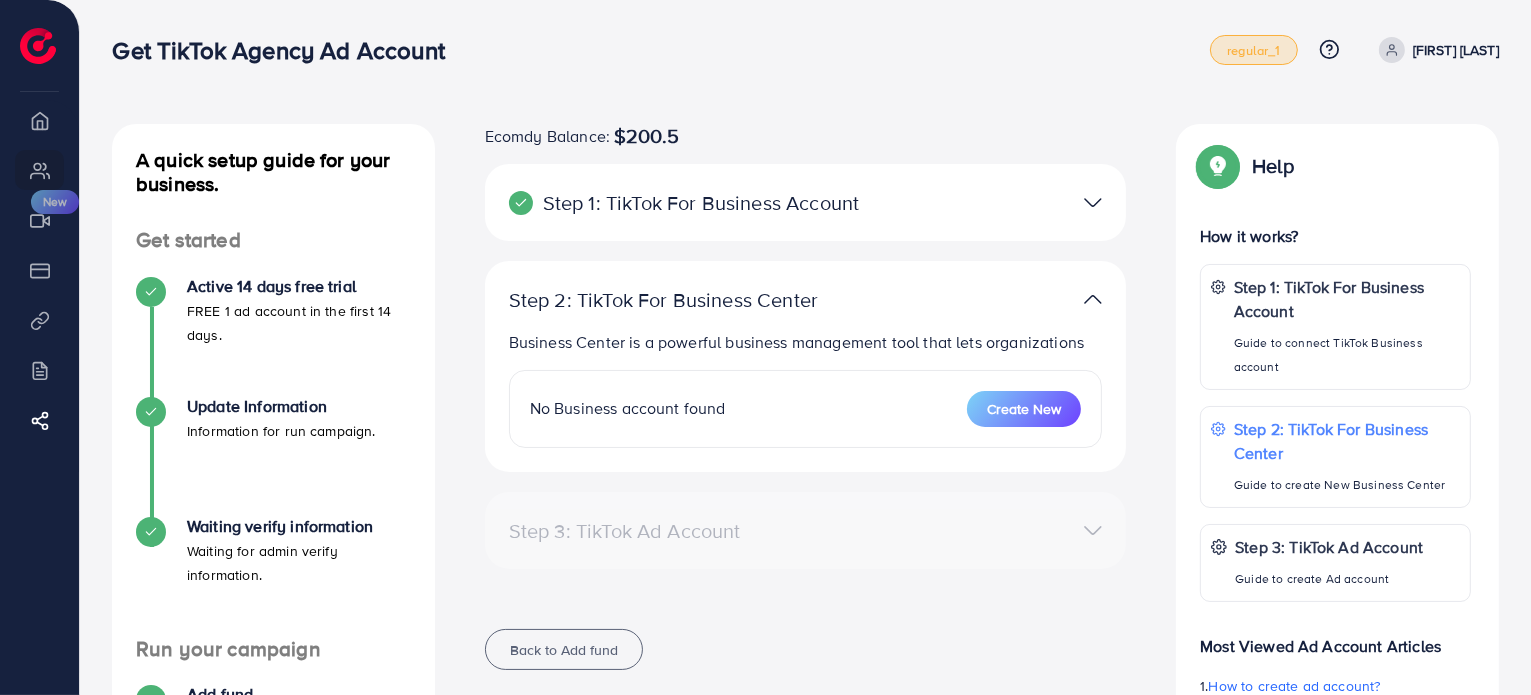 click on "regular_1" at bounding box center [1253, 50] 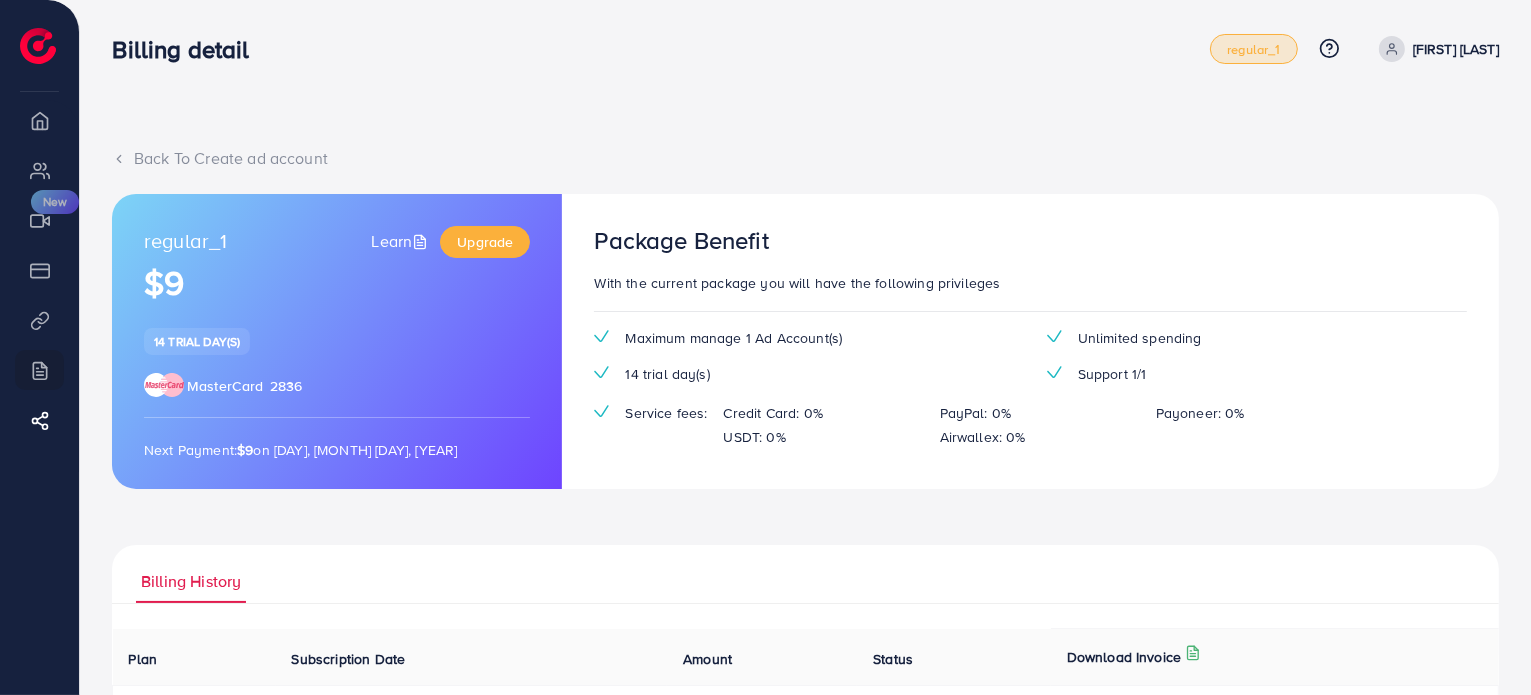 scroll, scrollTop: 0, scrollLeft: 0, axis: both 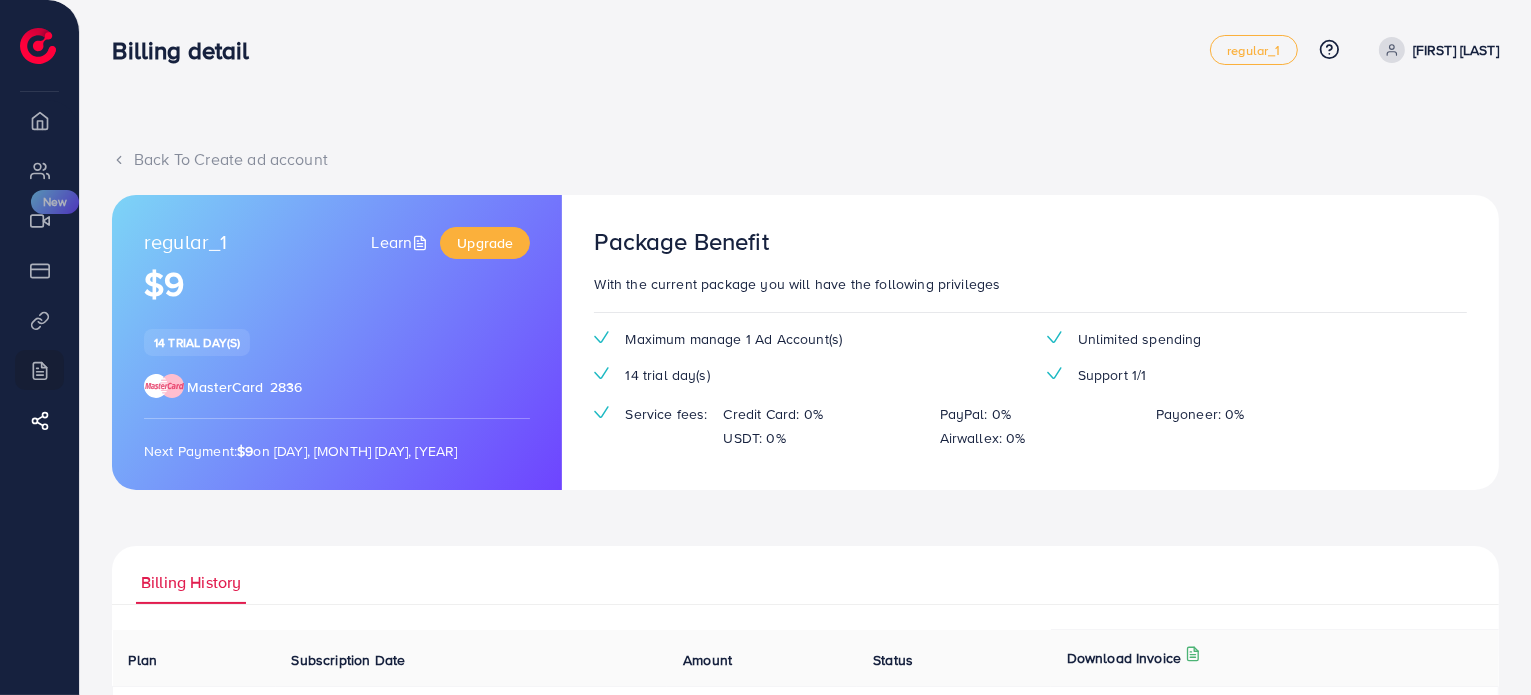 click on "Back To Create ad account   regular_1   Learn   Upgrade   $9   14 trial day(s)   MasterCard [CARD_NUMBER]  Next Payment:  $9  on [DAY], [MONTH] [DAY], [YEAR]   Package Benefit   With the current package you will have the following privileges  Maximum manage 1 Ad Account(s) Unlimited spending 14 trial day(s)  Support 1/1 Service fees:  Credit Card: 0%   PayPal: 0%   Payoneer: 0%   USDT: 0%   Airwallex: 0%  Billing History               Plan Subscription Date Amount Status Download Invoice               Ecomdy Media  Business Number  [BUSINESS_NUMBER]   68 CIRCULAR ROAD #02-01   Singapore   049422   +84[PHONE_NUMBER]   support@example.com   Invoice   N/A   Date   Invalid Date   Due   On Receipt   balance due   USD $0   BILL TO      Zipcode:    (+)      Description   Rate   qty   amount   Subscription Plan    $0   1   $0   subtotal   $0   service charge   $0   tax   $0   Total   $0   balance due   USD $0     Ecomdy Media  Business Number  [BUSINESS_NUMBER]   68 CIRCULAR ROAD #02-01   Singapore   049422   +84[PHONE_NUMBER]   Invoice   N/A" at bounding box center [805, 486] 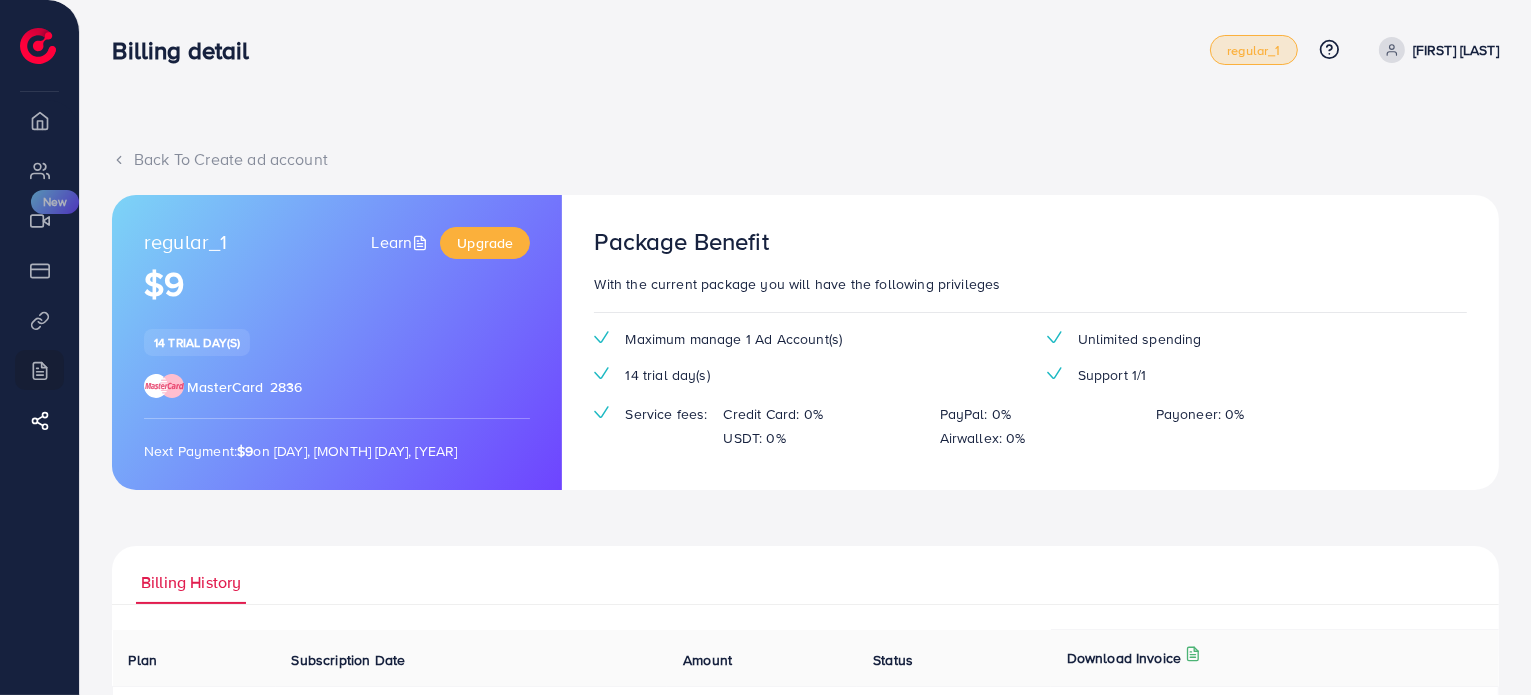 click on "regular_1" at bounding box center [1253, 50] 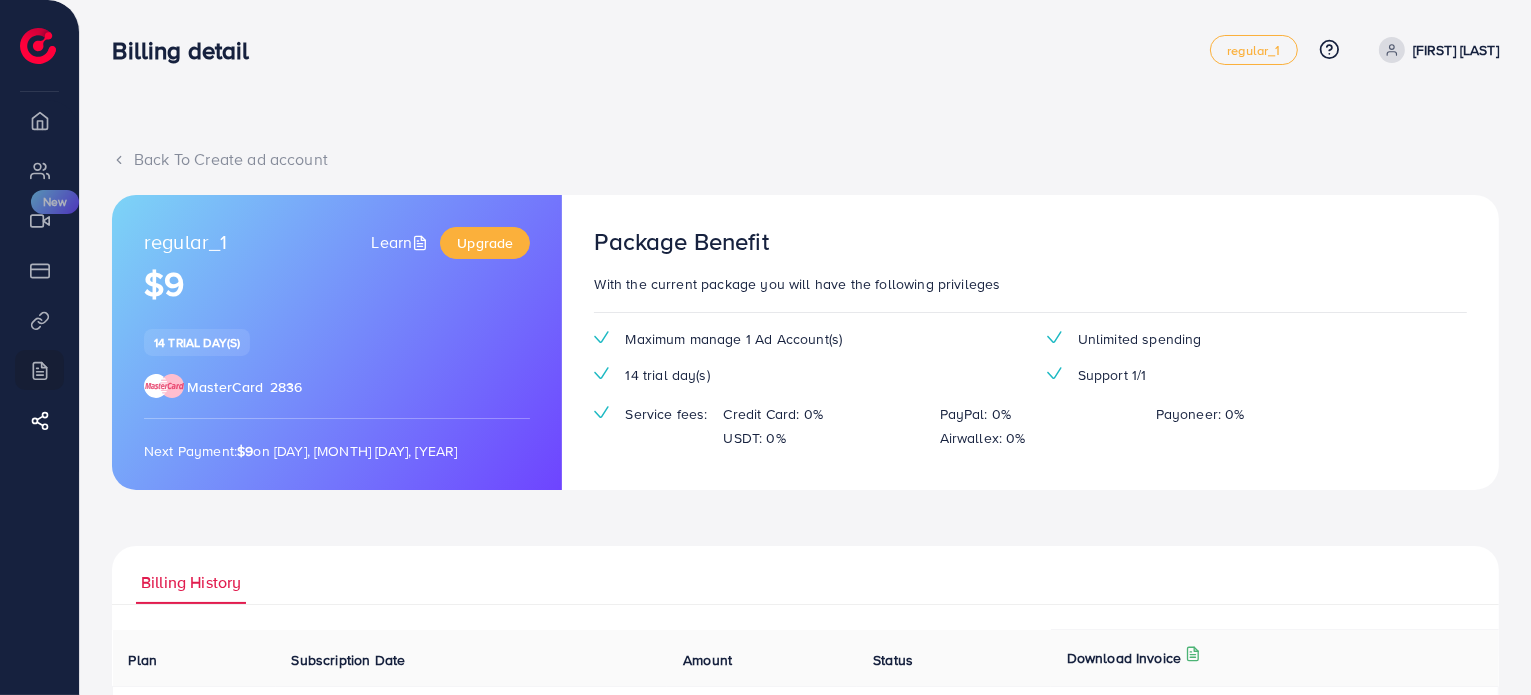 click on "Back To Create ad account   regular_1   Learn   Upgrade   $9   14 trial day(s)   MasterCard [CARD_NUMBER]  Next Payment:  $9  on [DAY], [MONTH] [DAY], [YEAR]   Package Benefit   With the current package you will have the following privileges  Maximum manage 1 Ad Account(s) Unlimited spending 14 trial day(s)  Support 1/1 Service fees:  Credit Card: 0%   PayPal: 0%   Payoneer: 0%   USDT: 0%   Airwallex: 0%  Billing History               Plan Subscription Date Amount Status Download Invoice               Ecomdy Media  Business Number  [BUSINESS_NUMBER]   68 CIRCULAR ROAD #02-01   Singapore   049422   +84[PHONE_NUMBER]   support@example.com   Invoice   N/A   Date   Invalid Date   Due   On Receipt   balance due   USD $0   BILL TO      Zipcode:    (+)      Description   Rate   qty   amount   Subscription Plan    $0   1   $0   subtotal   $0   service charge   $0   tax   $0   Total   $0   balance due   USD $0     Ecomdy Media  Business Number  [BUSINESS_NUMBER]   68 CIRCULAR ROAD #02-01   Singapore   049422   +84[PHONE_NUMBER]   Invoice   N/A" at bounding box center [805, 486] 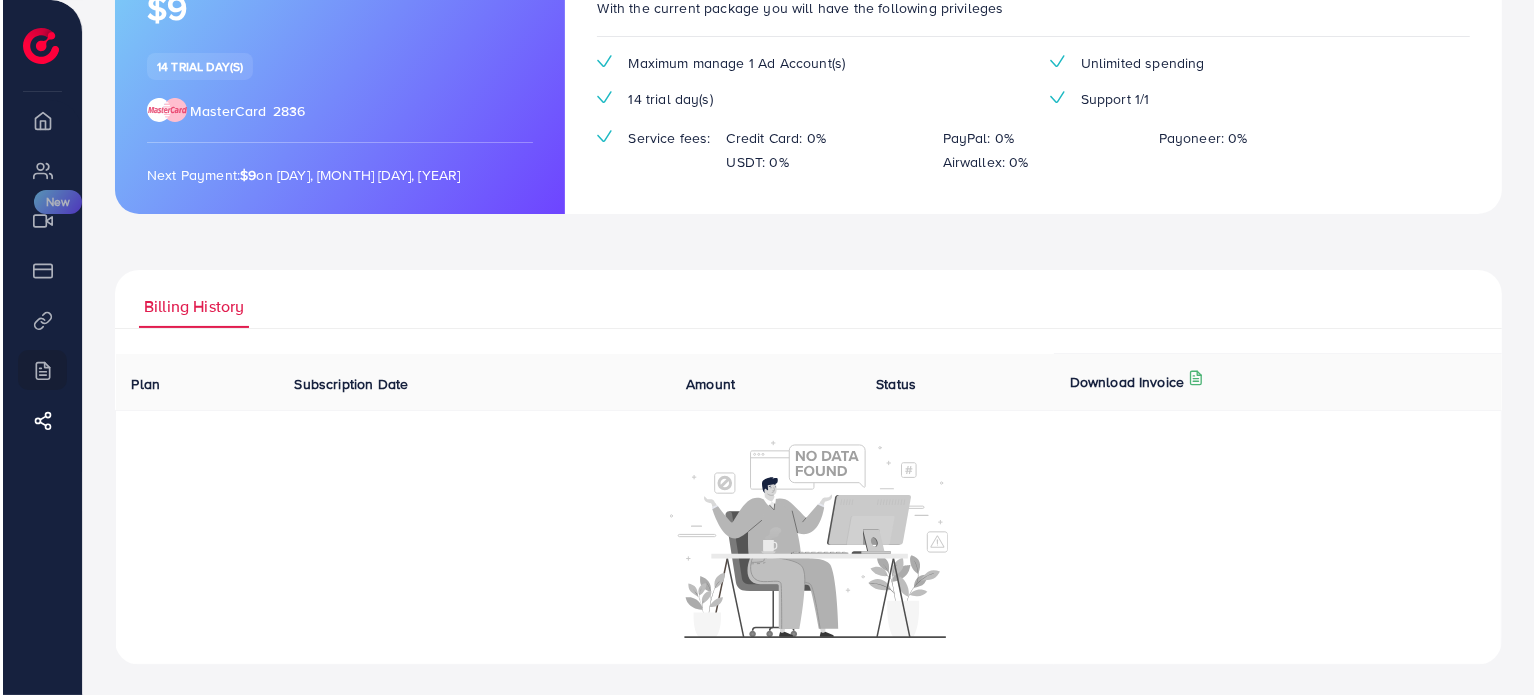 scroll, scrollTop: 0, scrollLeft: 0, axis: both 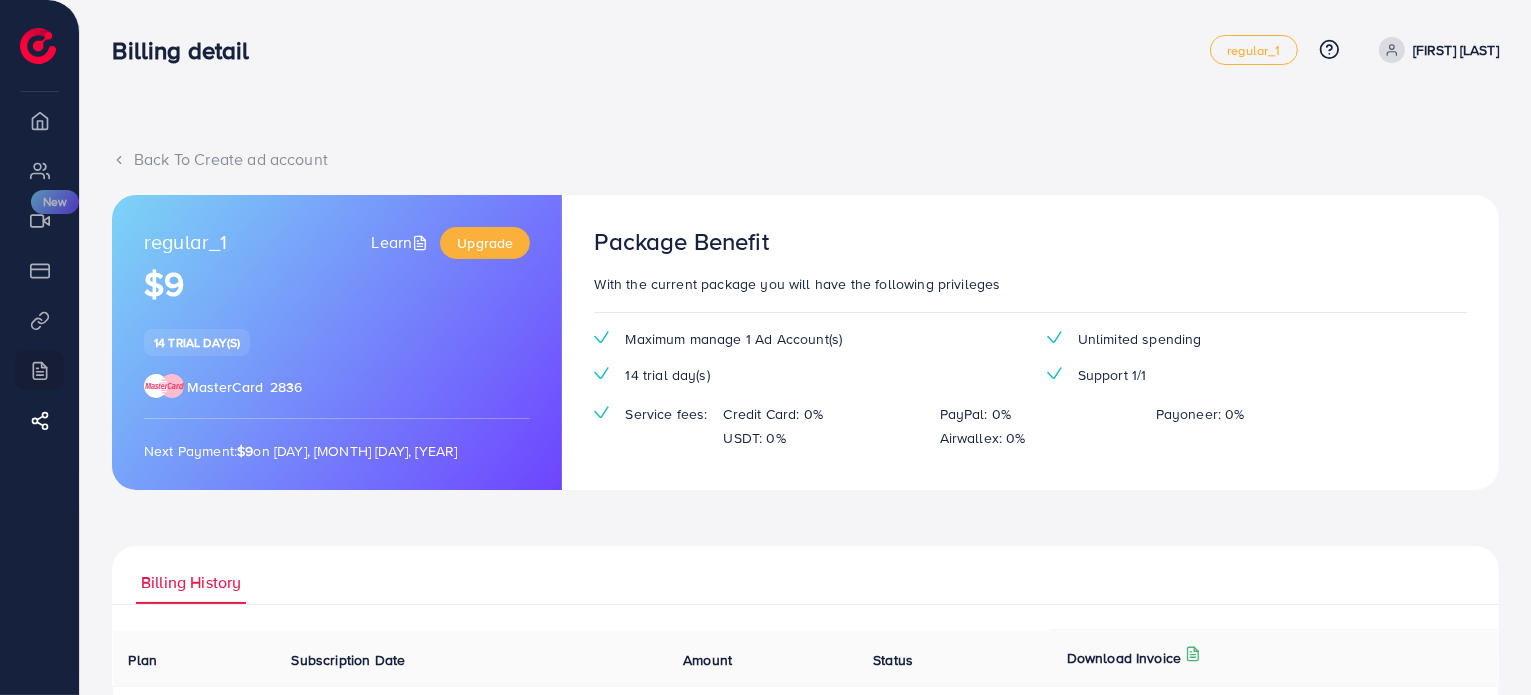 click on "Back To Create ad account   regular_1   Learn   Upgrade   $9   14 trial day(s)   MasterCard [CARD_NUMBER]  Next Payment:  $9  on [DAY], [MONTH] [DAY], [YEAR]   Package Benefit   With the current package you will have the following privileges  Maximum manage 1 Ad Account(s) Unlimited spending 14 trial day(s)  Support 1/1 Service fees:  Credit Card: 0%   PayPal: 0%   Payoneer: 0%   USDT: 0%   Airwallex: 0%  Billing History               Plan Subscription Date Amount Status Download Invoice               Ecomdy Media  Business Number  [BUSINESS_NUMBER]   68 CIRCULAR ROAD #02-01   Singapore   049422   +84[PHONE_NUMBER]   support@example.com   Invoice   N/A   Date   Invalid Date   Due   On Receipt   balance due   USD $0   BILL TO      Zipcode:    (+)      Description   Rate   qty   amount   Subscription Plan    $0   1   $0   subtotal   $0   service charge   $0   tax   $0   Total   $0   balance due   USD $0     Ecomdy Media  Business Number  [BUSINESS_NUMBER]   68 CIRCULAR ROAD #02-01   Singapore   049422   +84[PHONE_NUMBER]   Invoice   N/A" at bounding box center (805, 486) 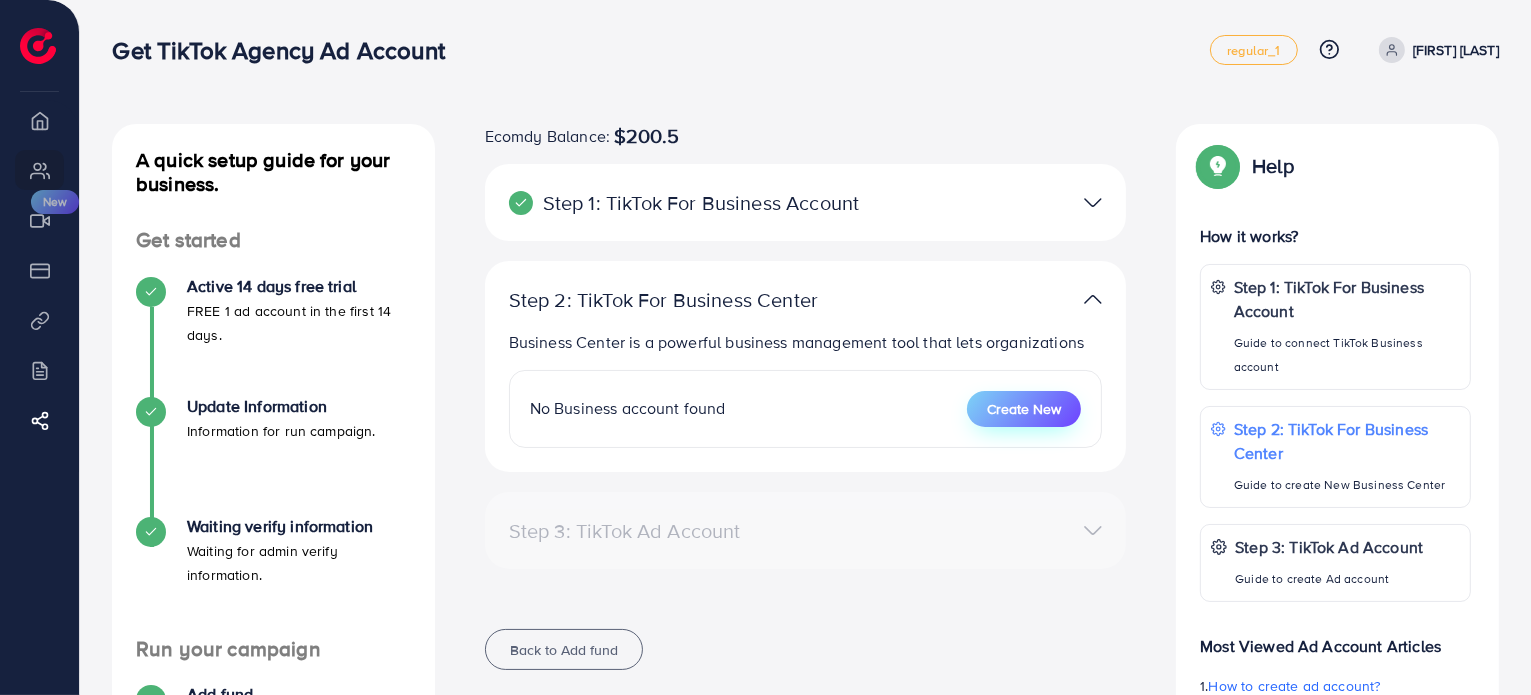 click on "Create New" at bounding box center (1024, 409) 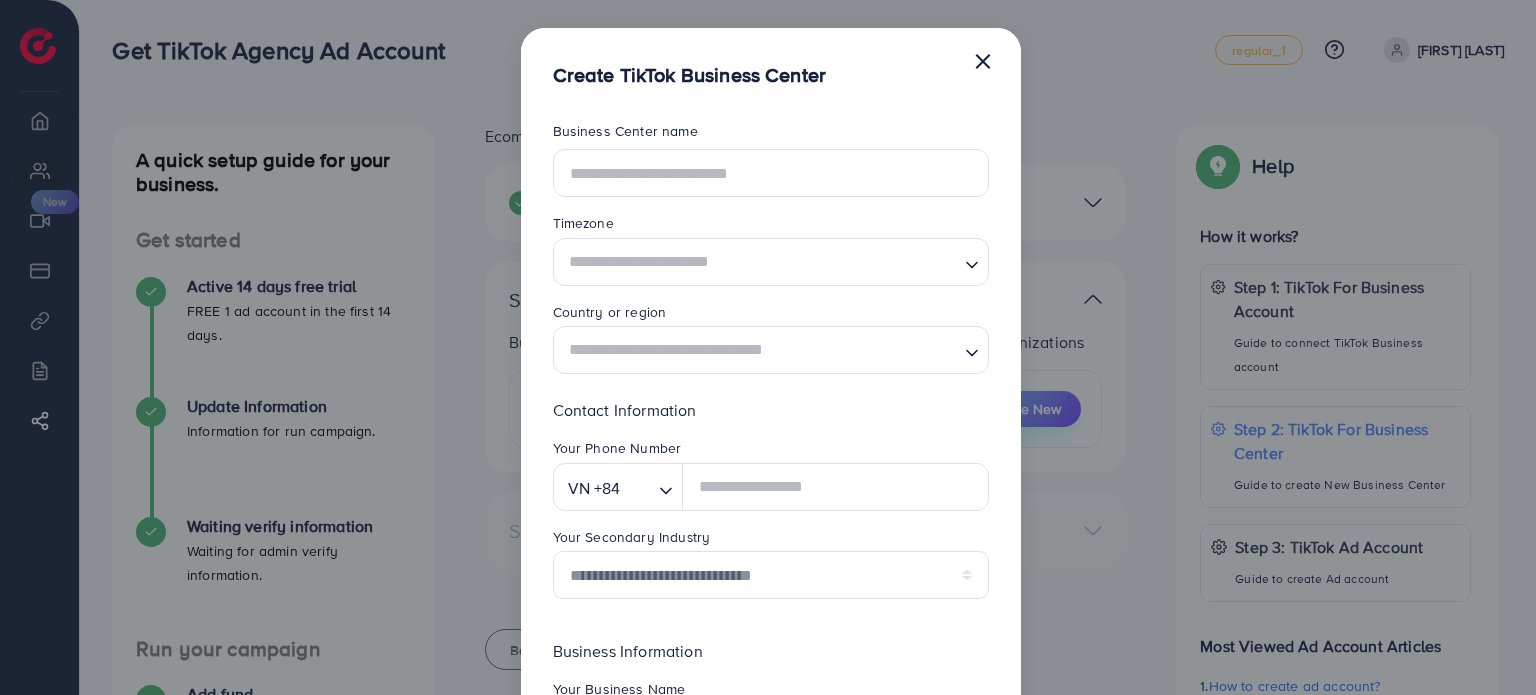 scroll, scrollTop: 0, scrollLeft: 0, axis: both 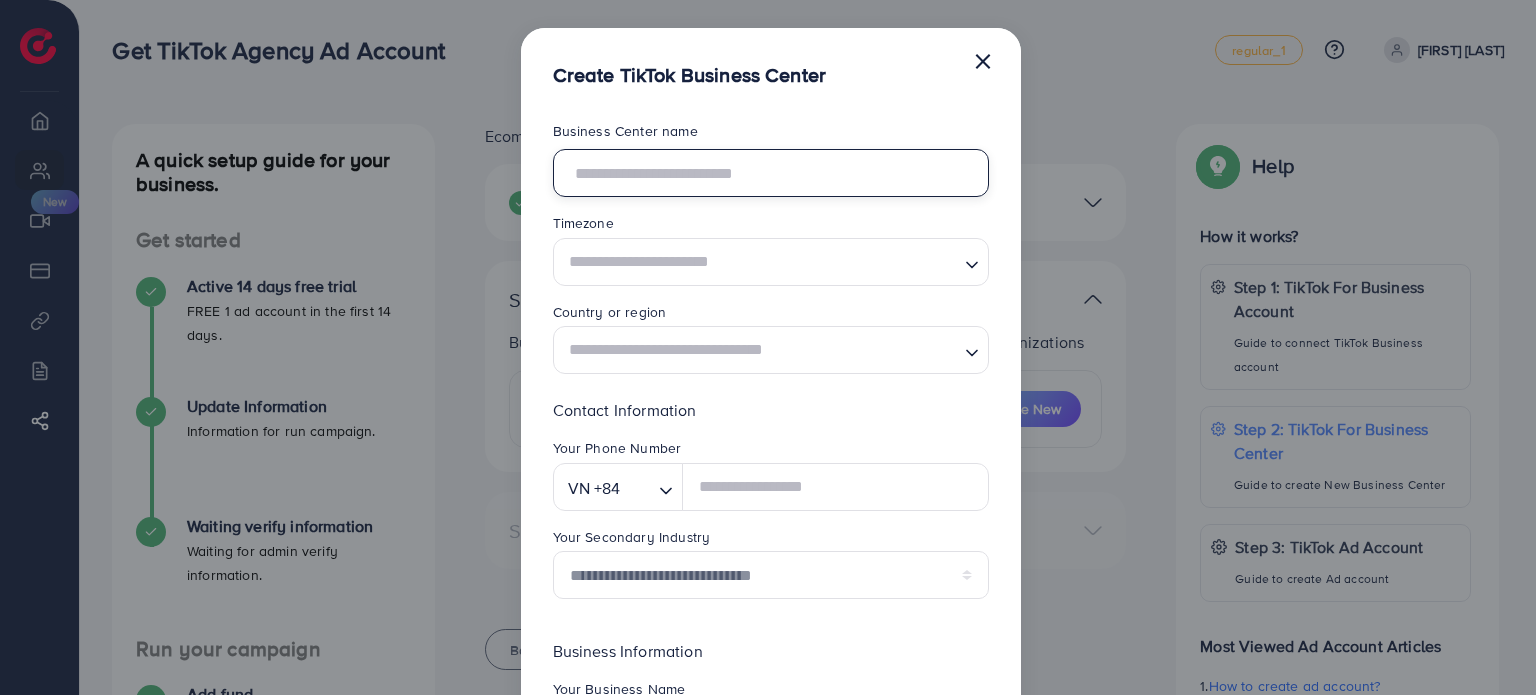 click at bounding box center (771, 173) 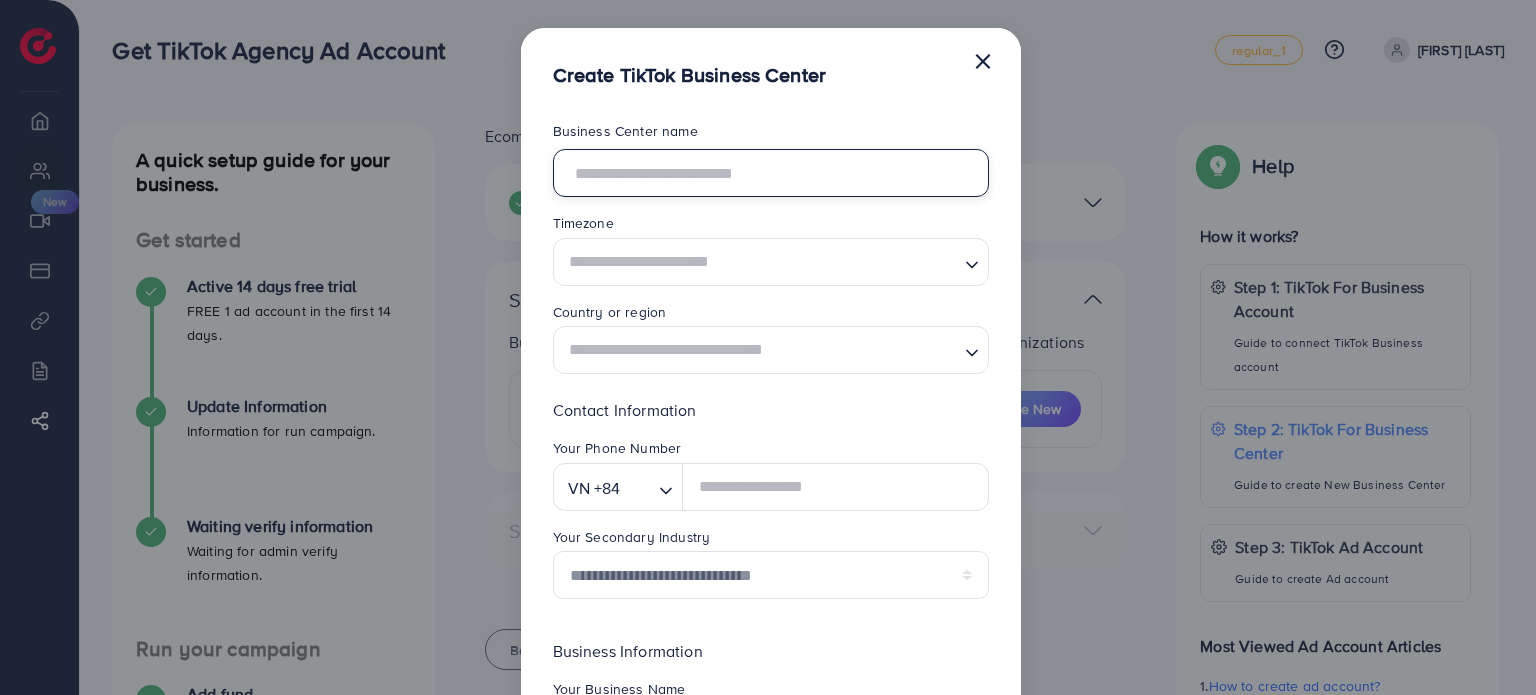 type on "*" 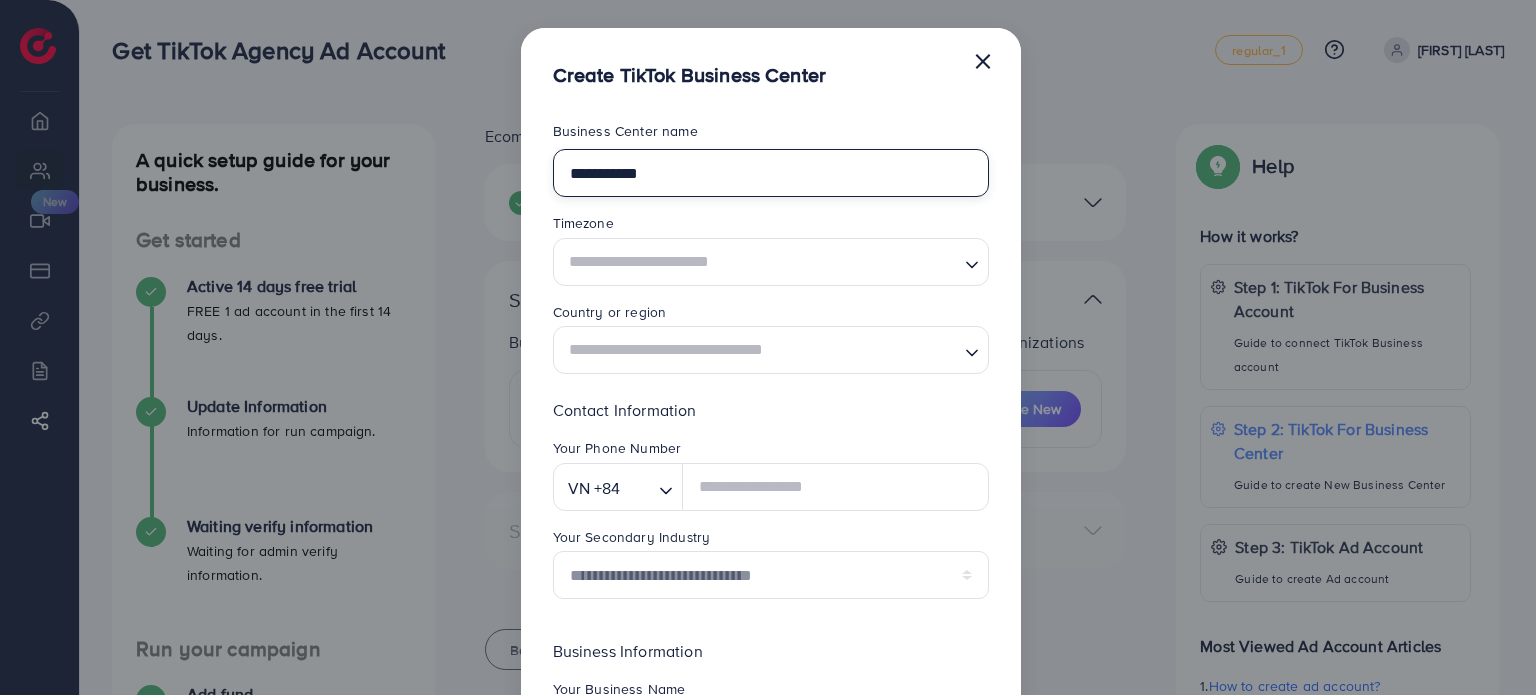 type on "**********" 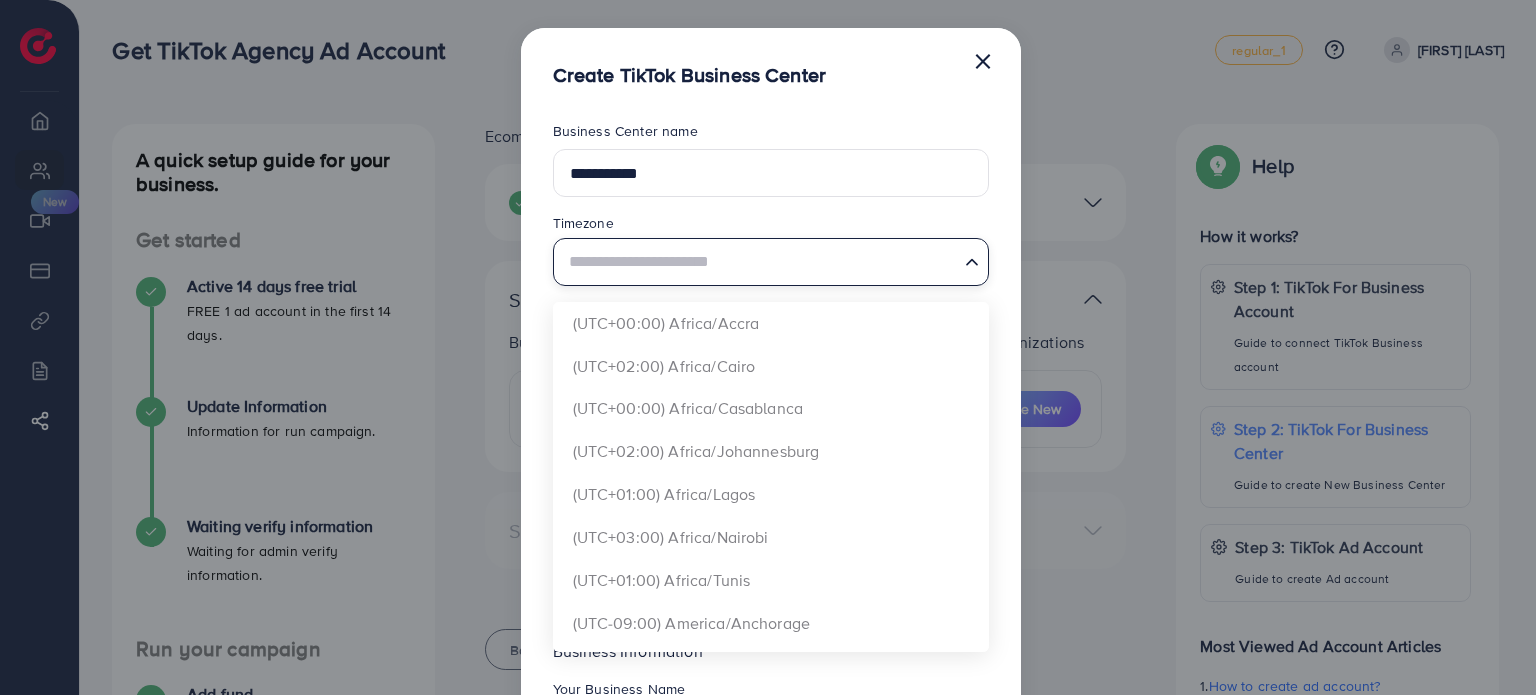 click at bounding box center (759, 261) 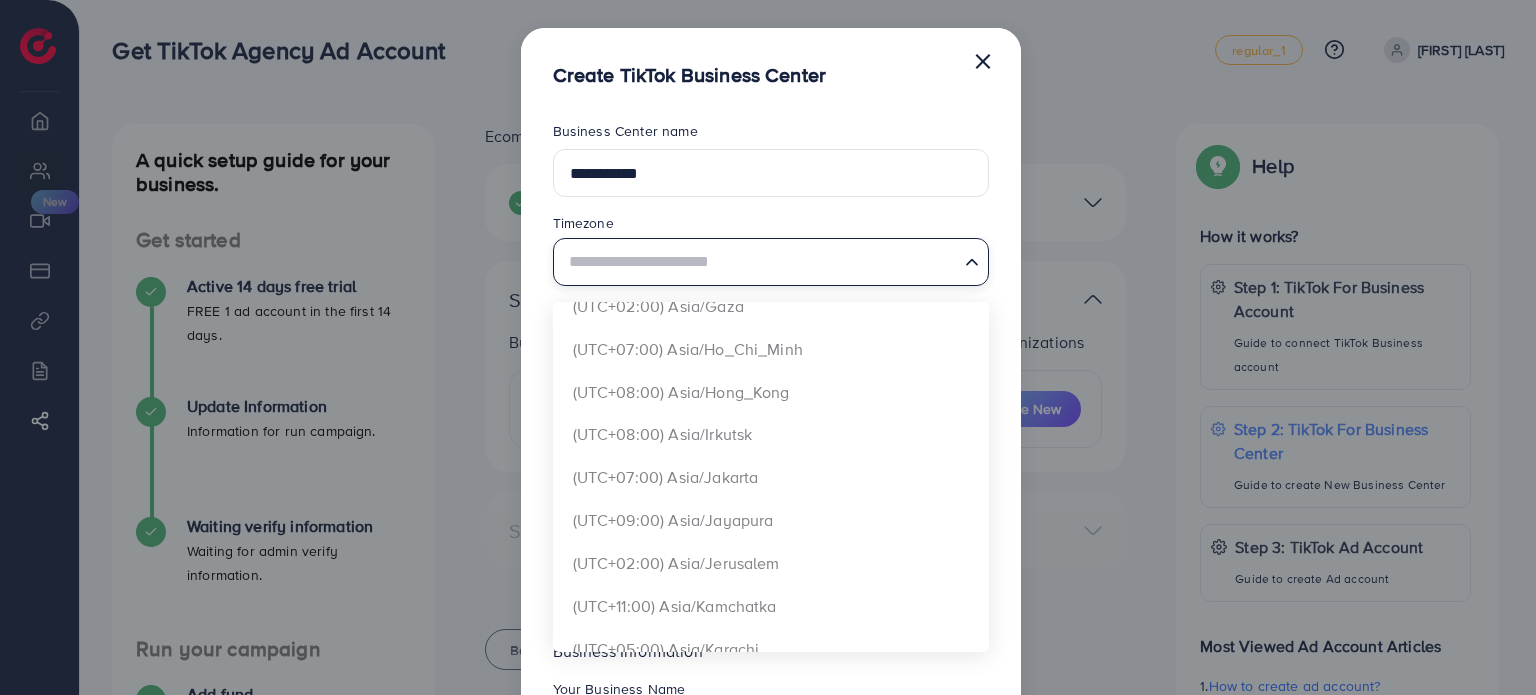 scroll, scrollTop: 2816, scrollLeft: 0, axis: vertical 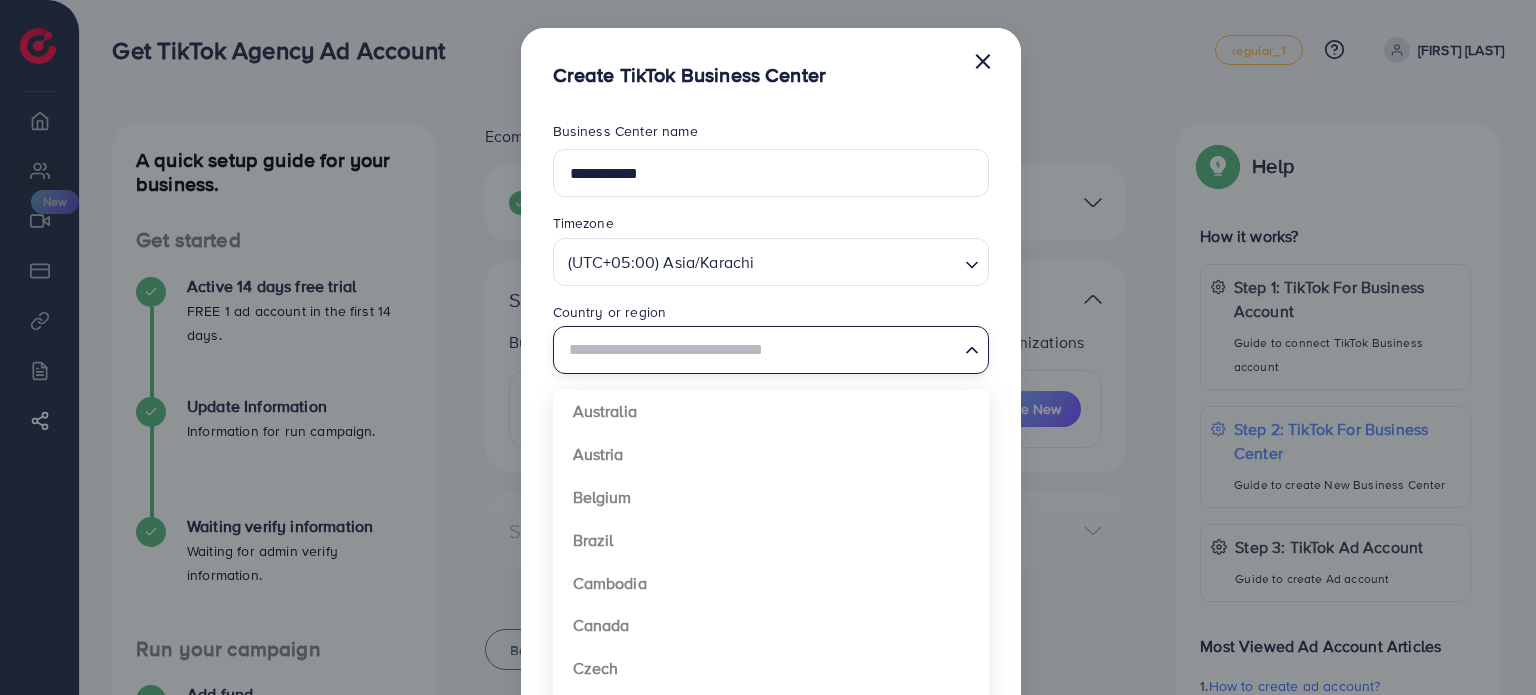click at bounding box center (759, 350) 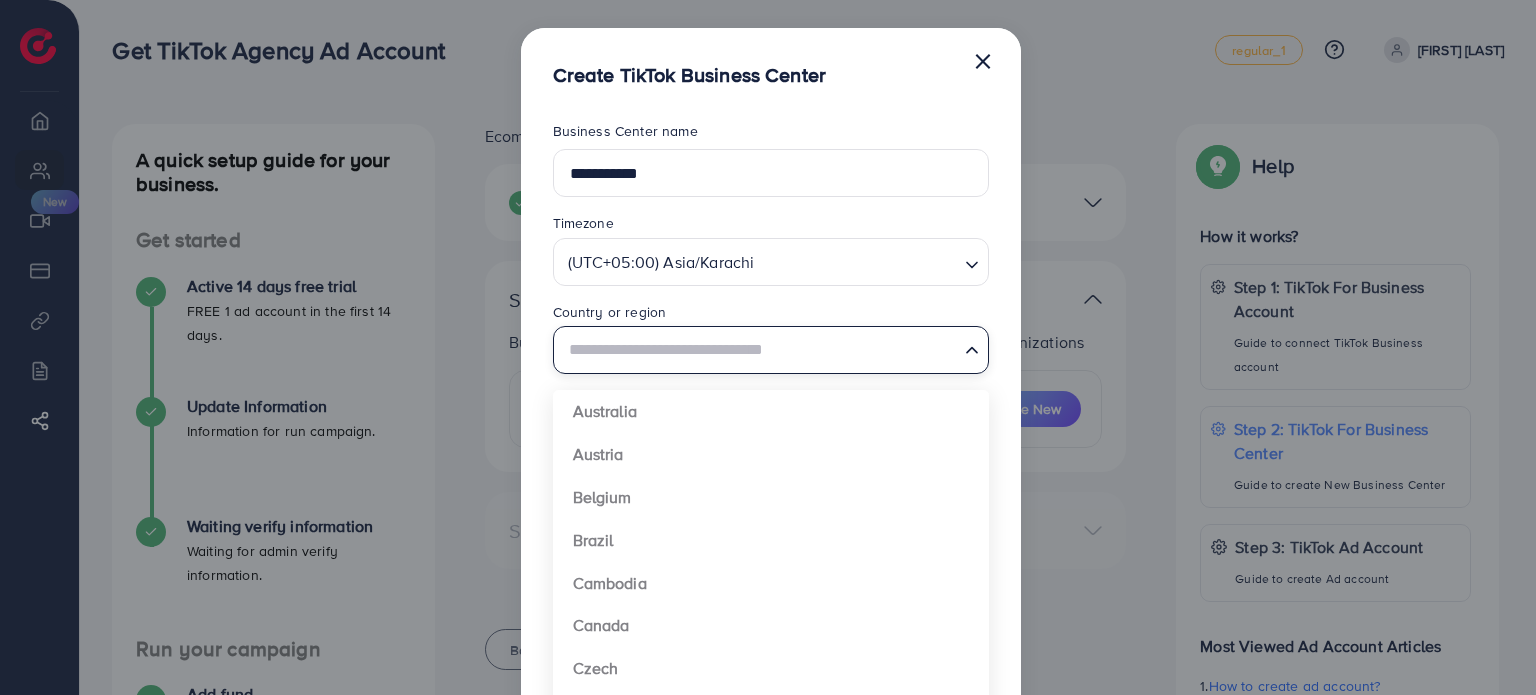 type on "********" 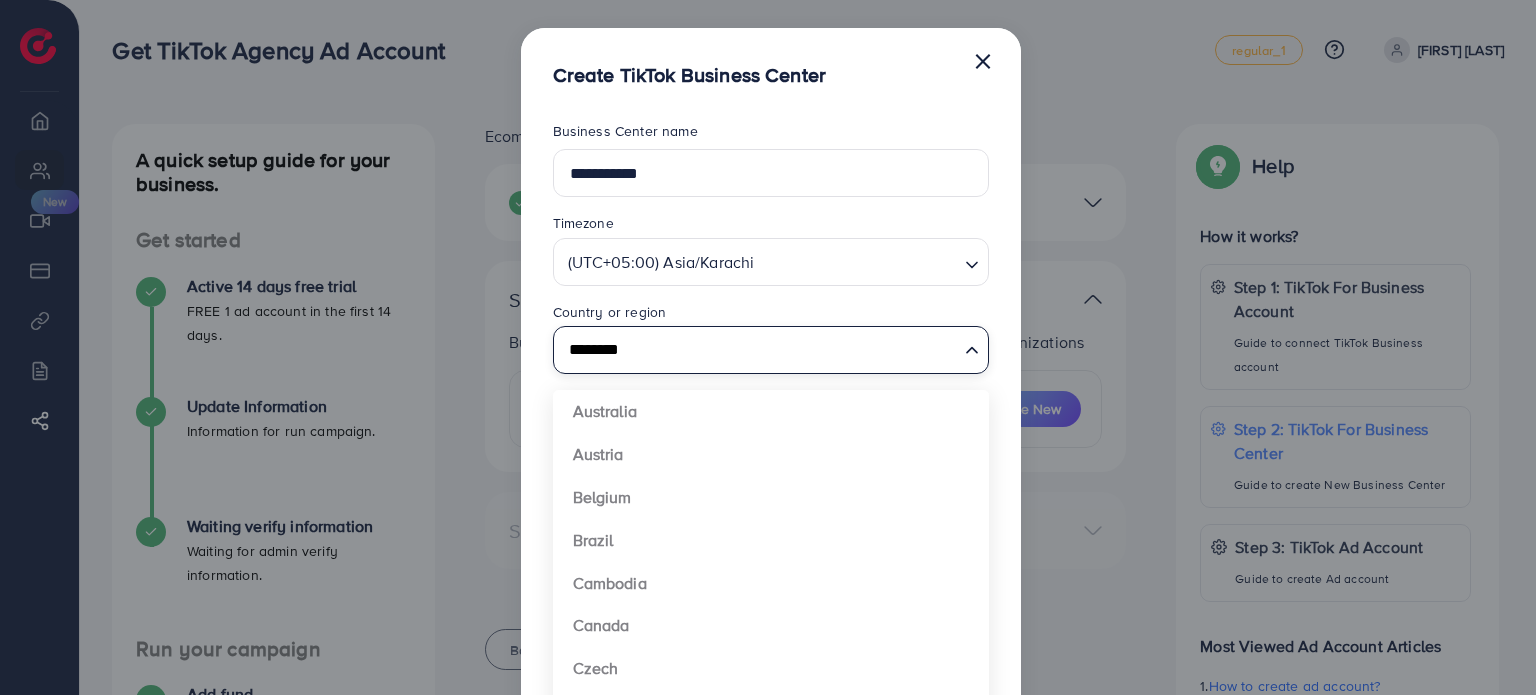 type 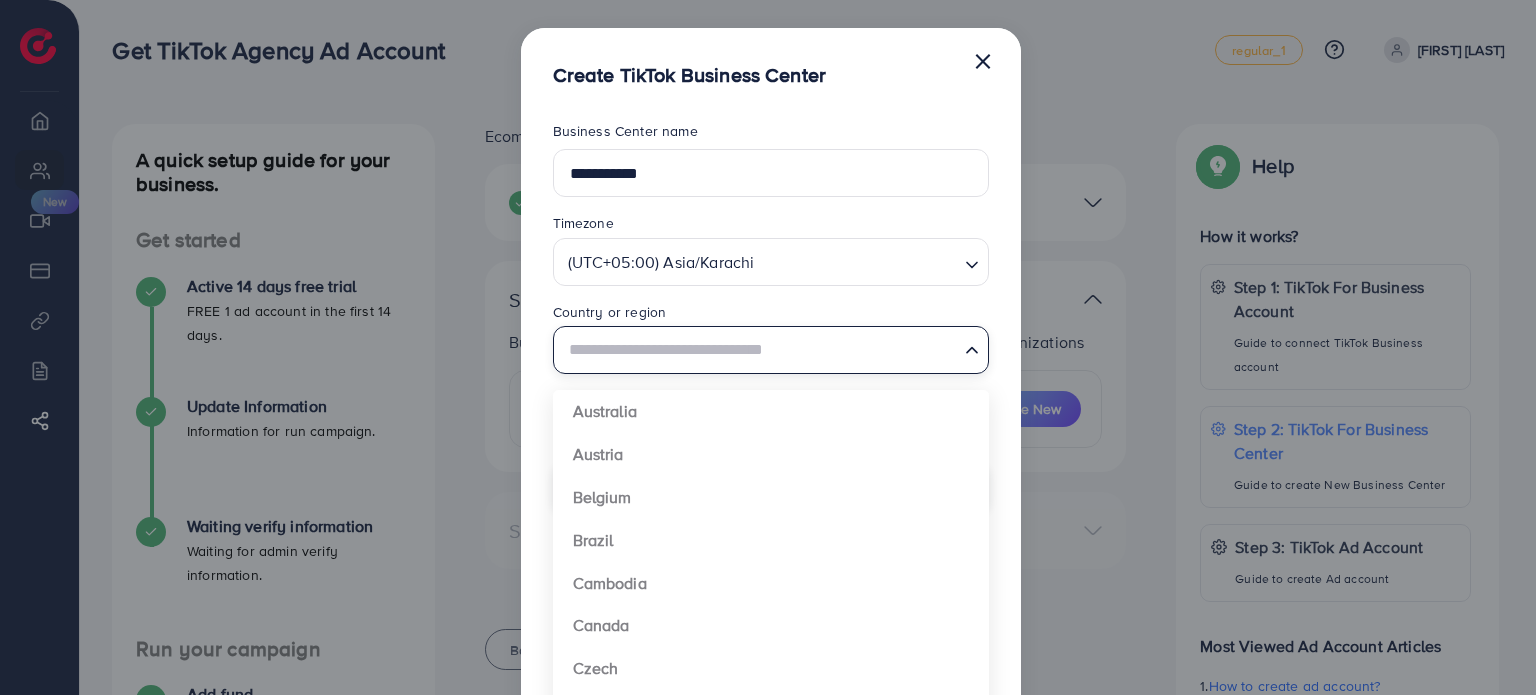 type on "**********" 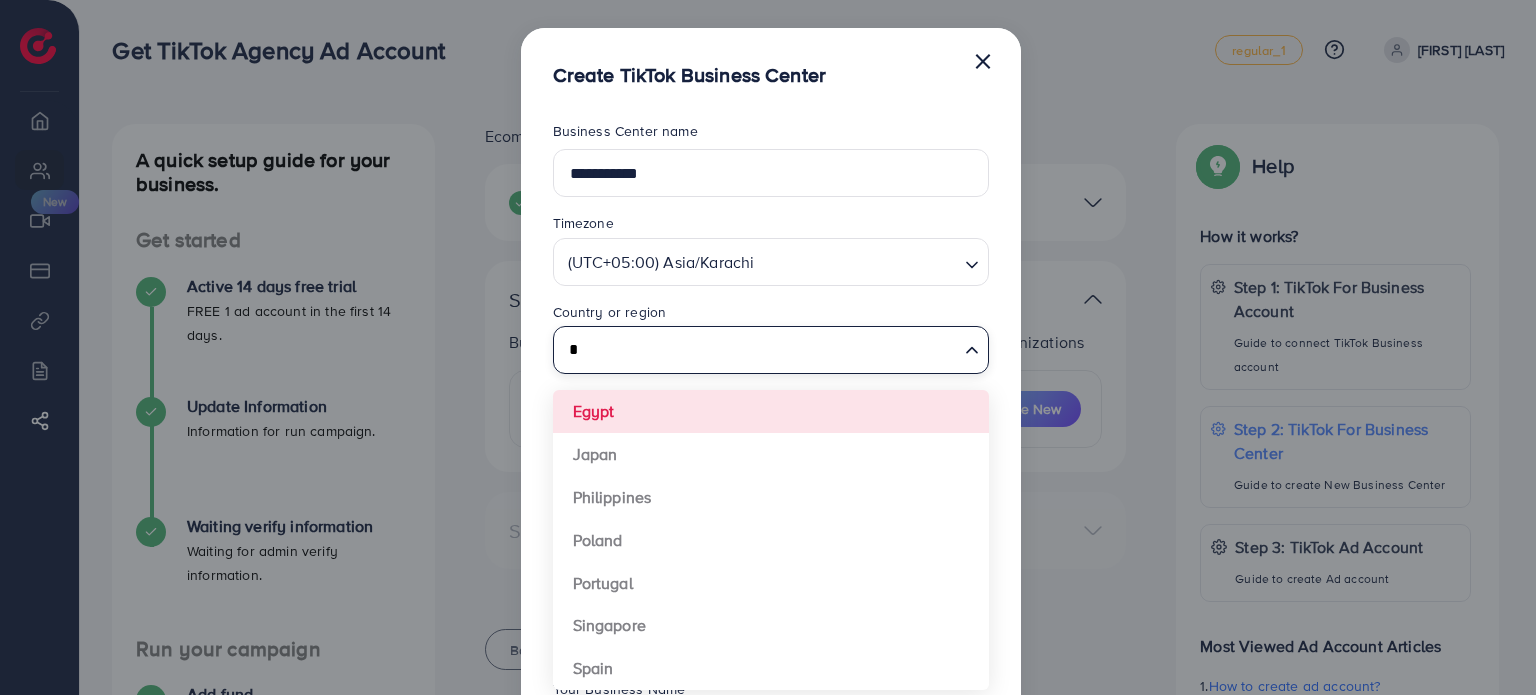 type on "********" 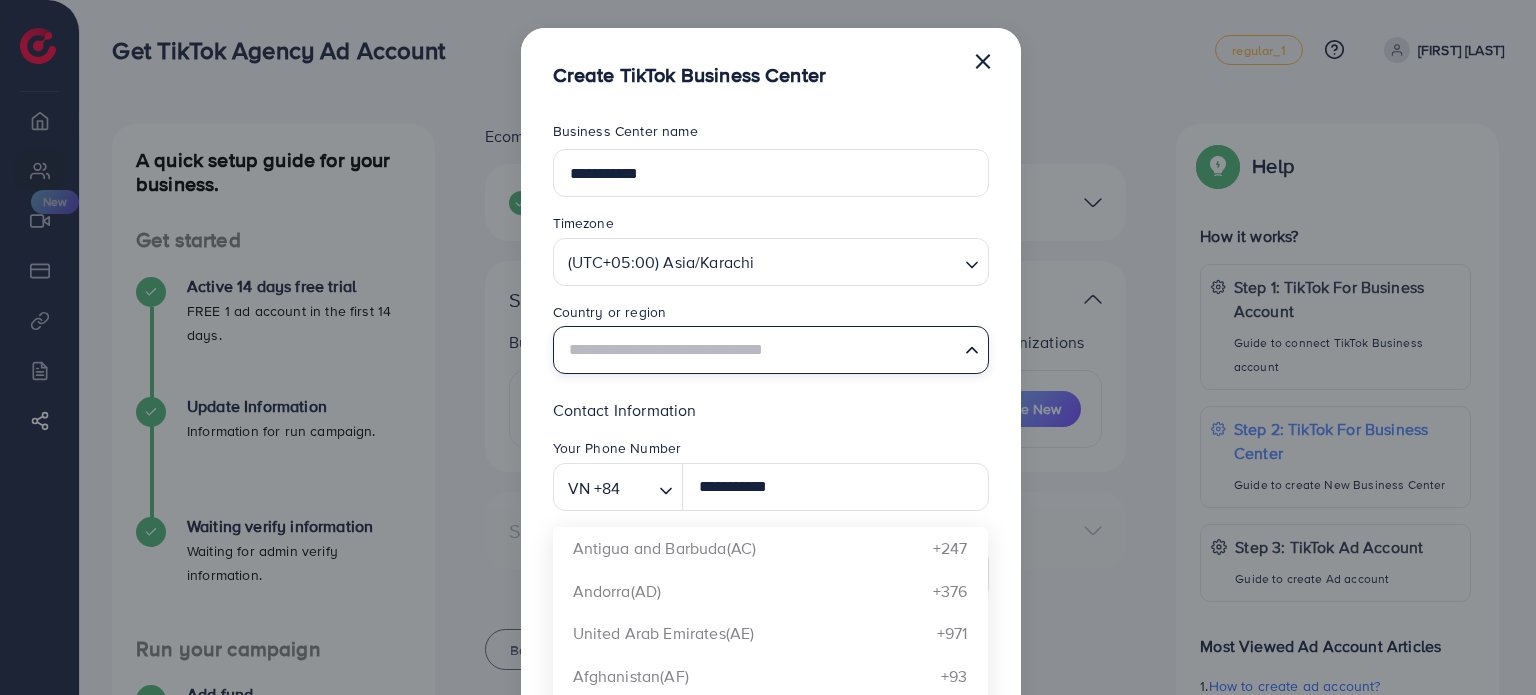 click at bounding box center [759, 350] 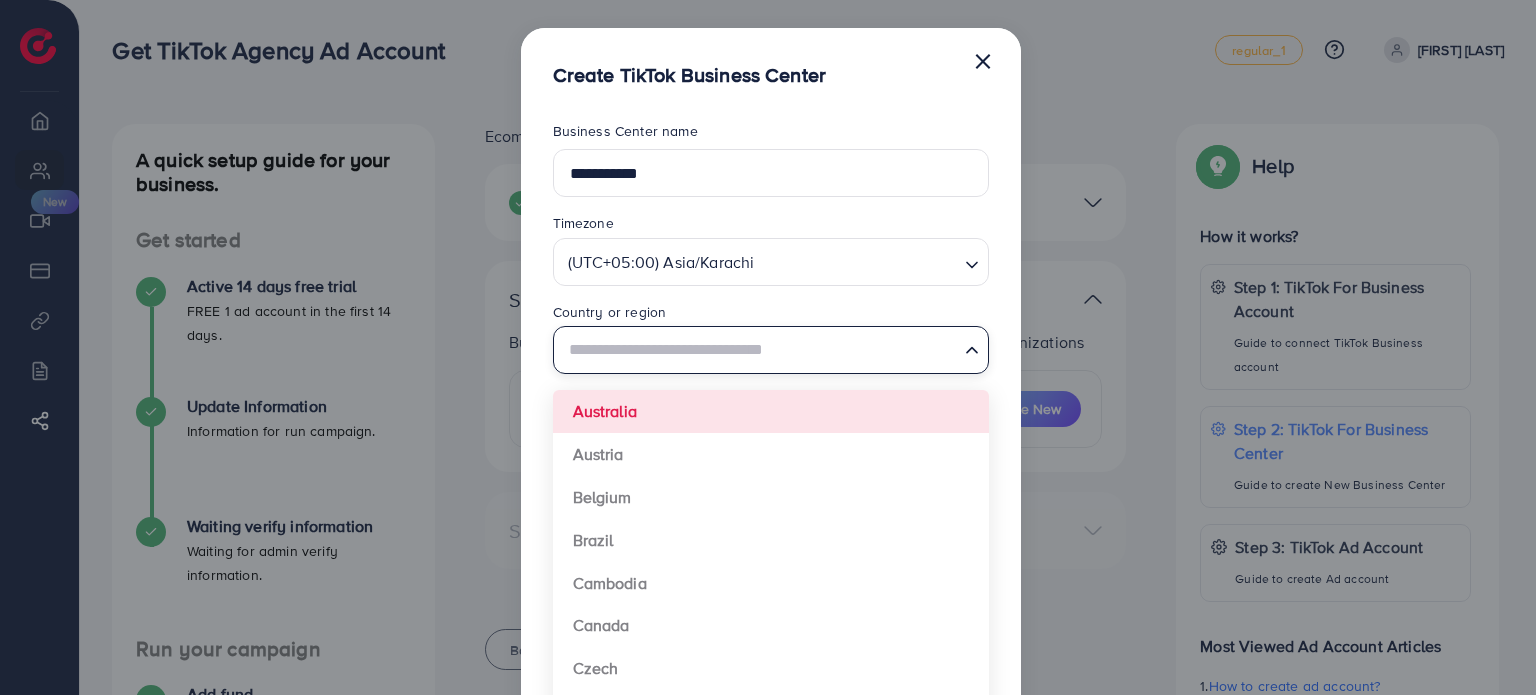 type on "********" 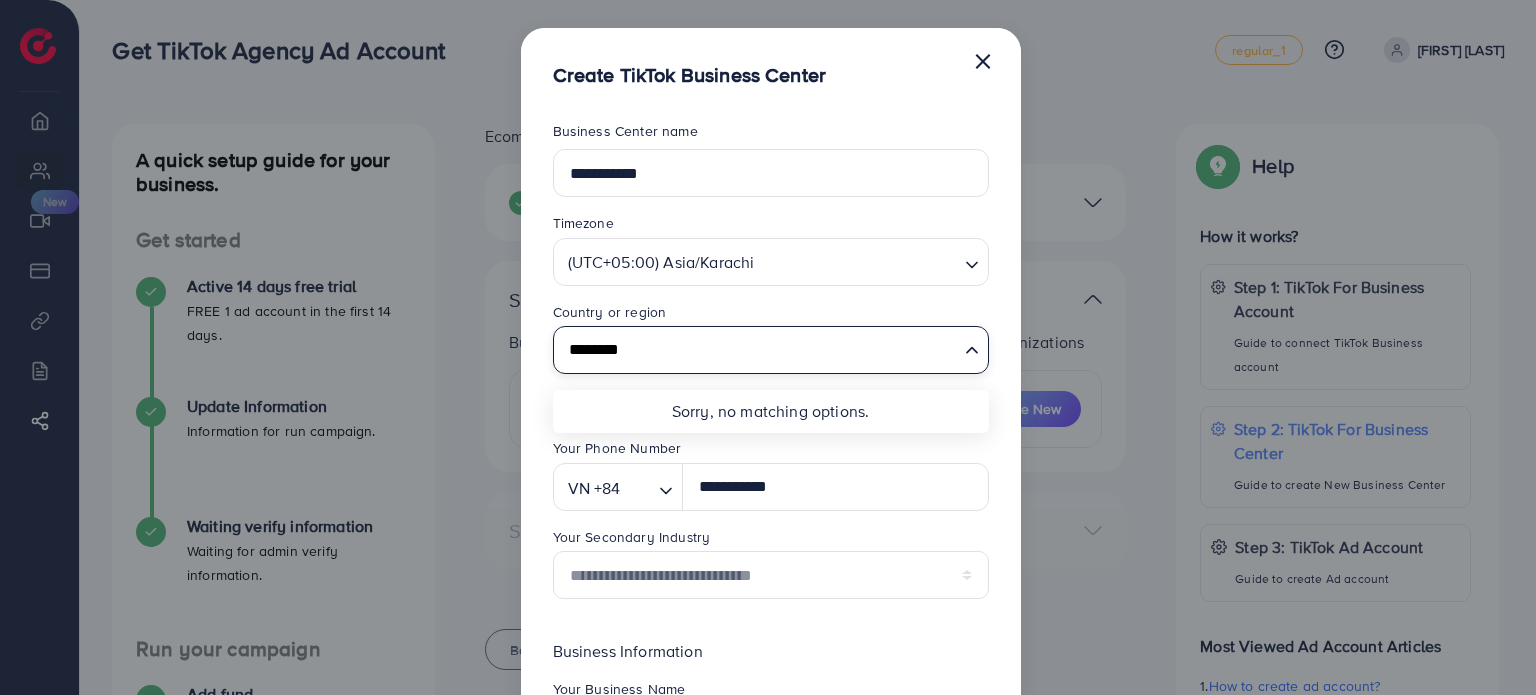 type 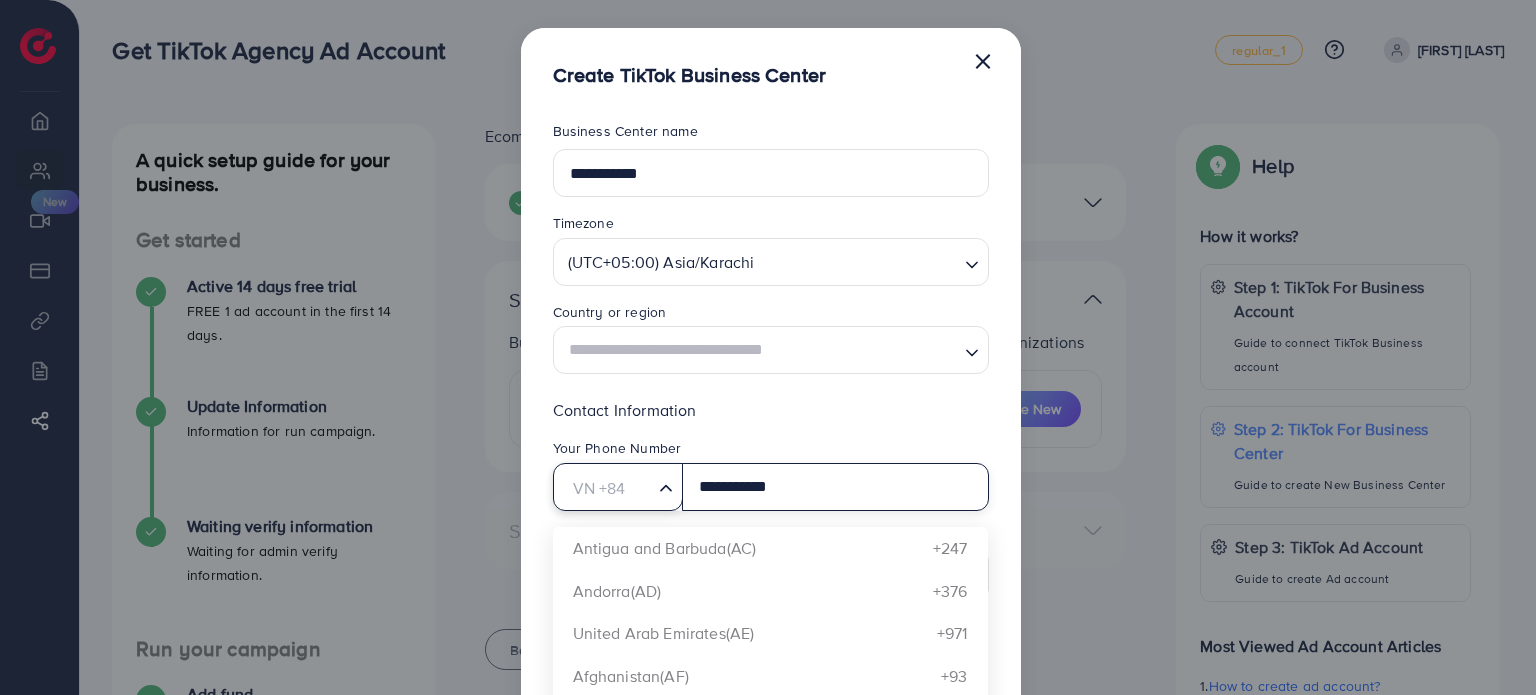 click 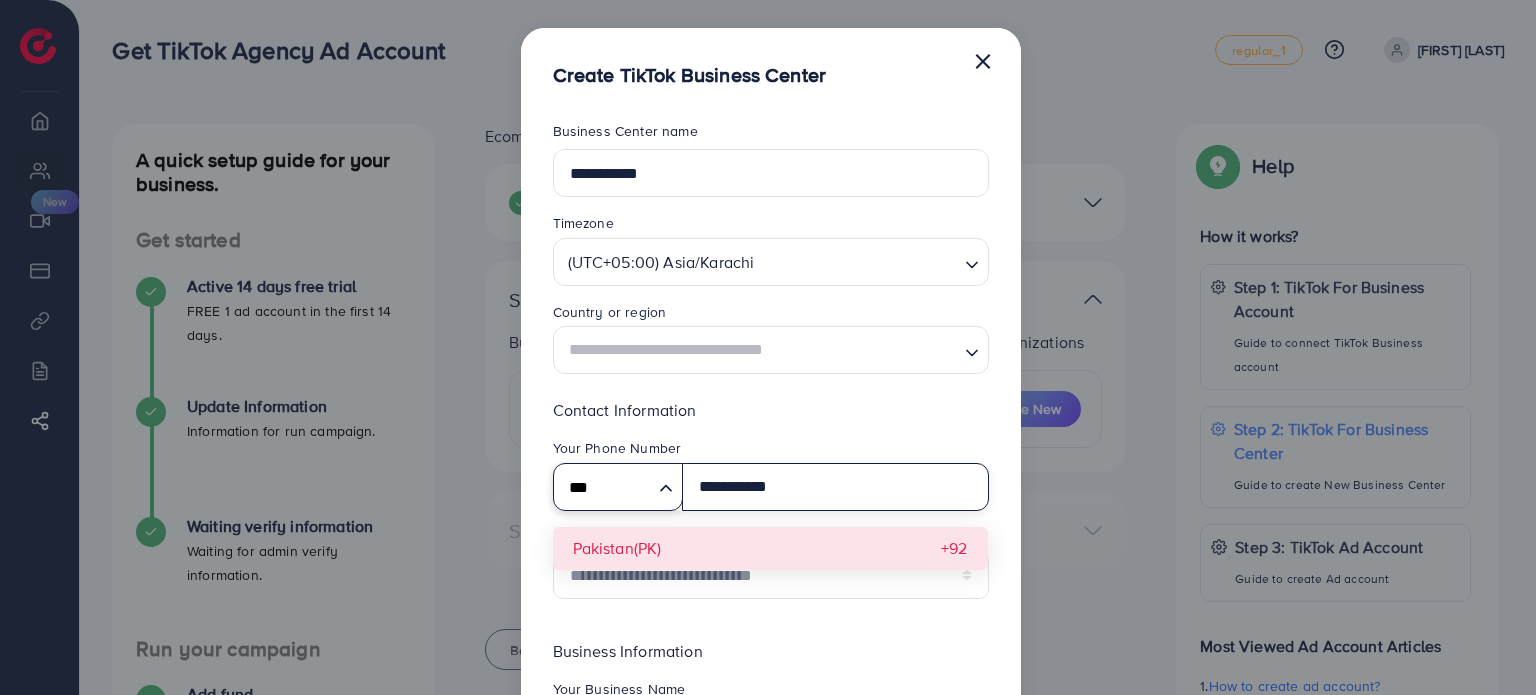 type on "***" 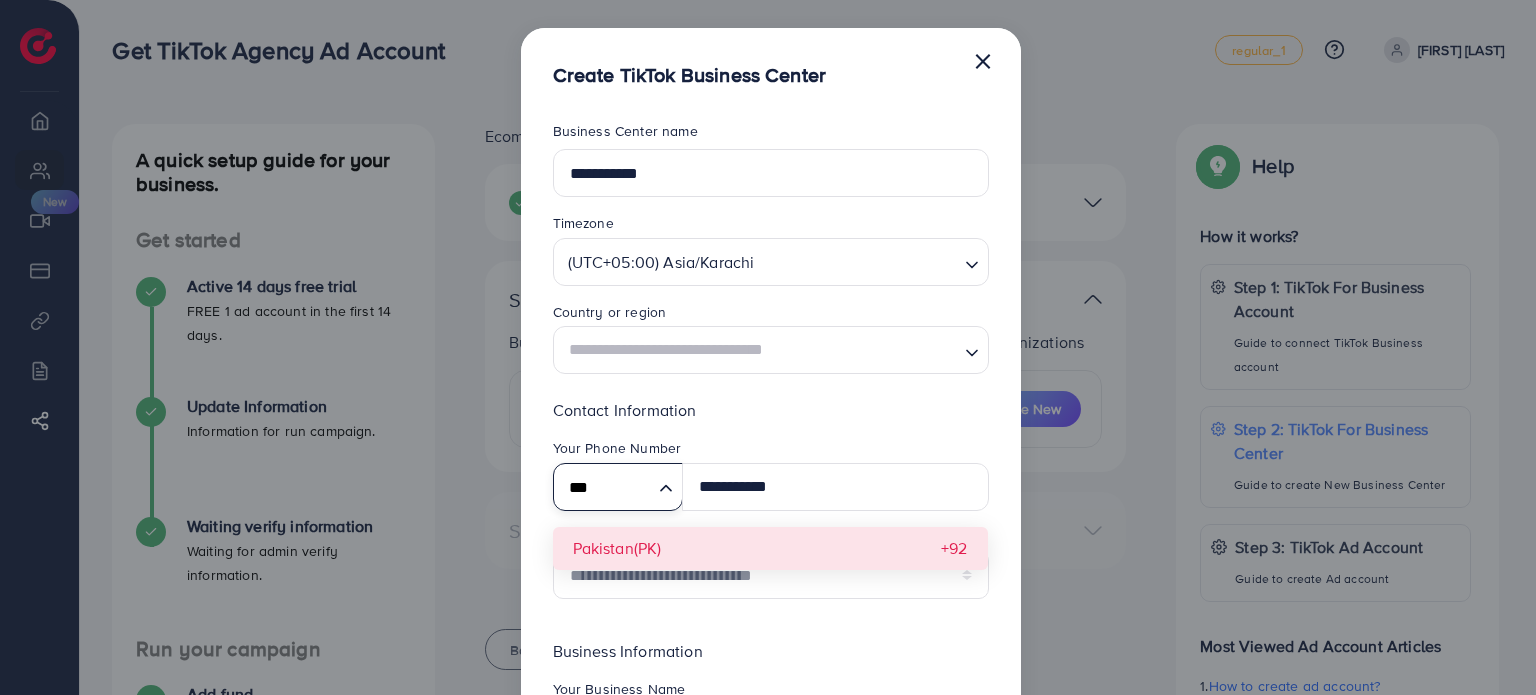 type 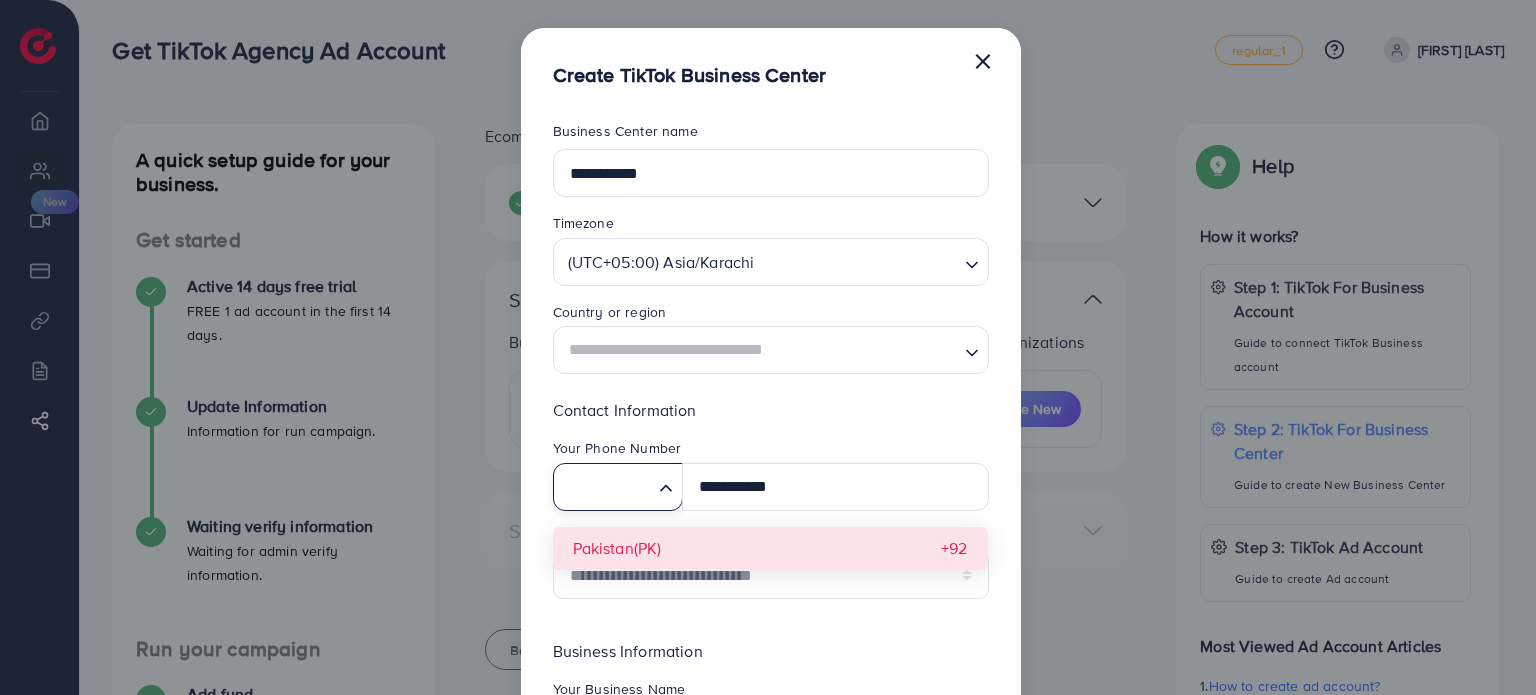 click on "**********" at bounding box center [771, 506] 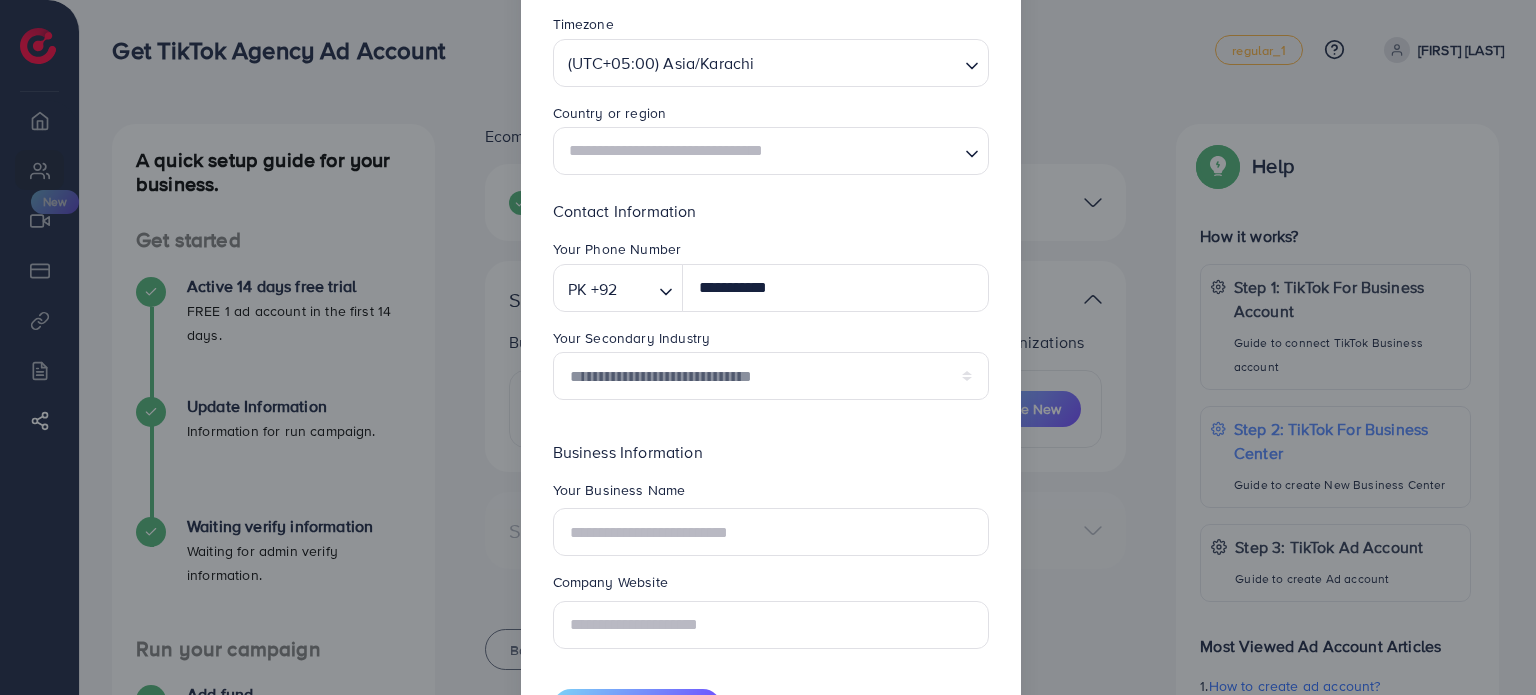 scroll, scrollTop: 200, scrollLeft: 0, axis: vertical 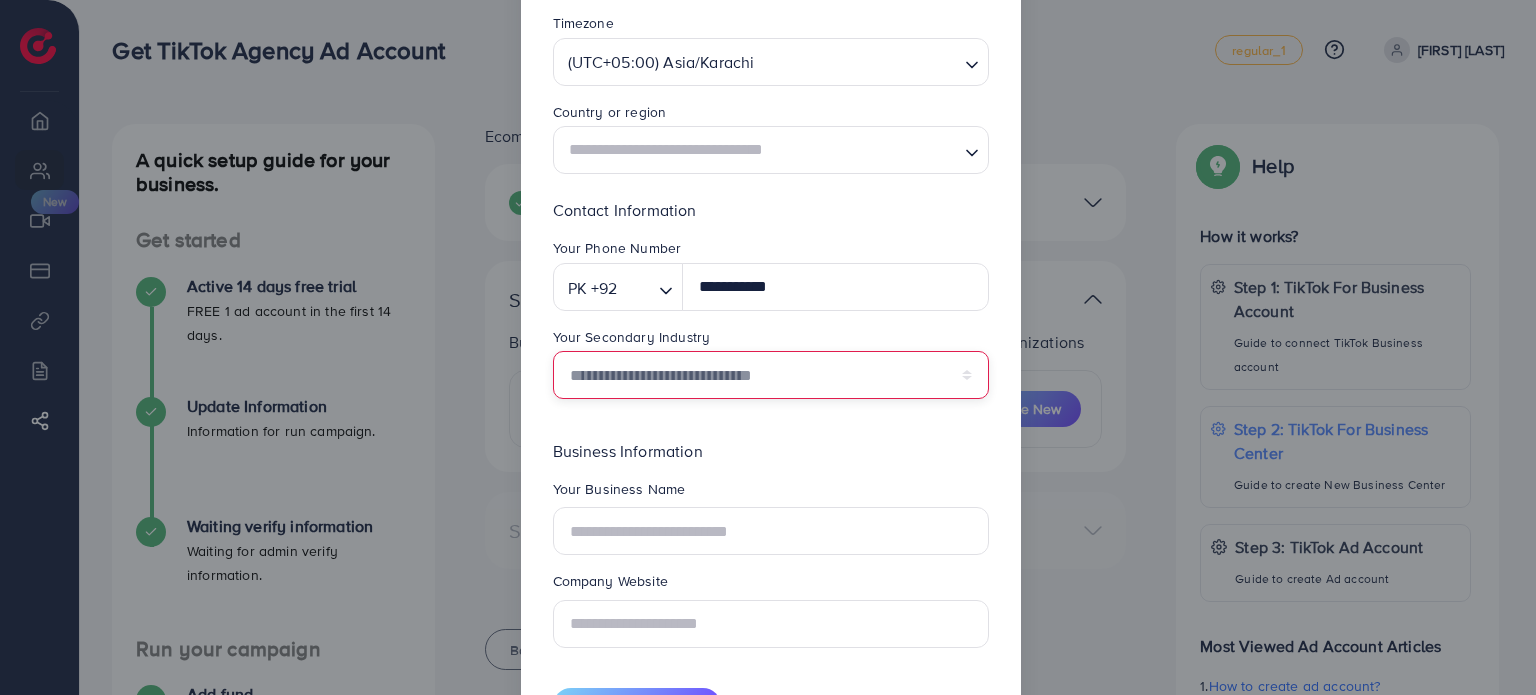 click on "**********" at bounding box center (771, 375) 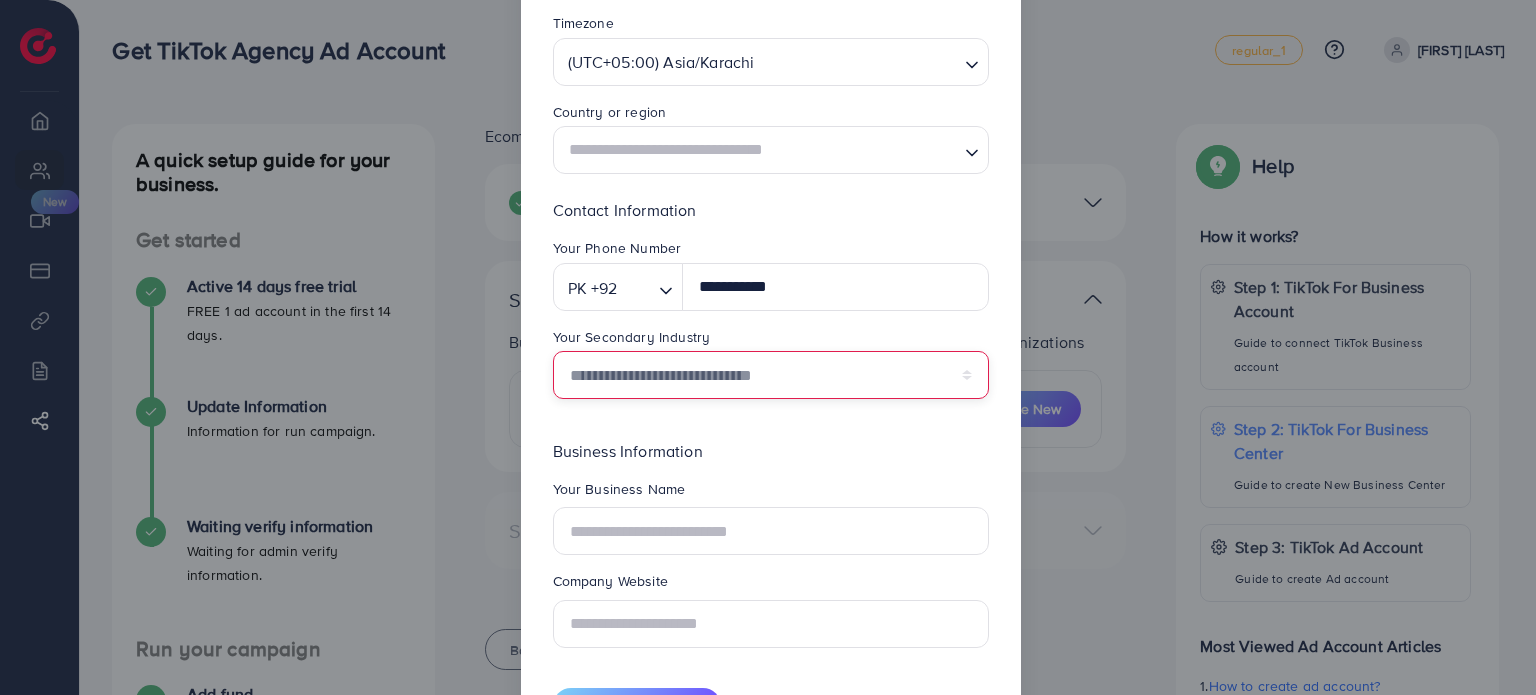 select on "******" 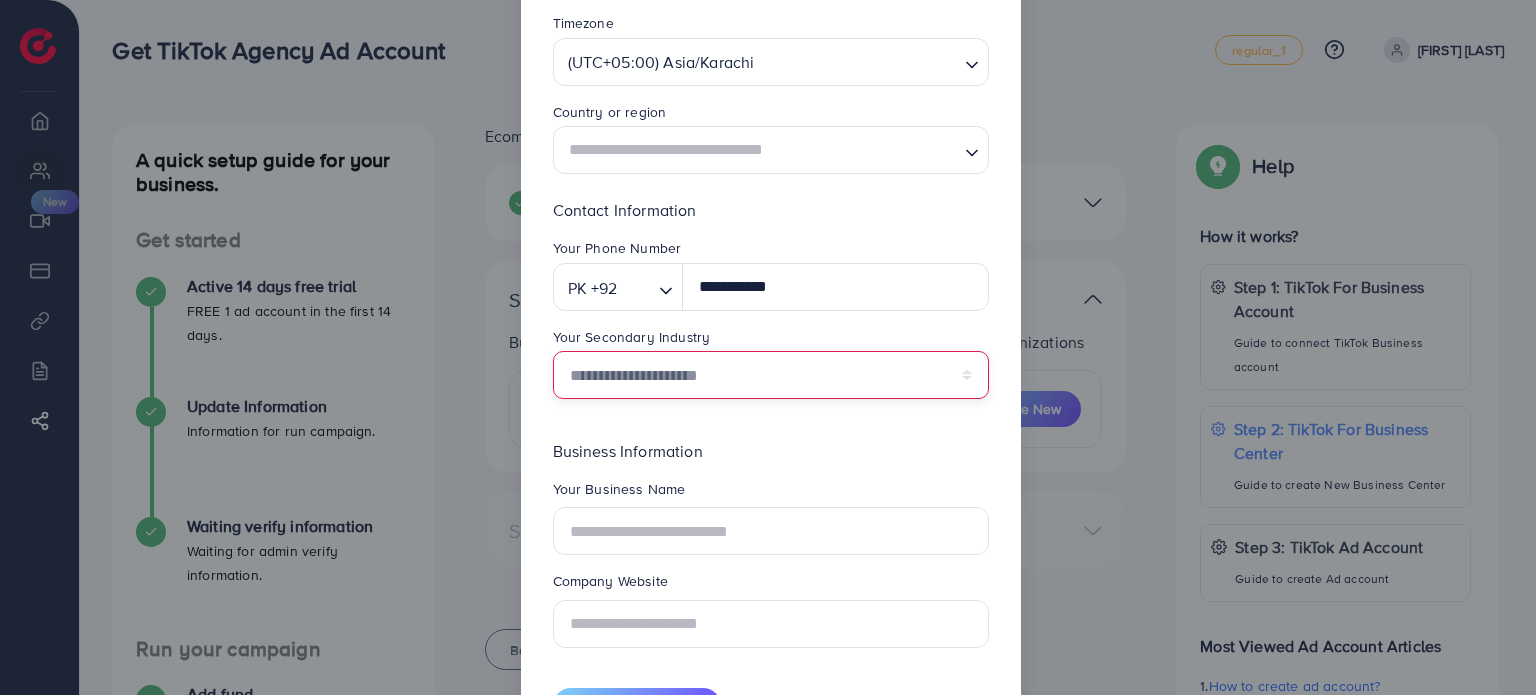 click on "**********" at bounding box center [771, 375] 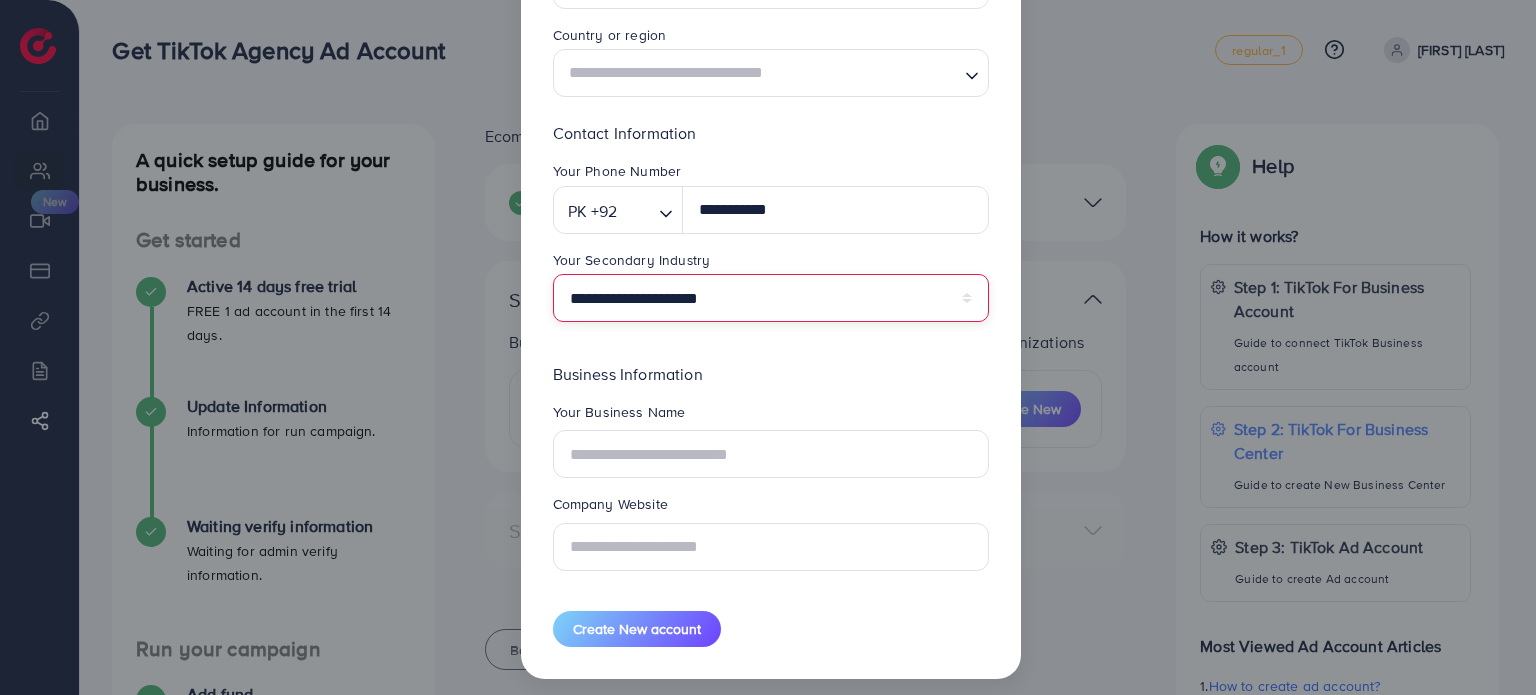 scroll, scrollTop: 288, scrollLeft: 0, axis: vertical 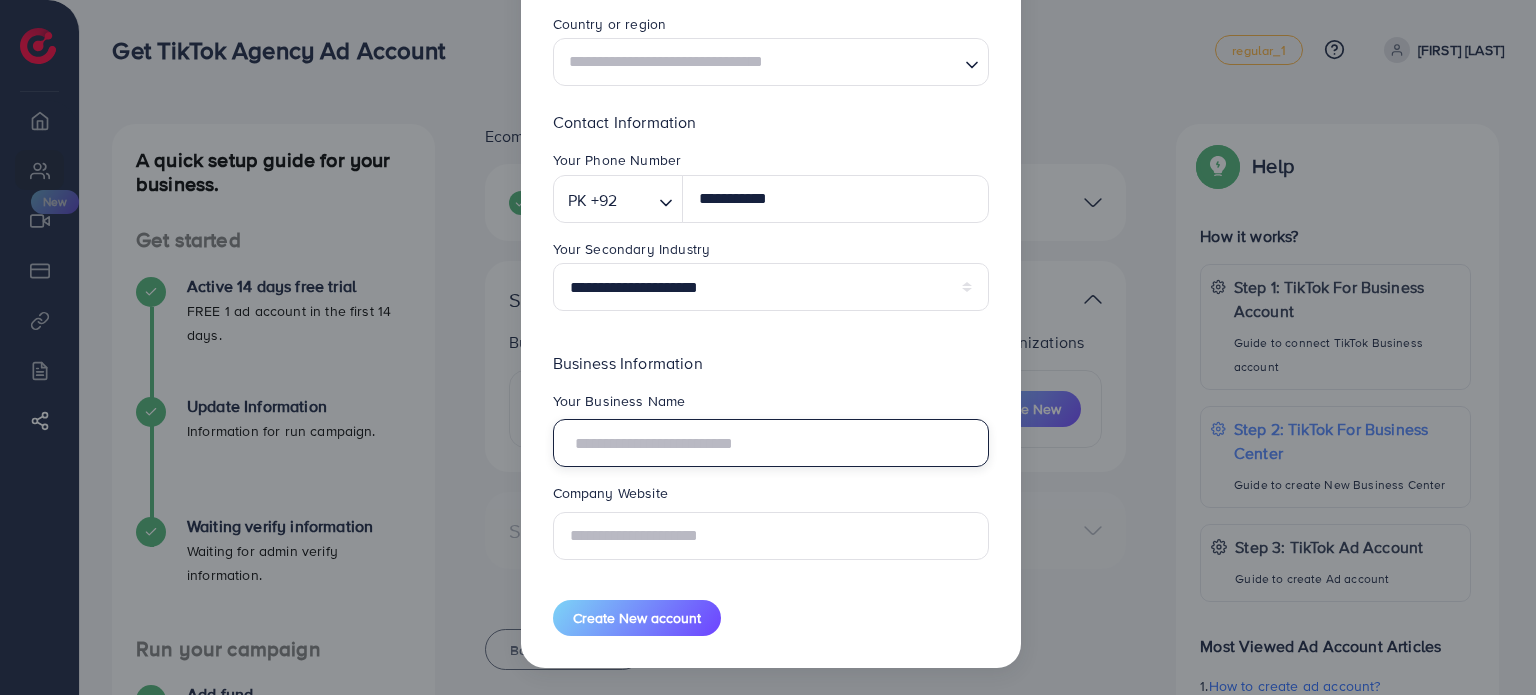 click at bounding box center [771, 443] 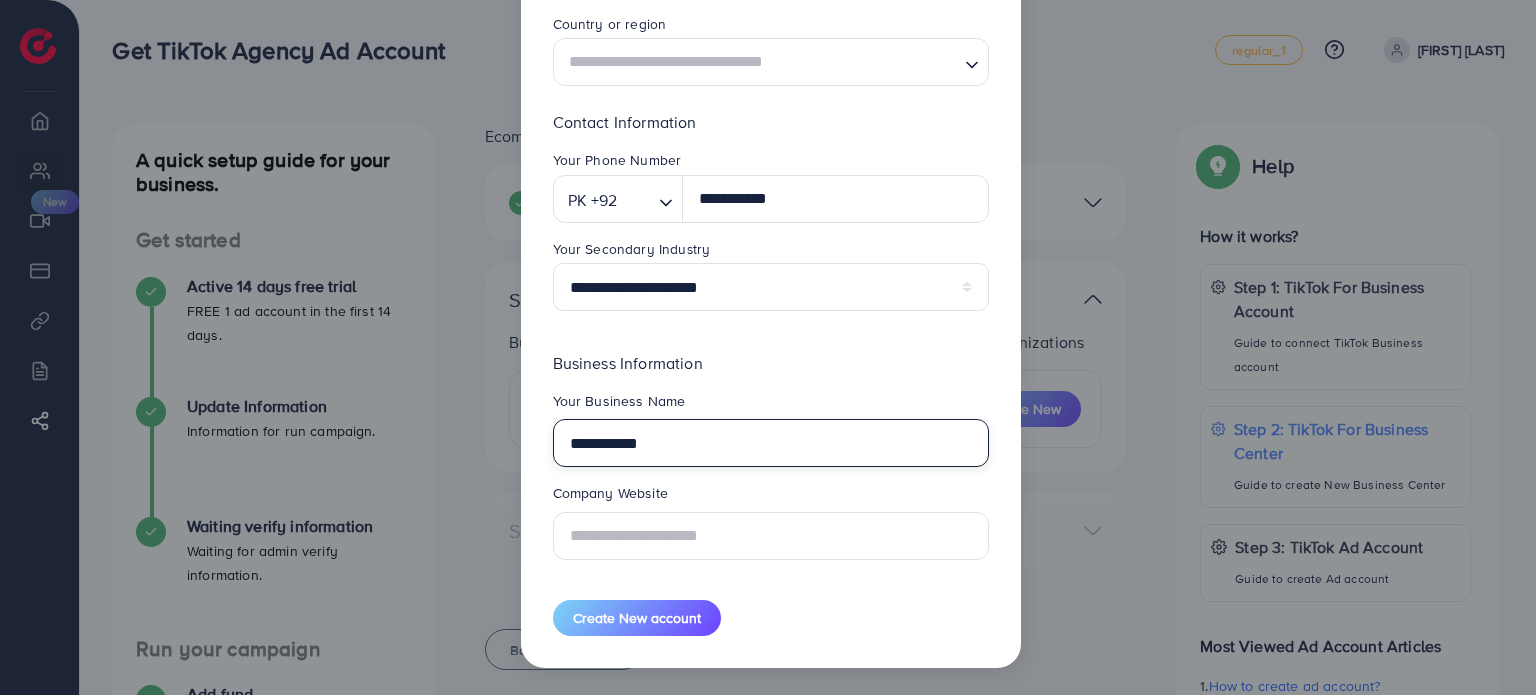 type on "**********" 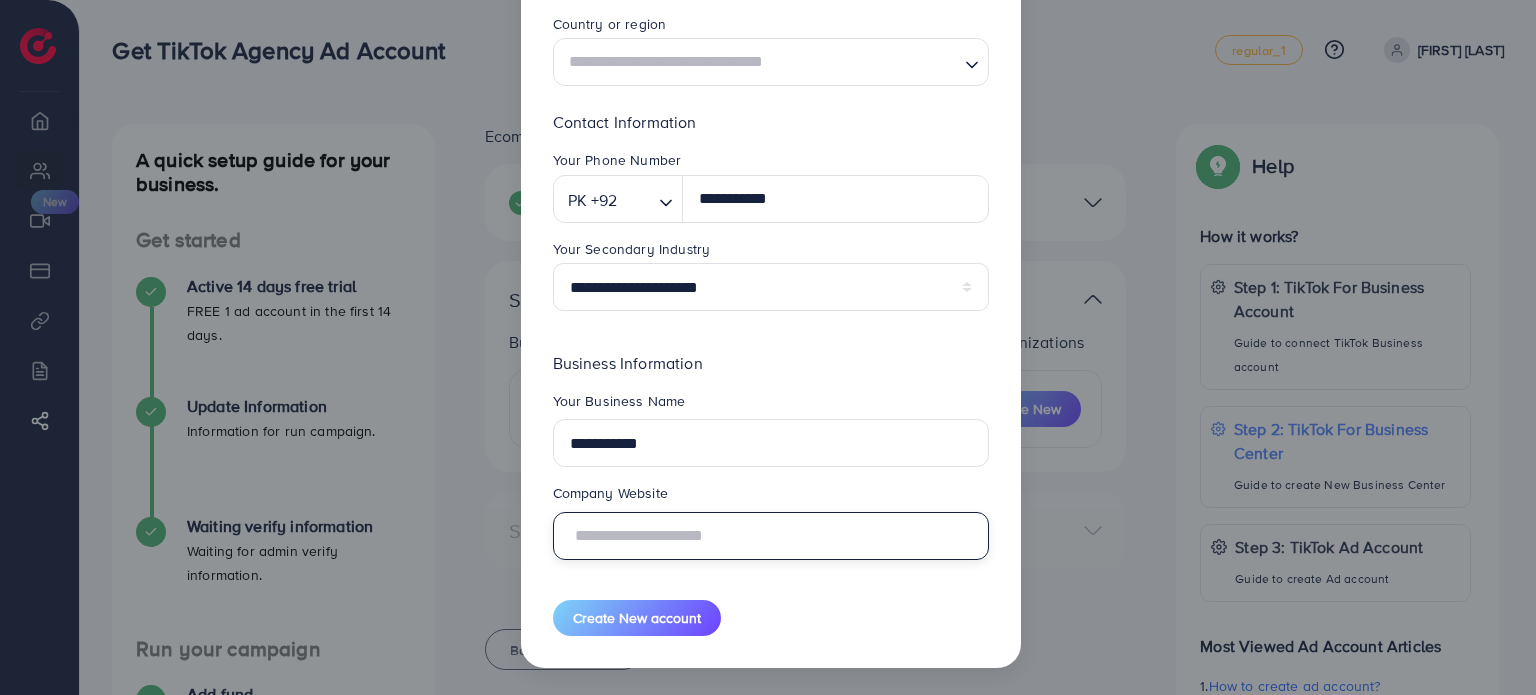 click at bounding box center (771, 536) 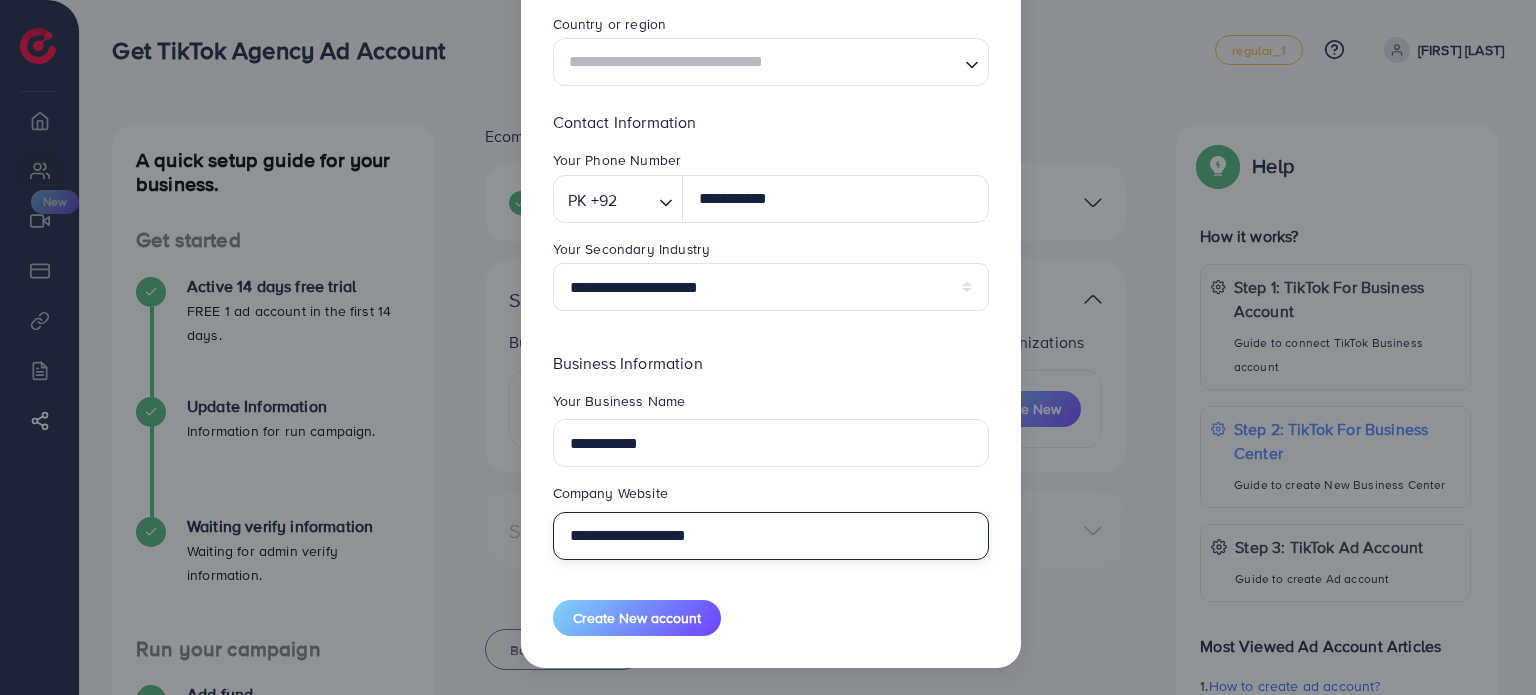 drag, startPoint x: 733, startPoint y: 532, endPoint x: 530, endPoint y: 542, distance: 203.24615 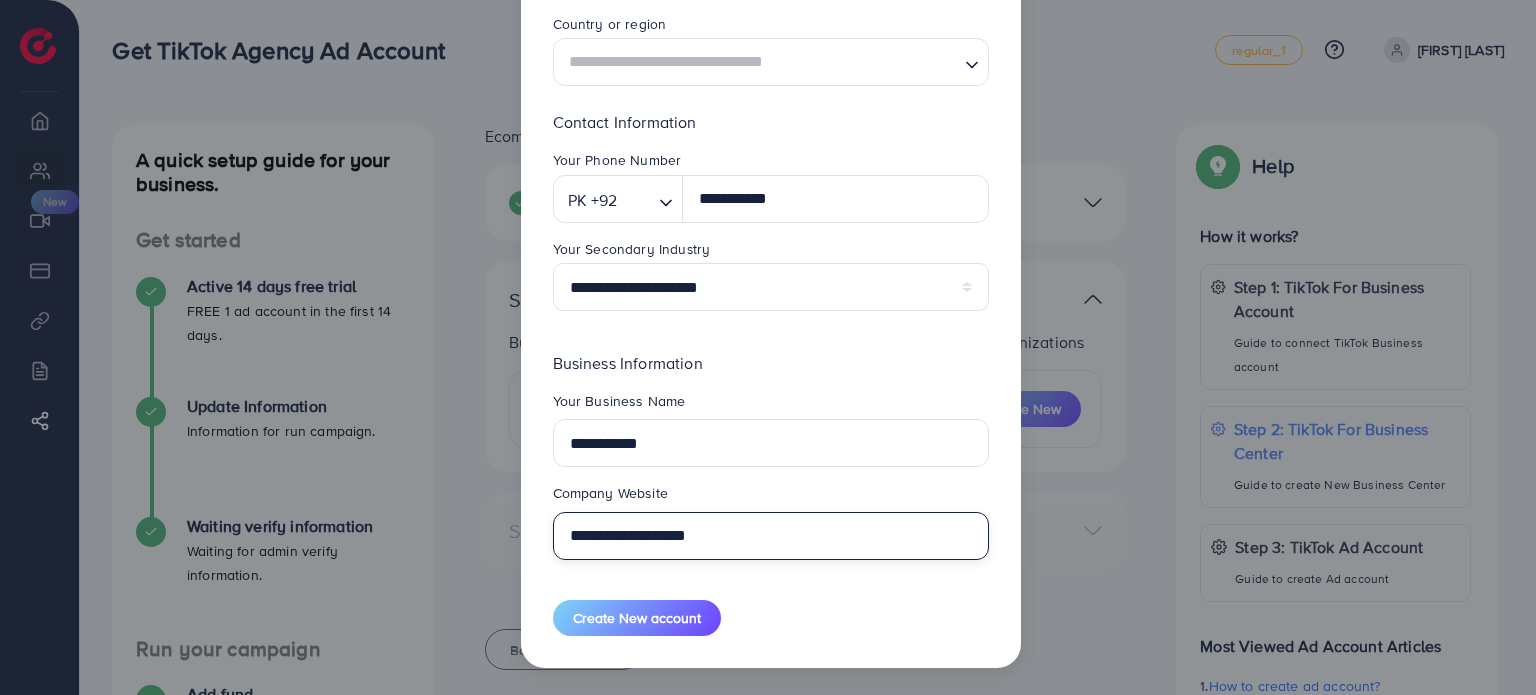 click on "**********" at bounding box center (771, 234) 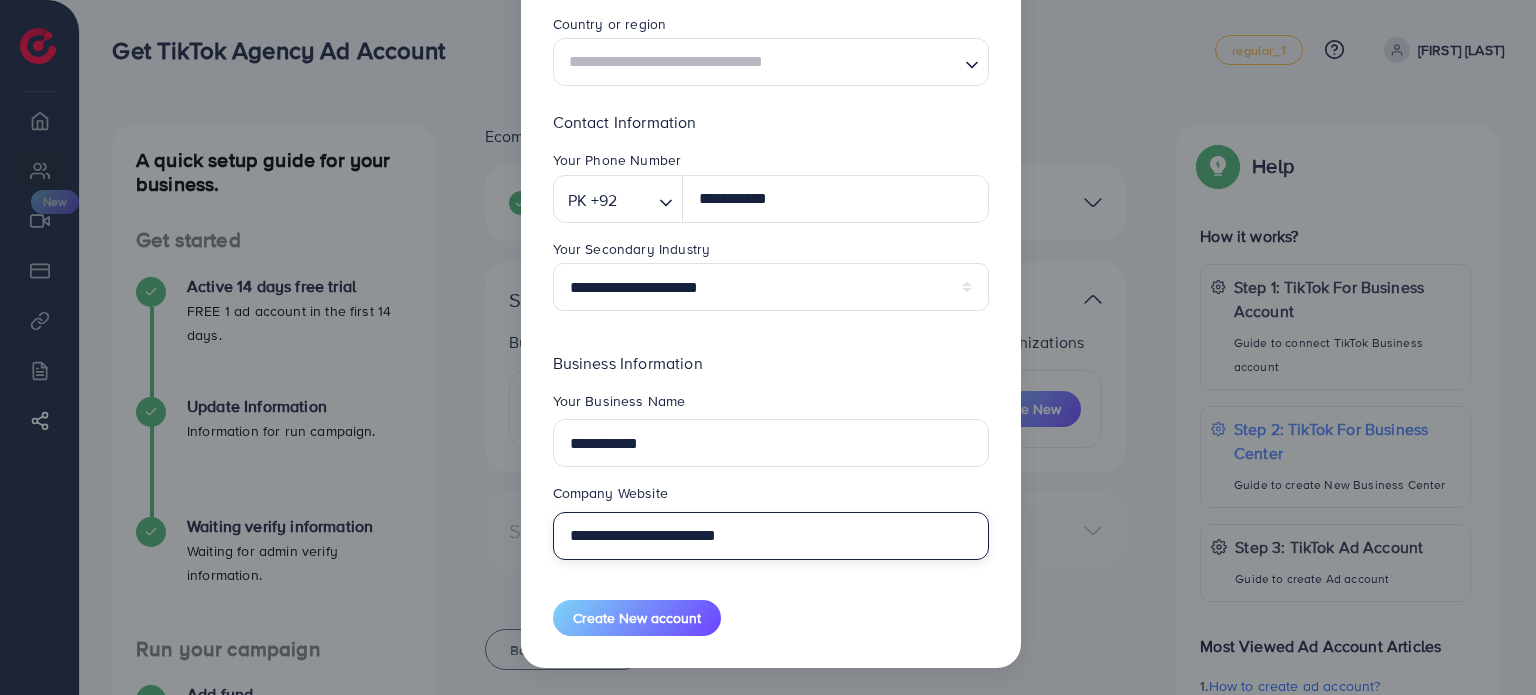 type on "**********" 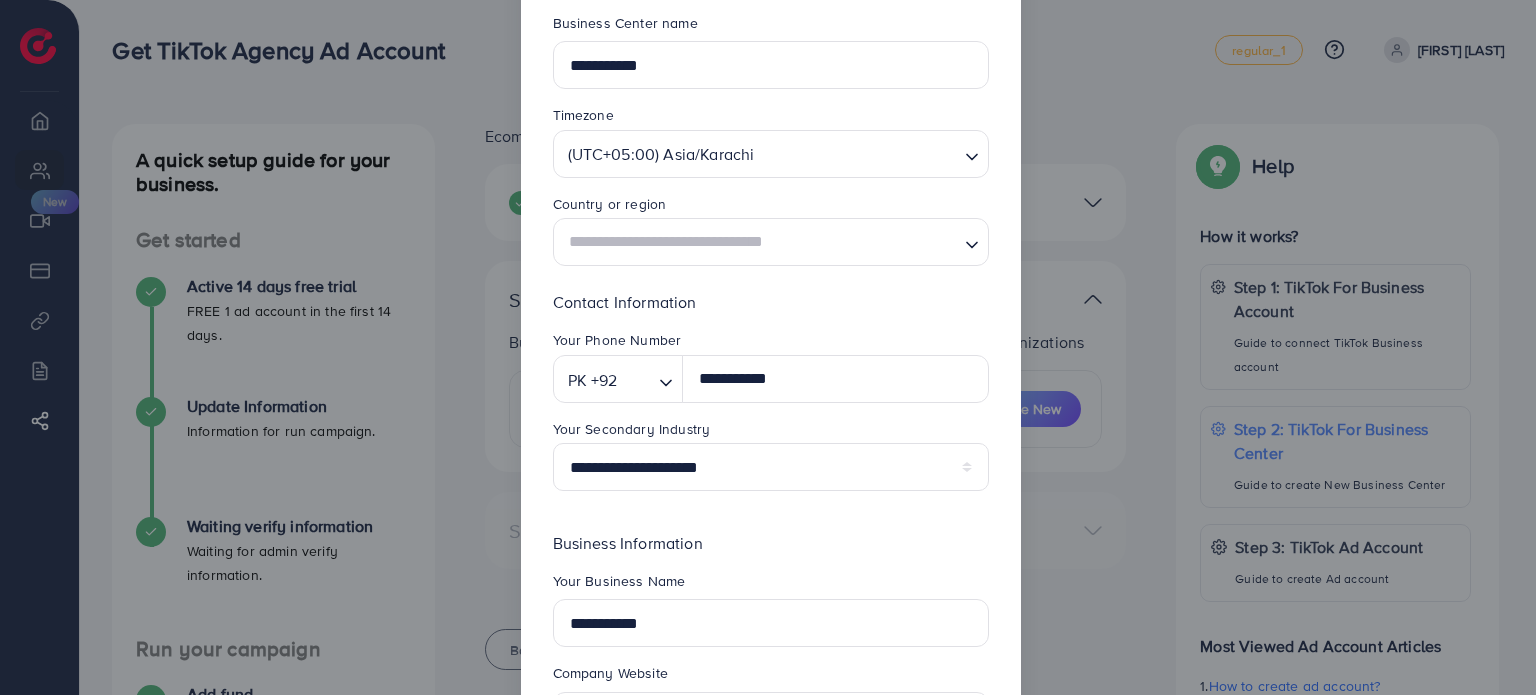 scroll, scrollTop: 288, scrollLeft: 0, axis: vertical 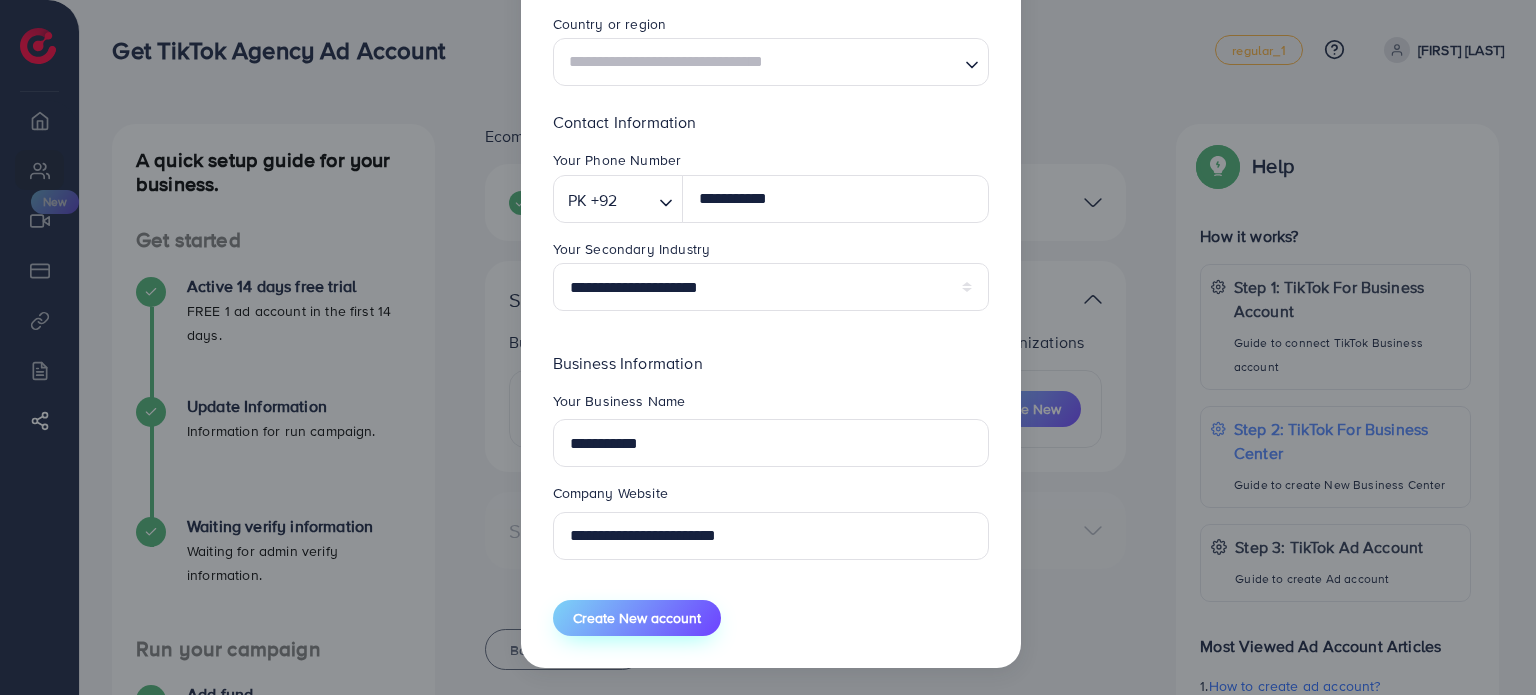 click on "Create New account" at bounding box center [637, 618] 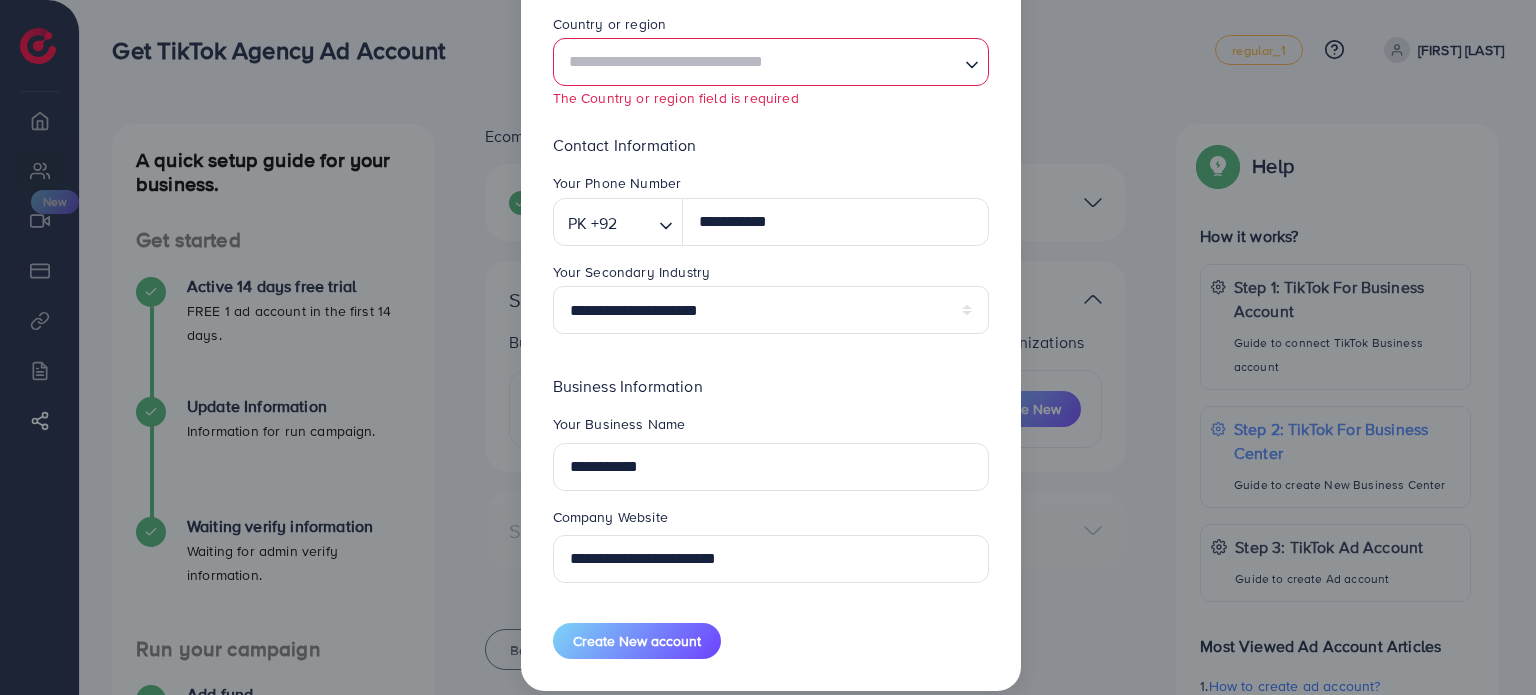 scroll, scrollTop: 188, scrollLeft: 0, axis: vertical 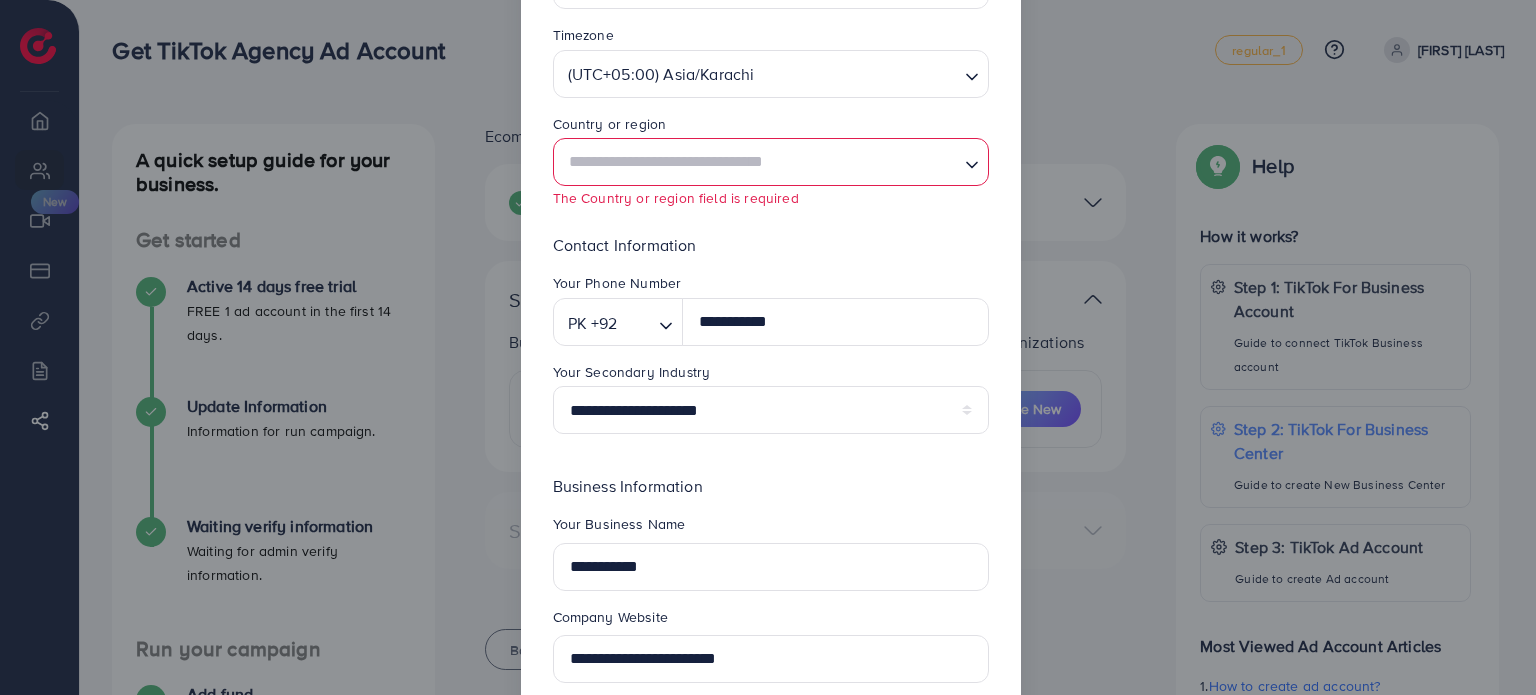 click at bounding box center [759, 162] 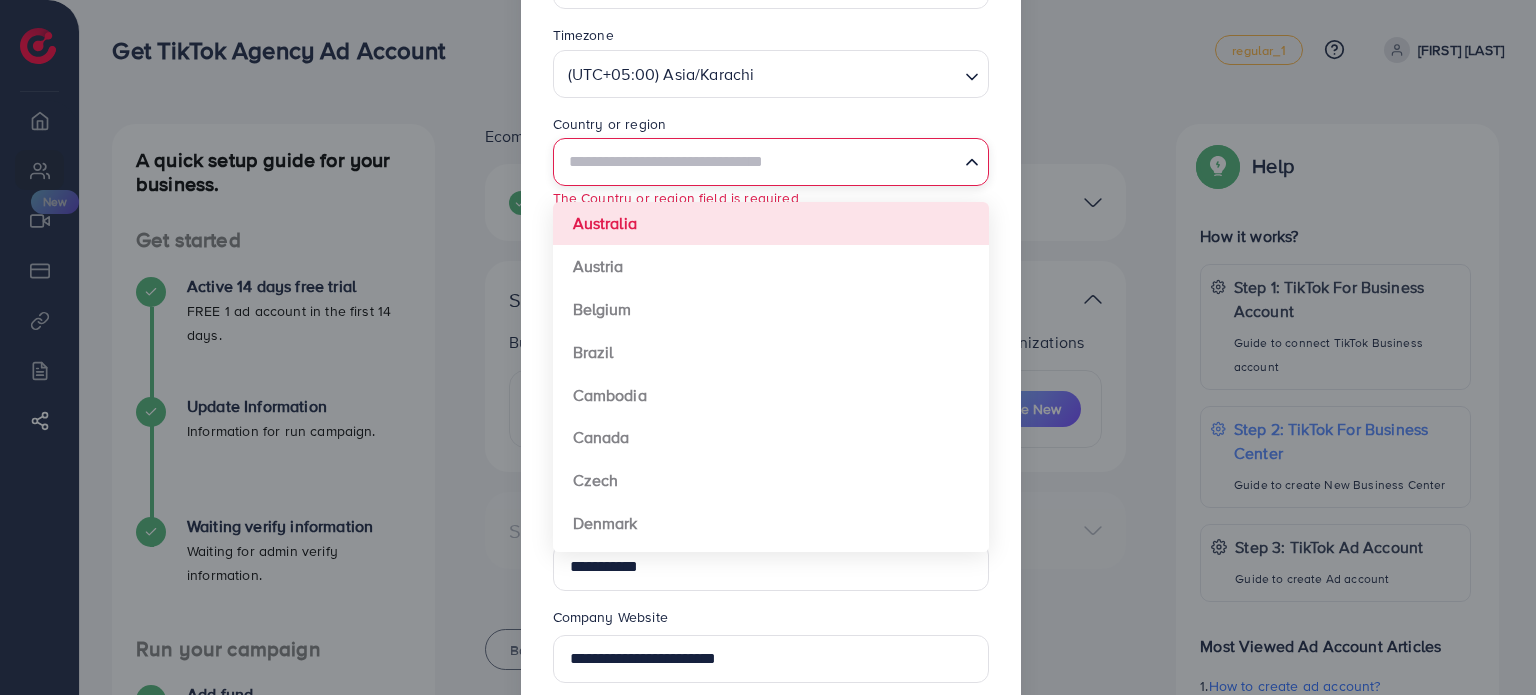 type on "********" 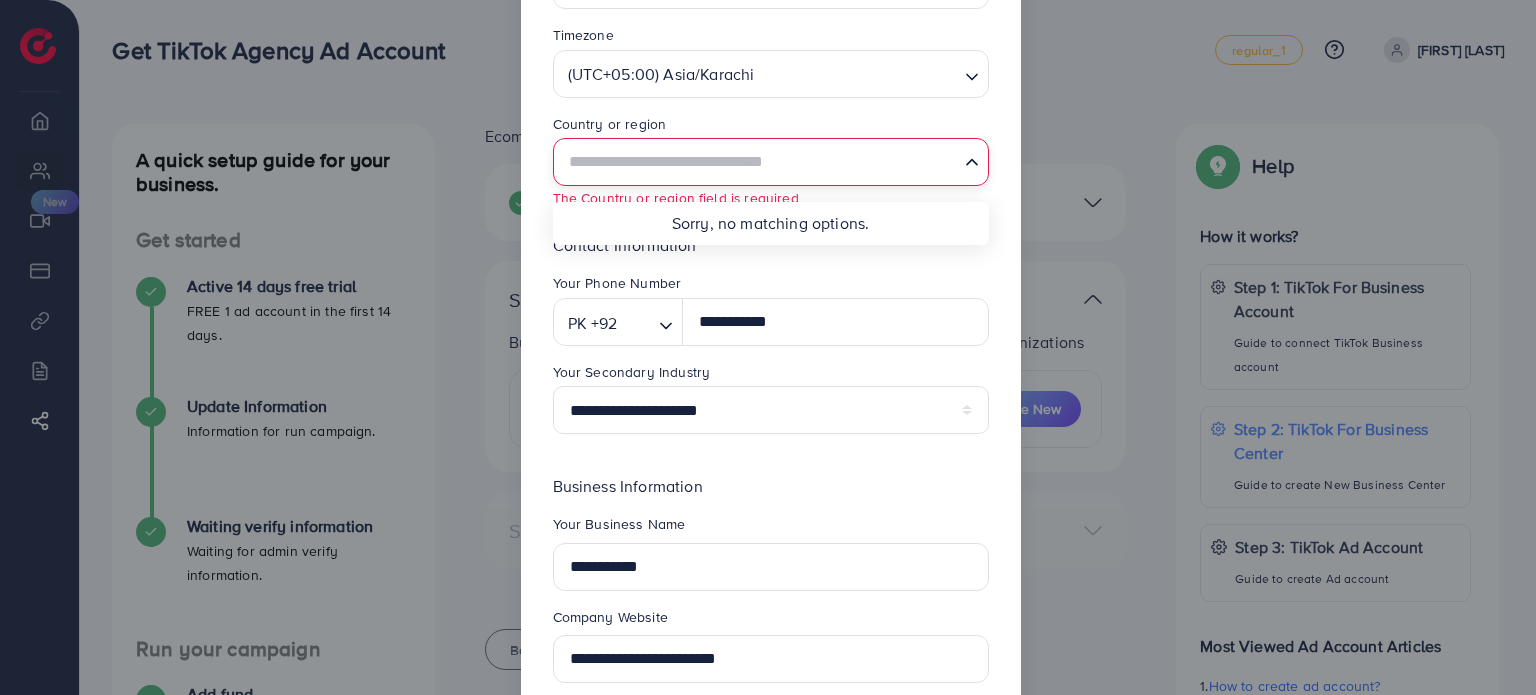 click on "**********" at bounding box center (771, 346) 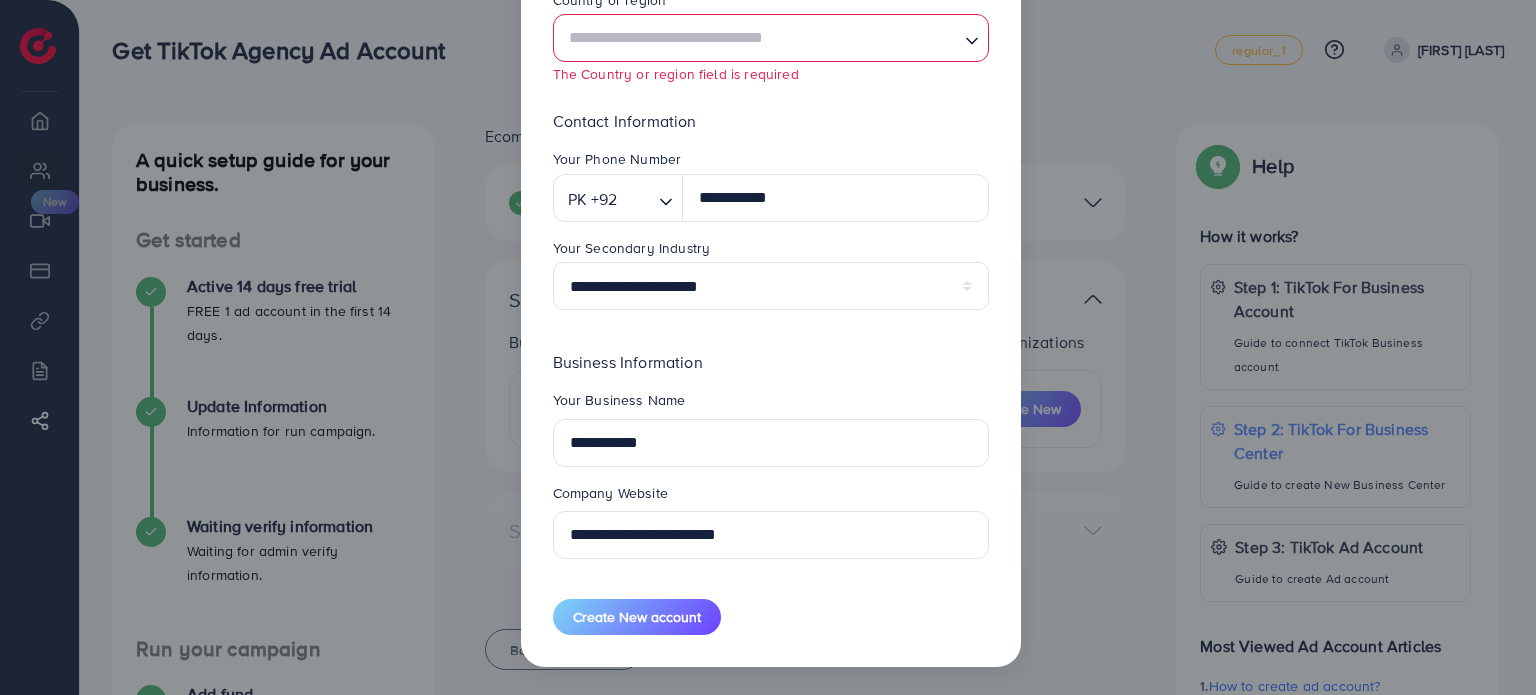 scroll, scrollTop: 212, scrollLeft: 0, axis: vertical 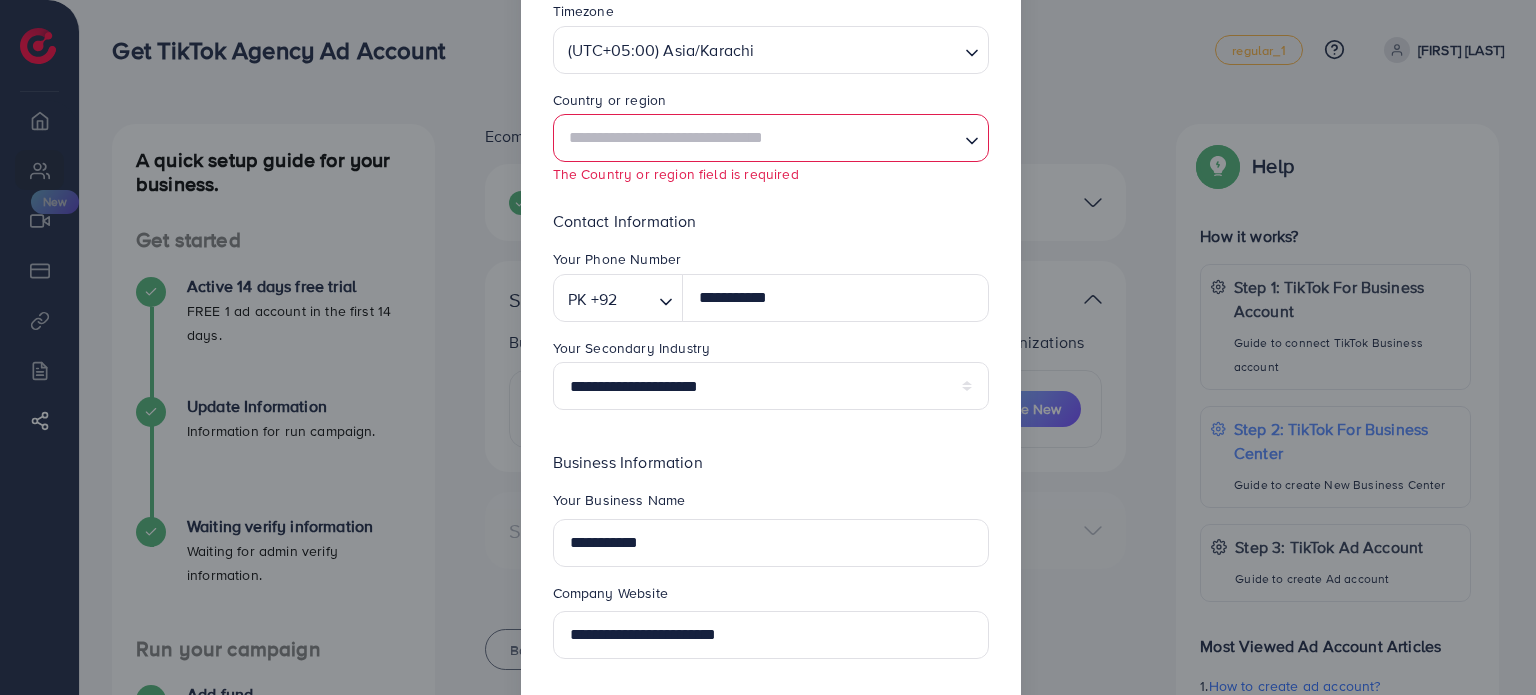 click at bounding box center [759, 138] 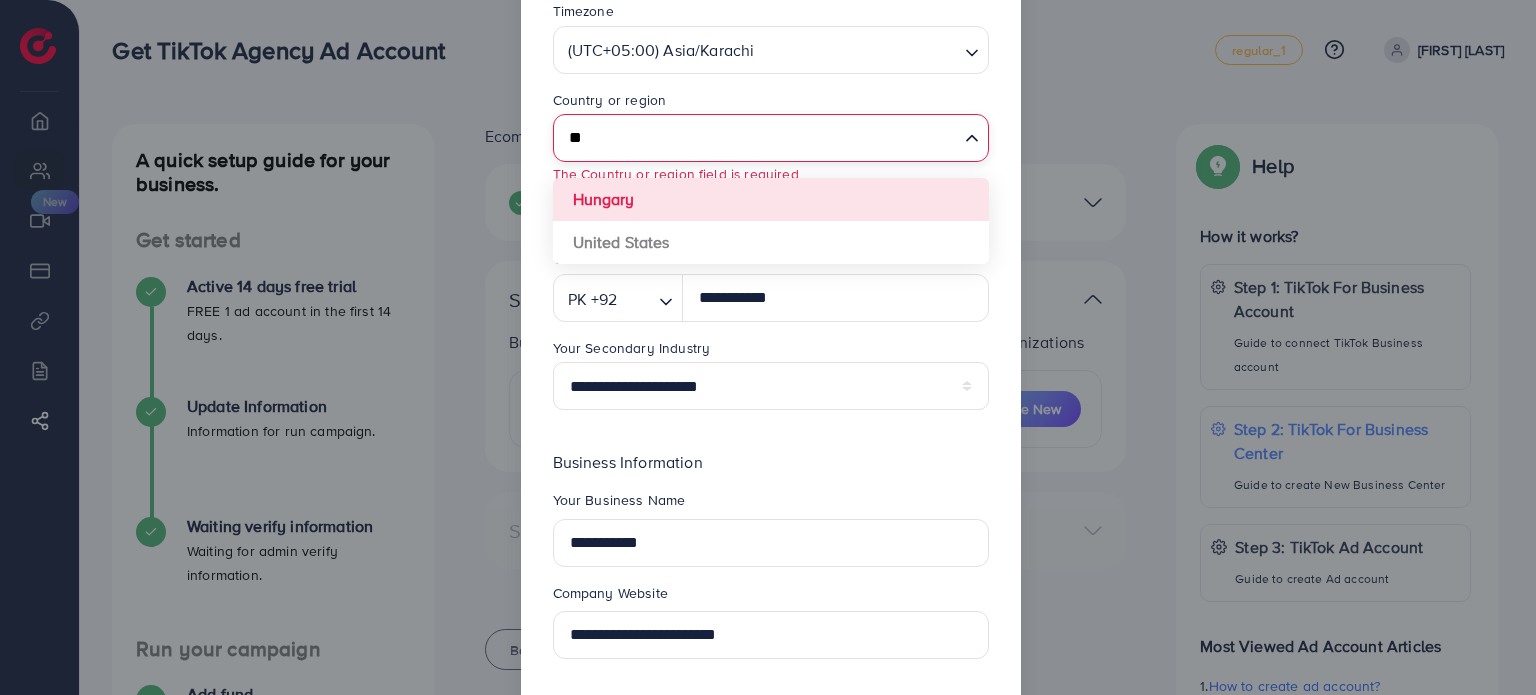 type on "*" 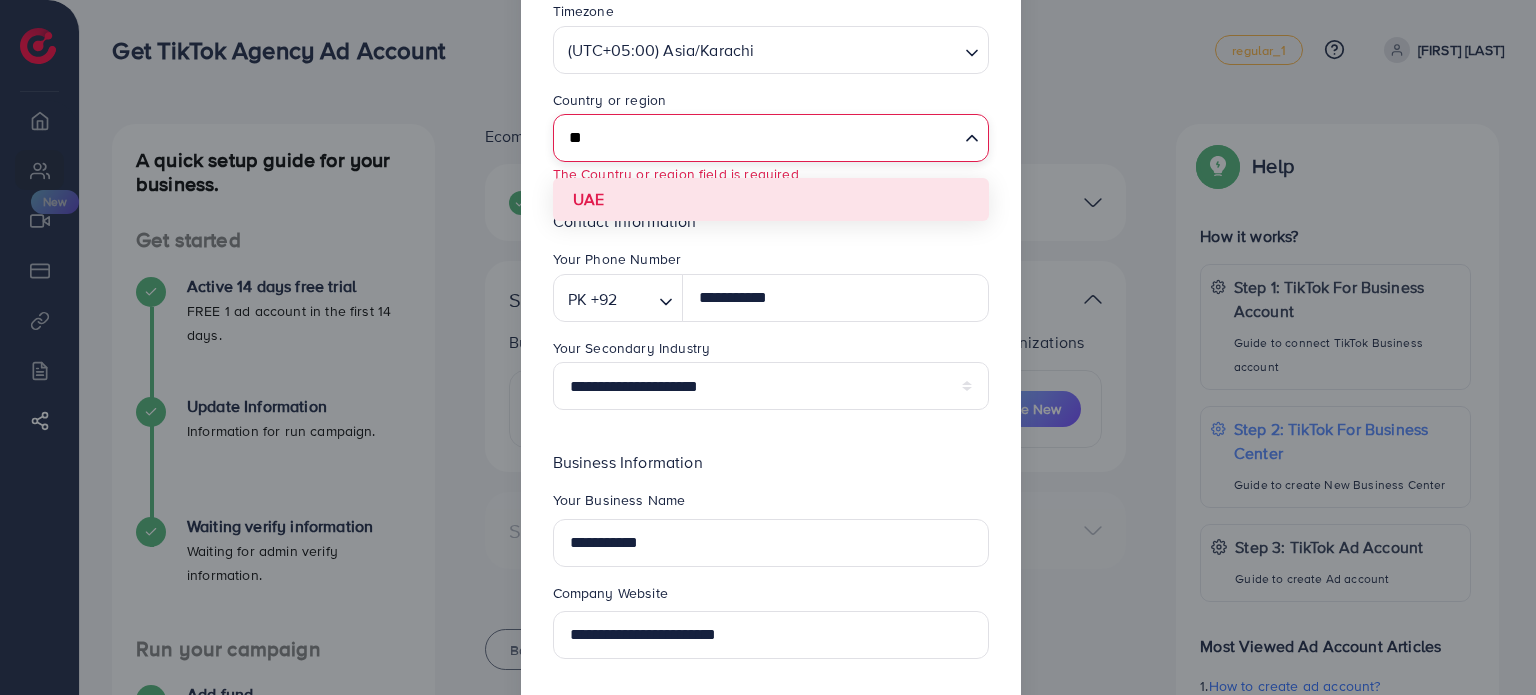 type on "**" 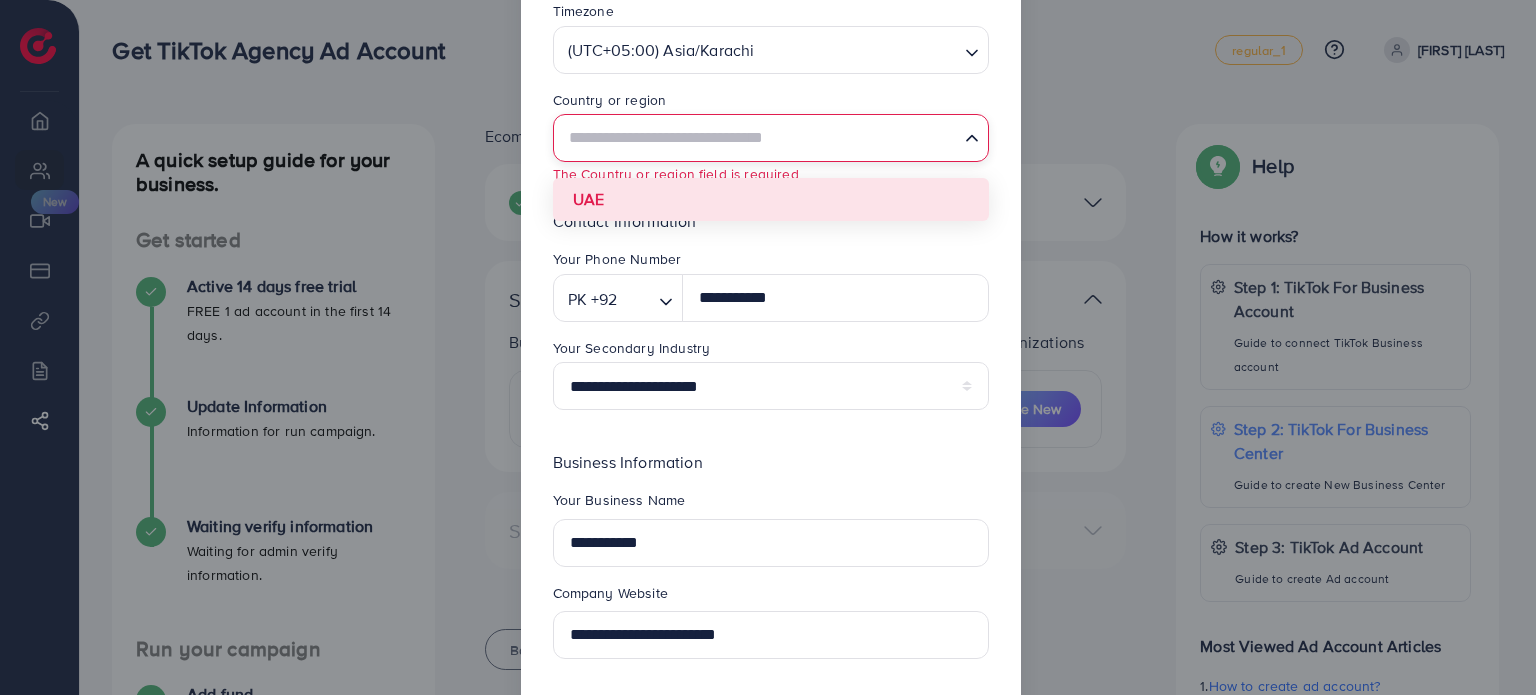 click on "**********" at bounding box center (771, 322) 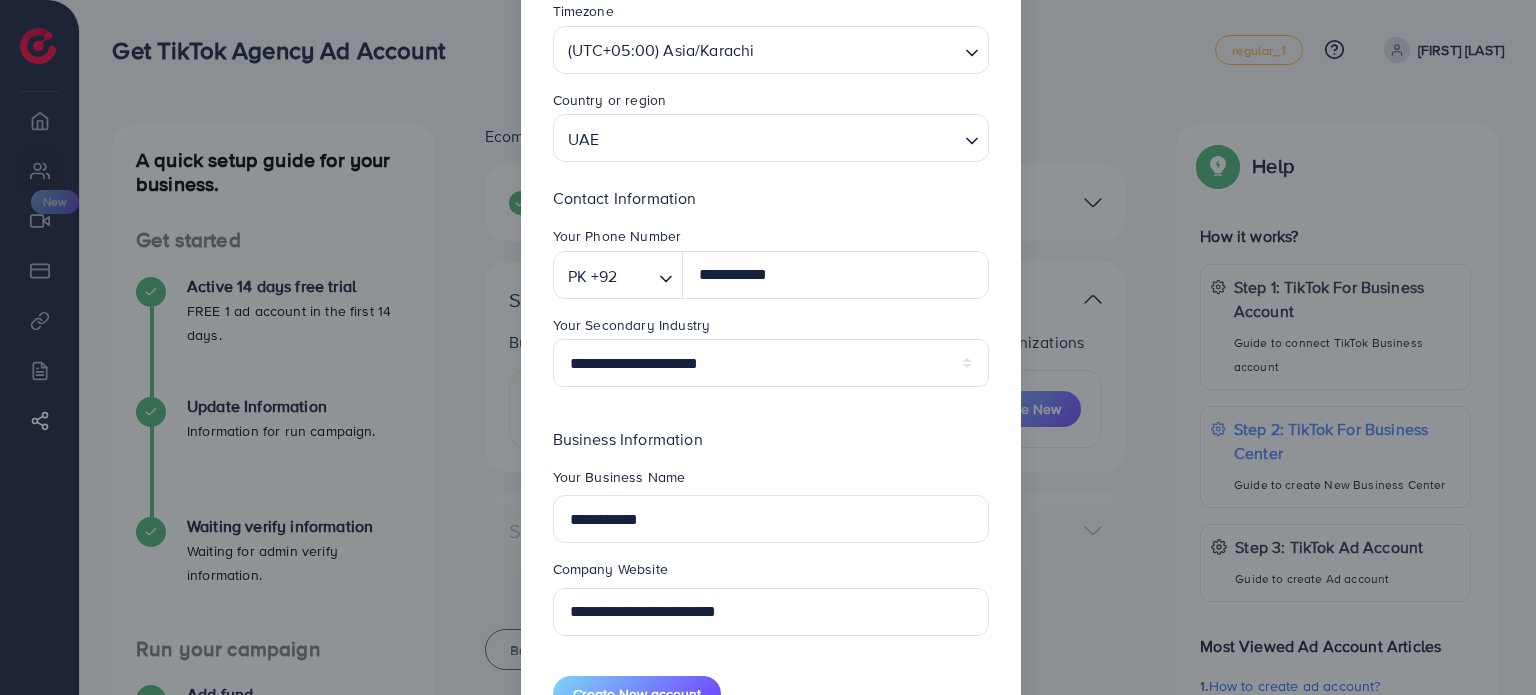 scroll, scrollTop: 288, scrollLeft: 0, axis: vertical 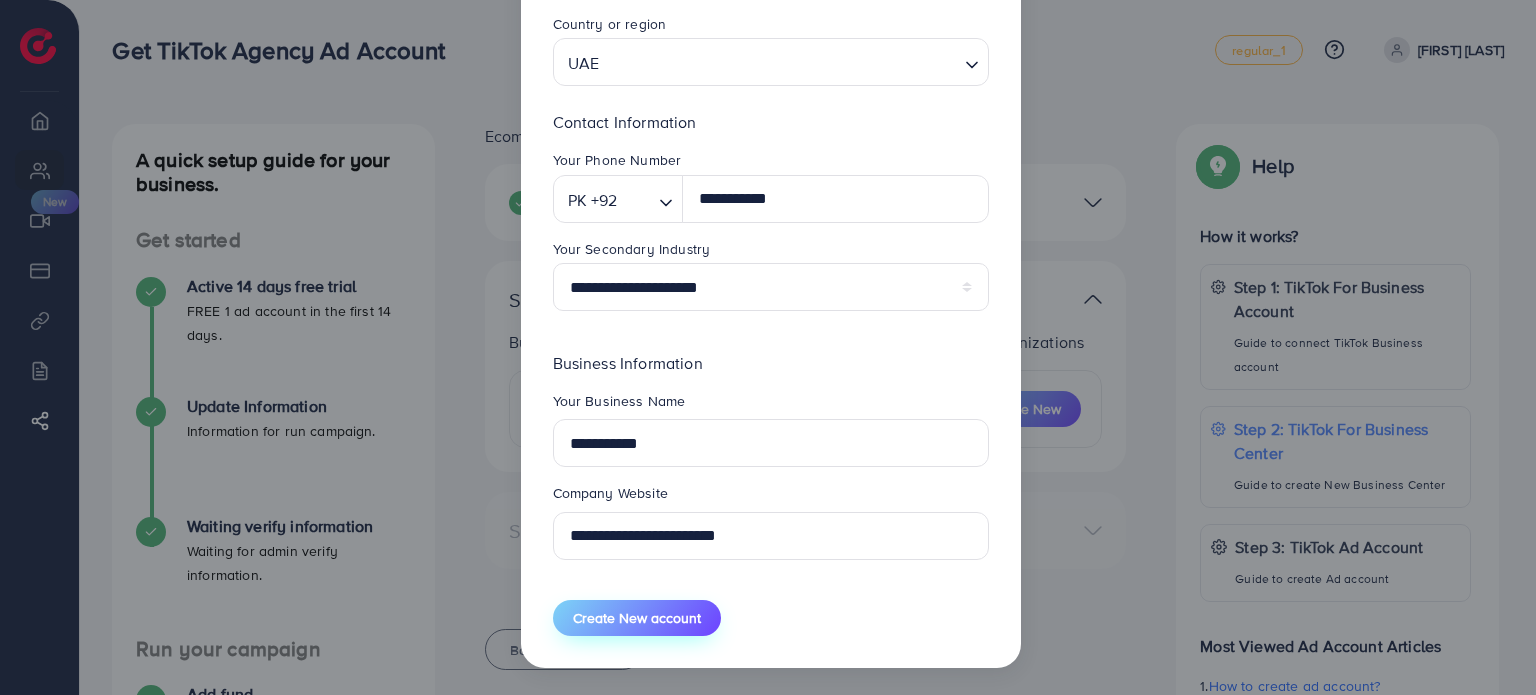 click on "Create New account" at bounding box center [637, 618] 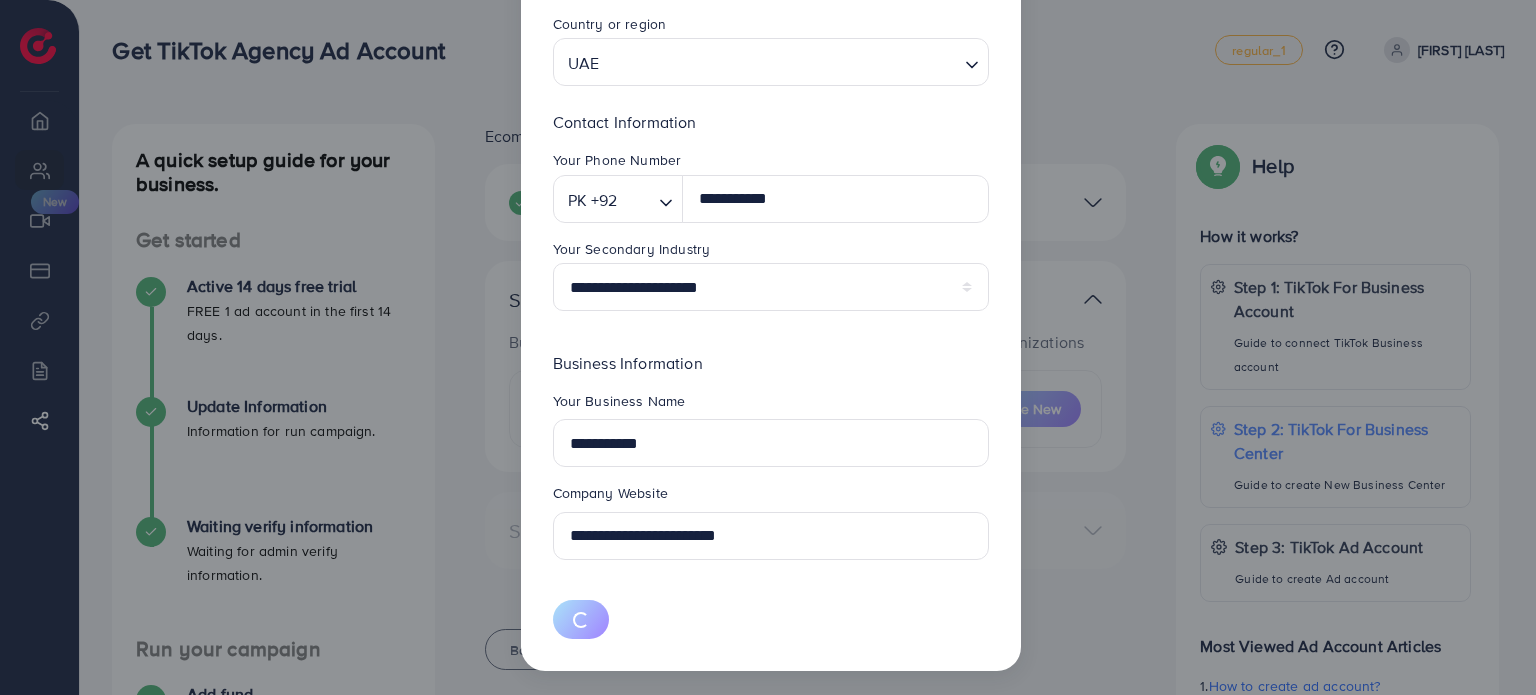 type 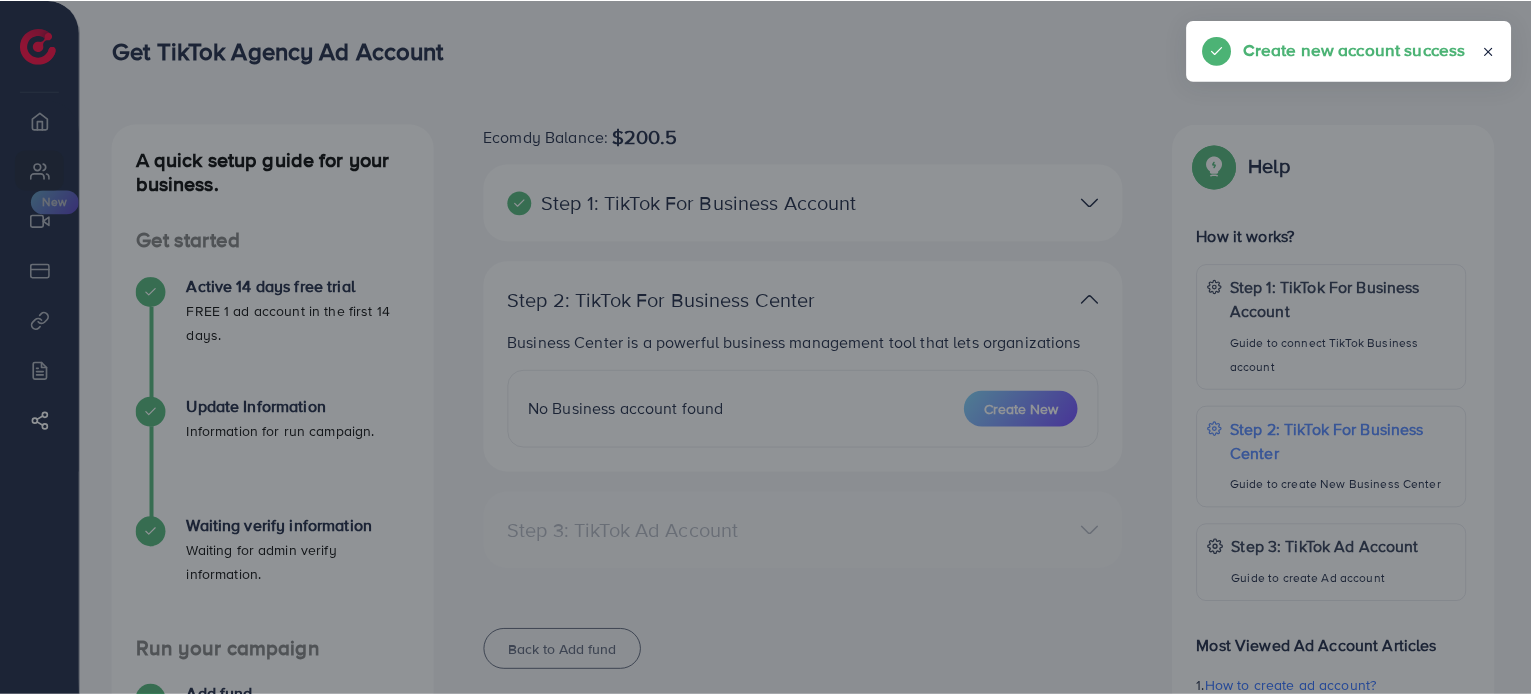 scroll, scrollTop: 142, scrollLeft: 0, axis: vertical 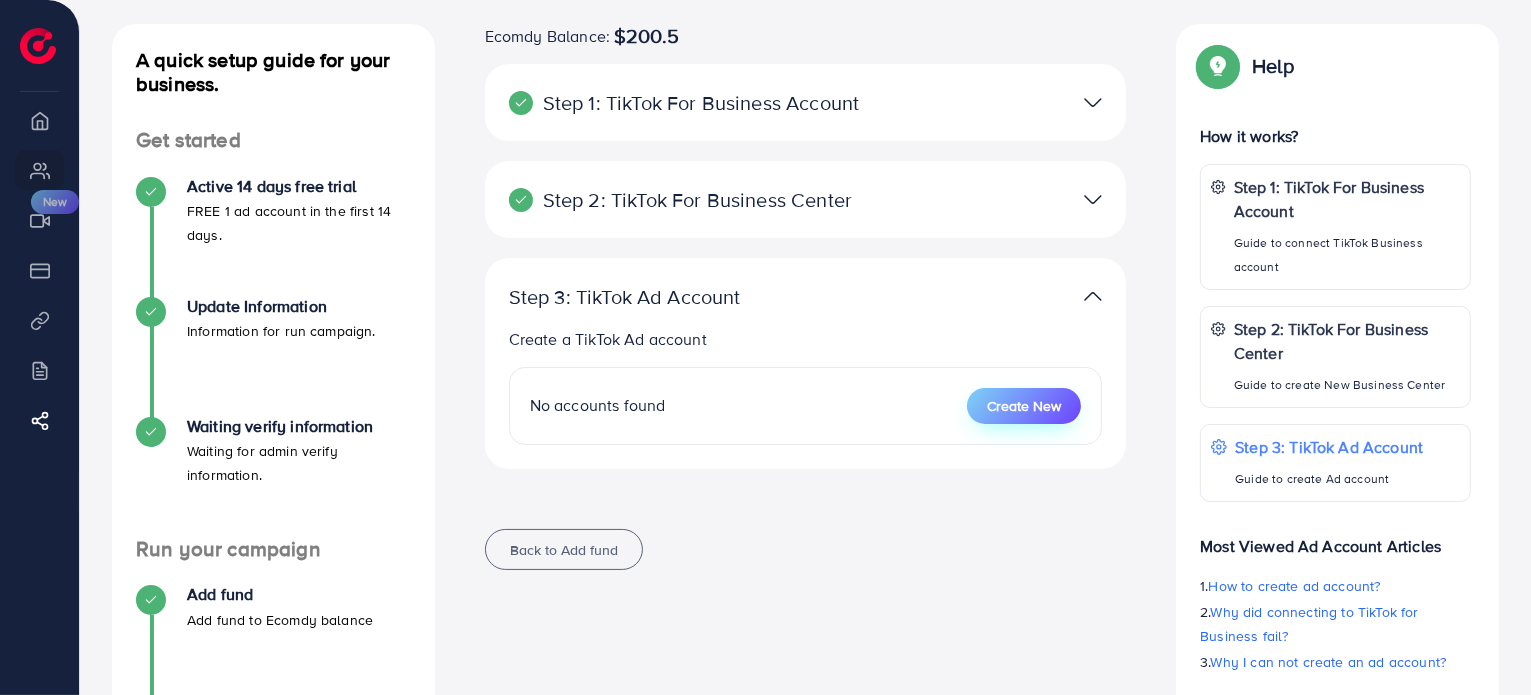 click on "Create New" at bounding box center (1024, 406) 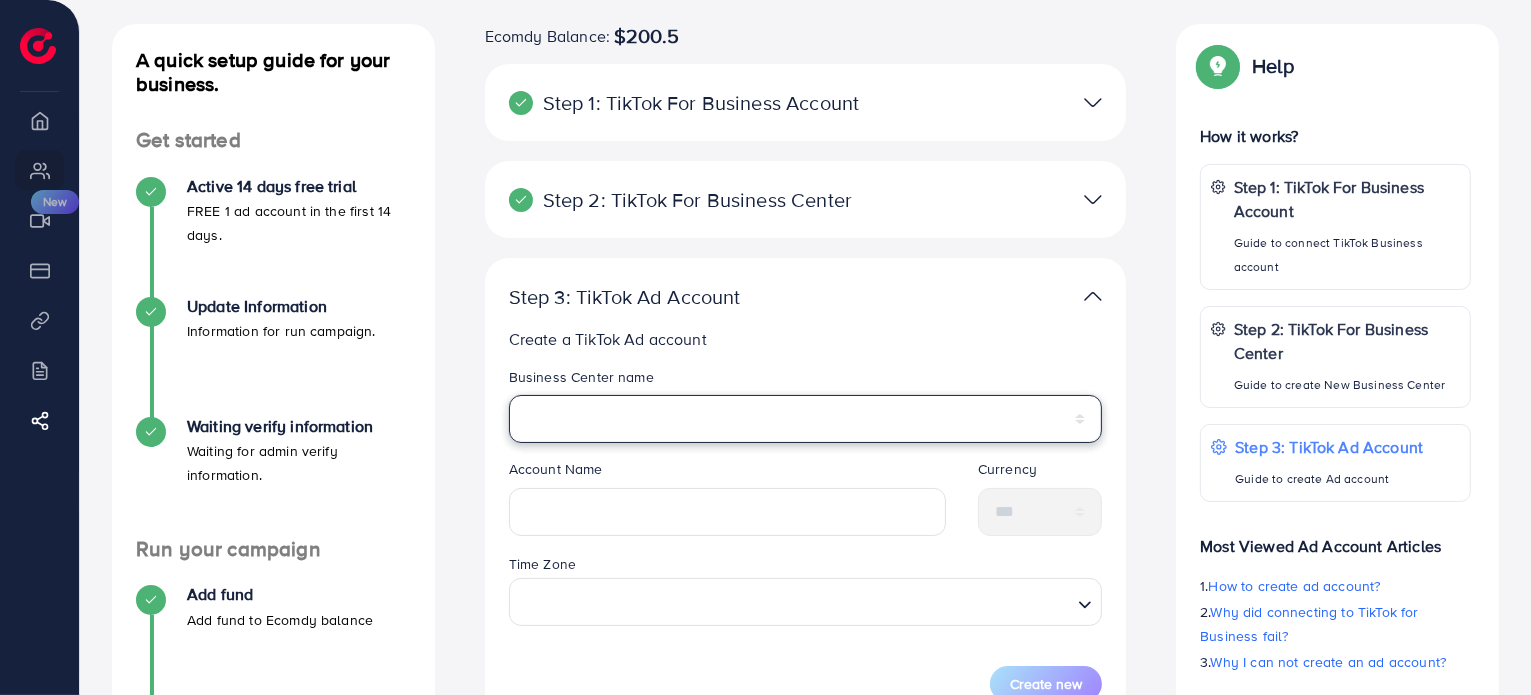 click on "**********" at bounding box center [806, 419] 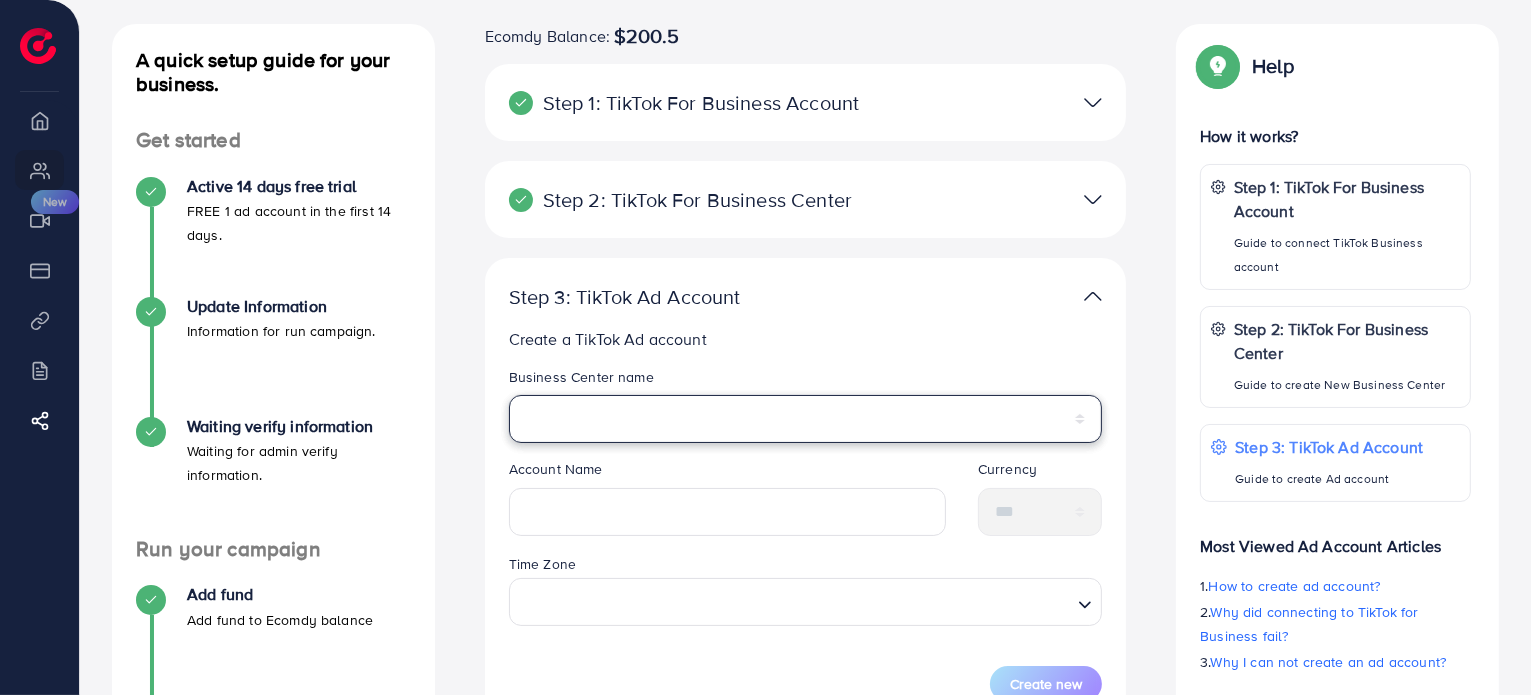 select on "**********" 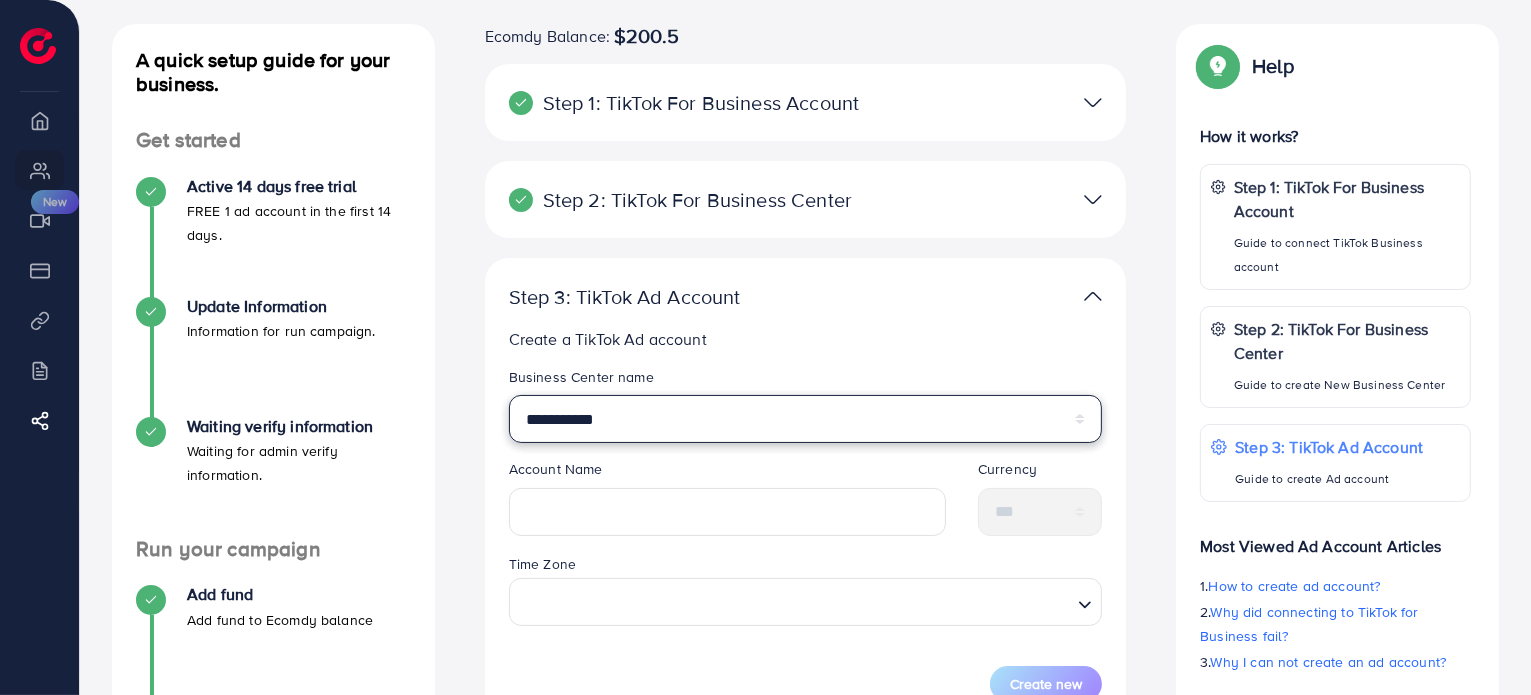 click on "**********" at bounding box center (806, 419) 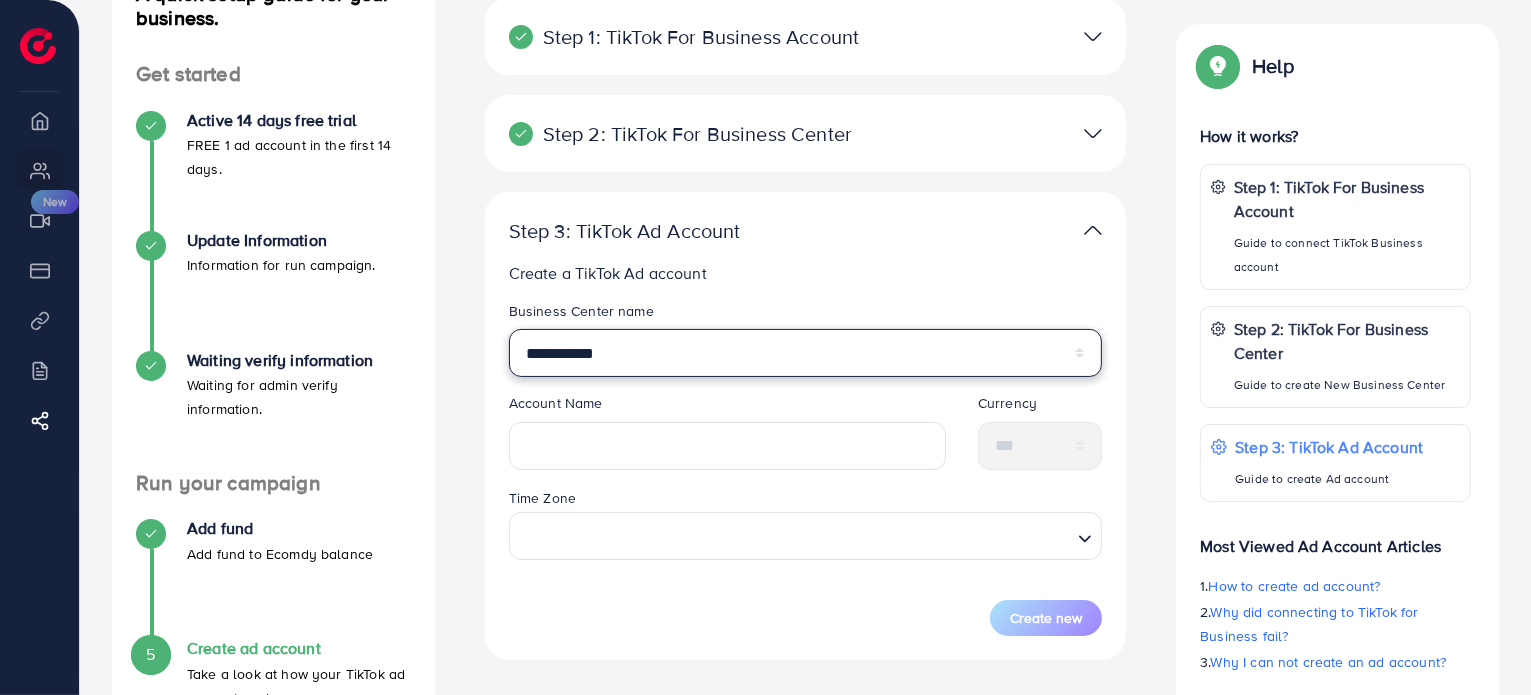 scroll, scrollTop: 200, scrollLeft: 0, axis: vertical 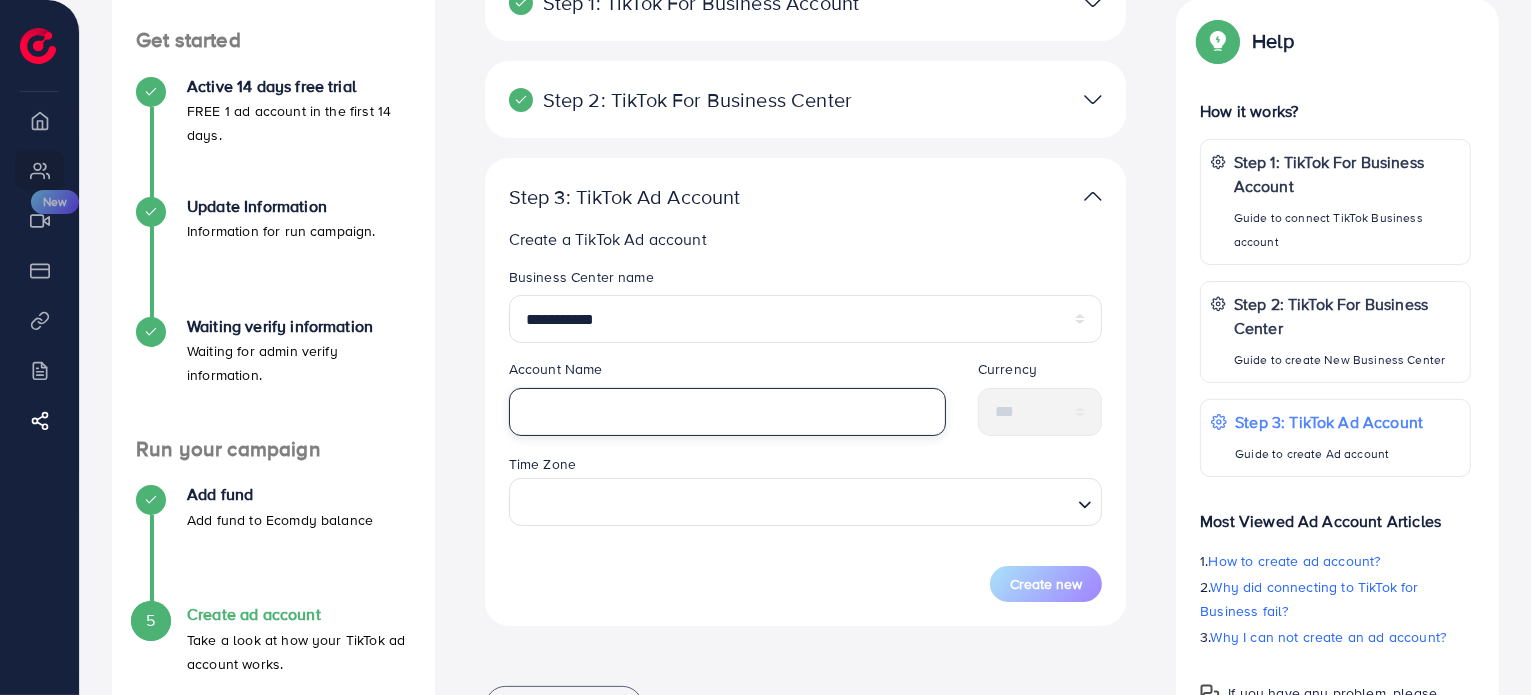 click at bounding box center [727, 412] 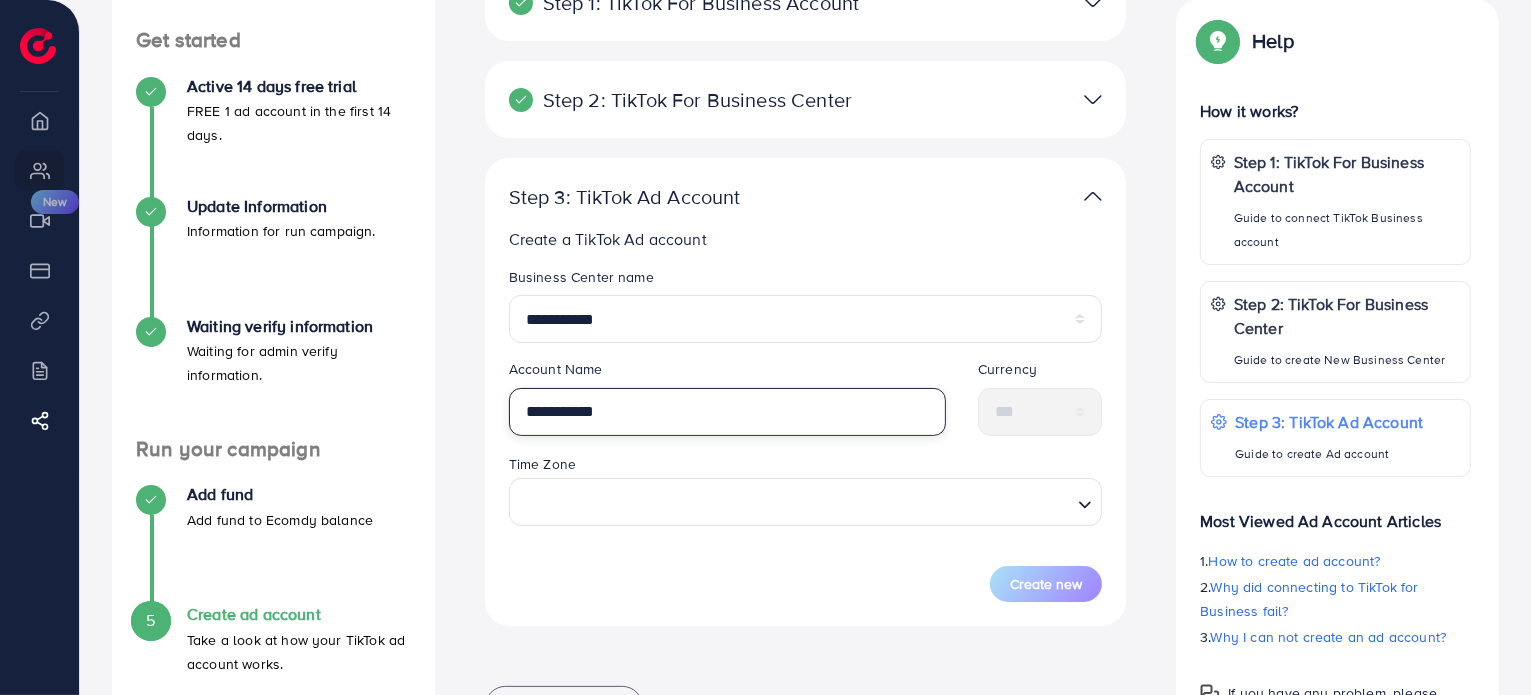 type on "**********" 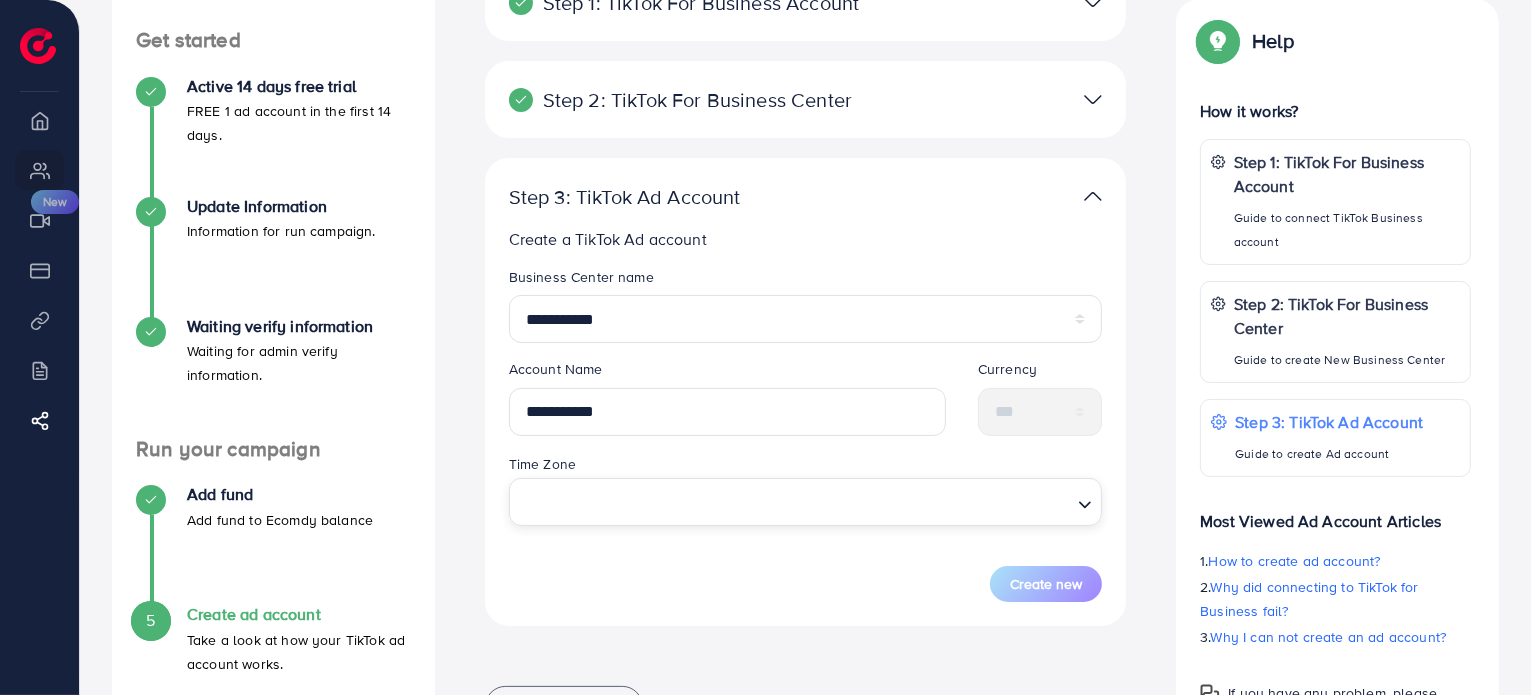 click at bounding box center (794, 502) 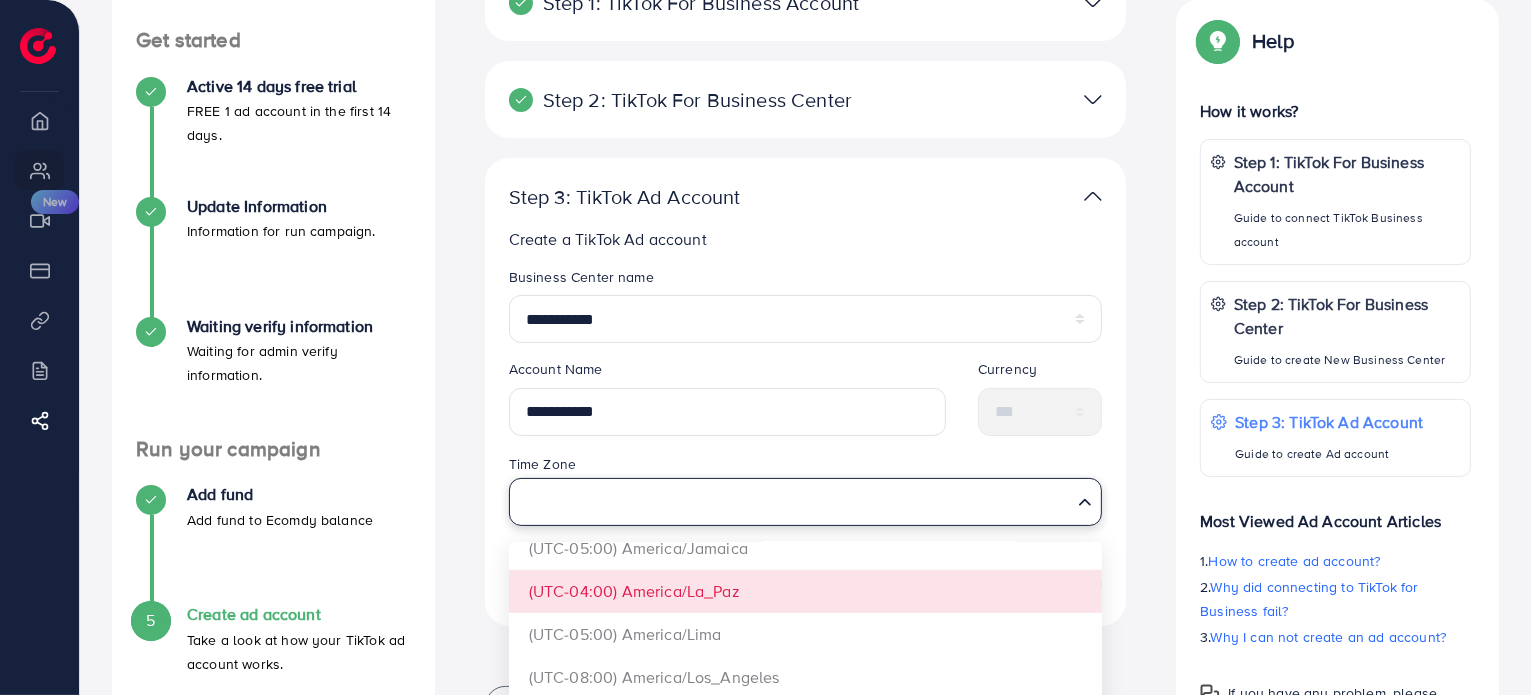 scroll, scrollTop: 1400, scrollLeft: 0, axis: vertical 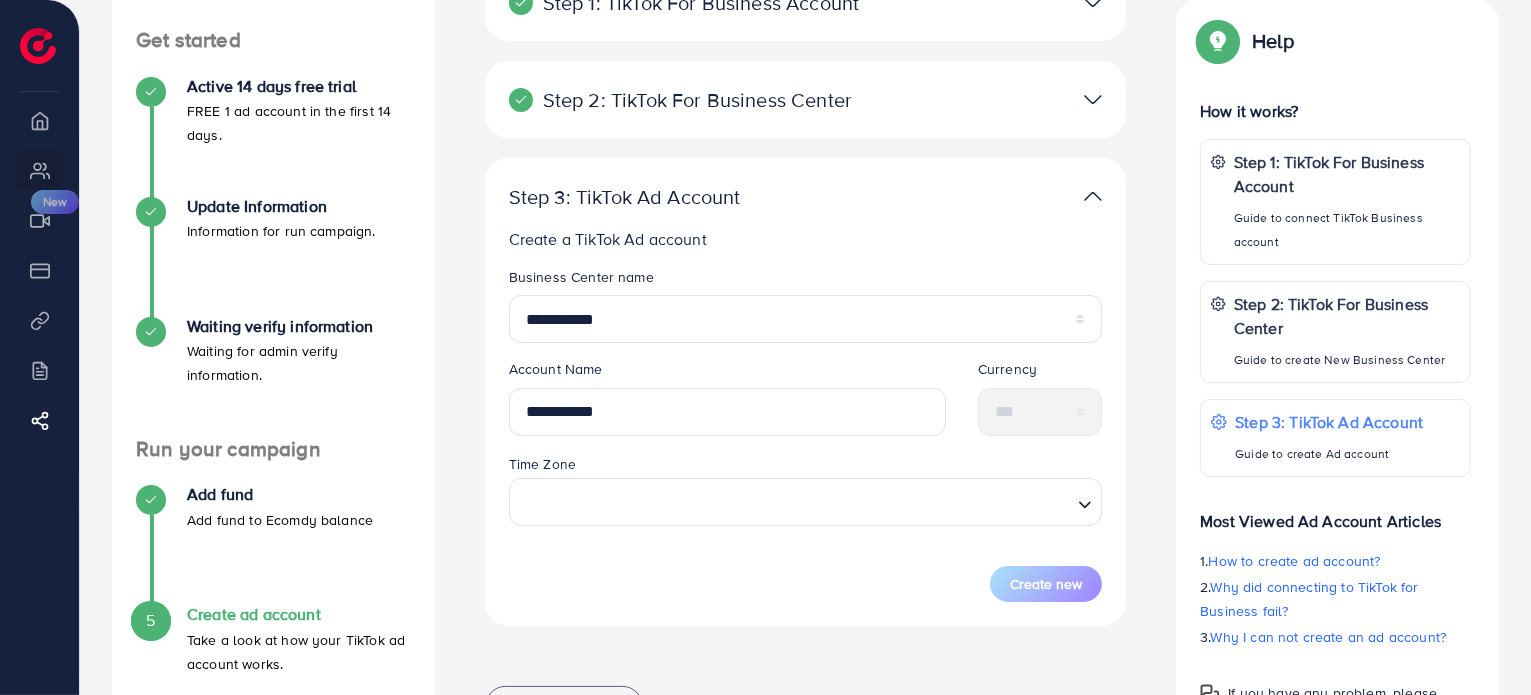 click on "Create new" at bounding box center (806, 584) 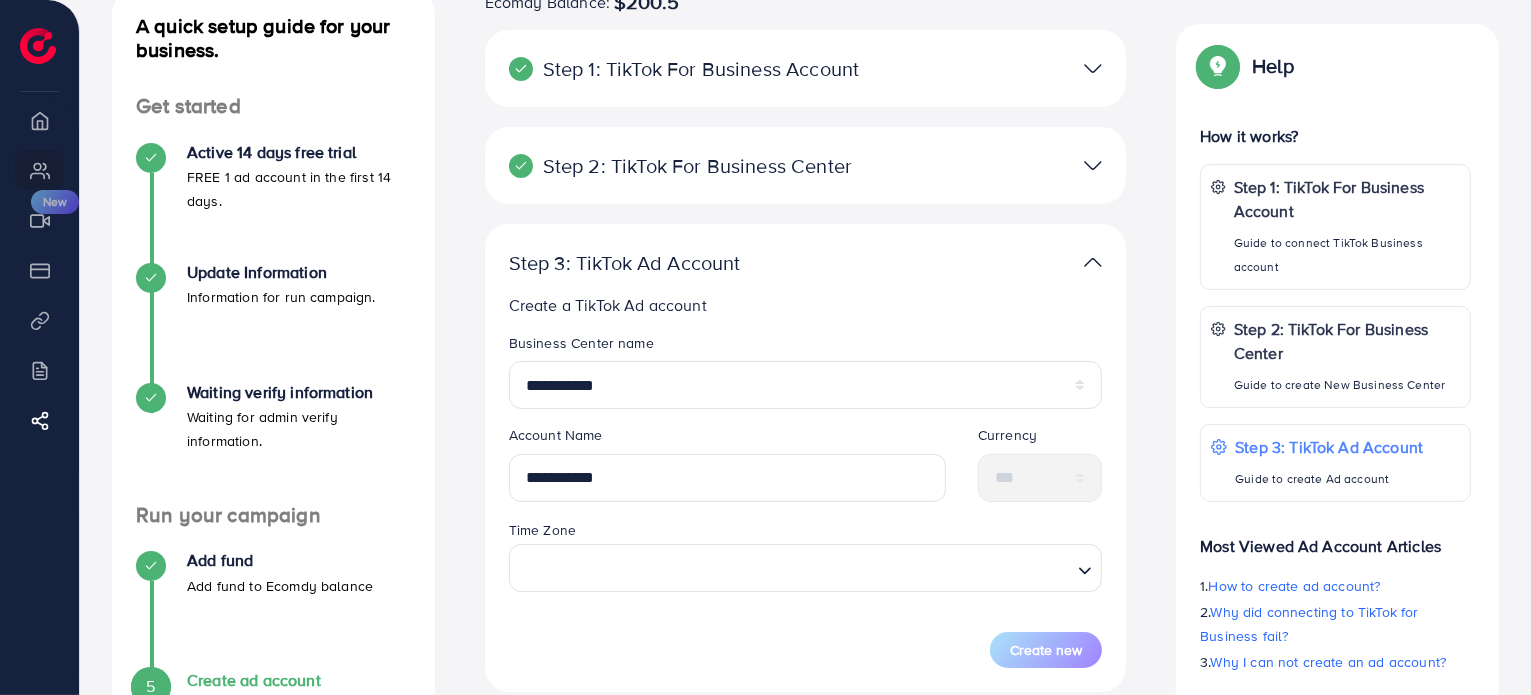 scroll, scrollTop: 100, scrollLeft: 0, axis: vertical 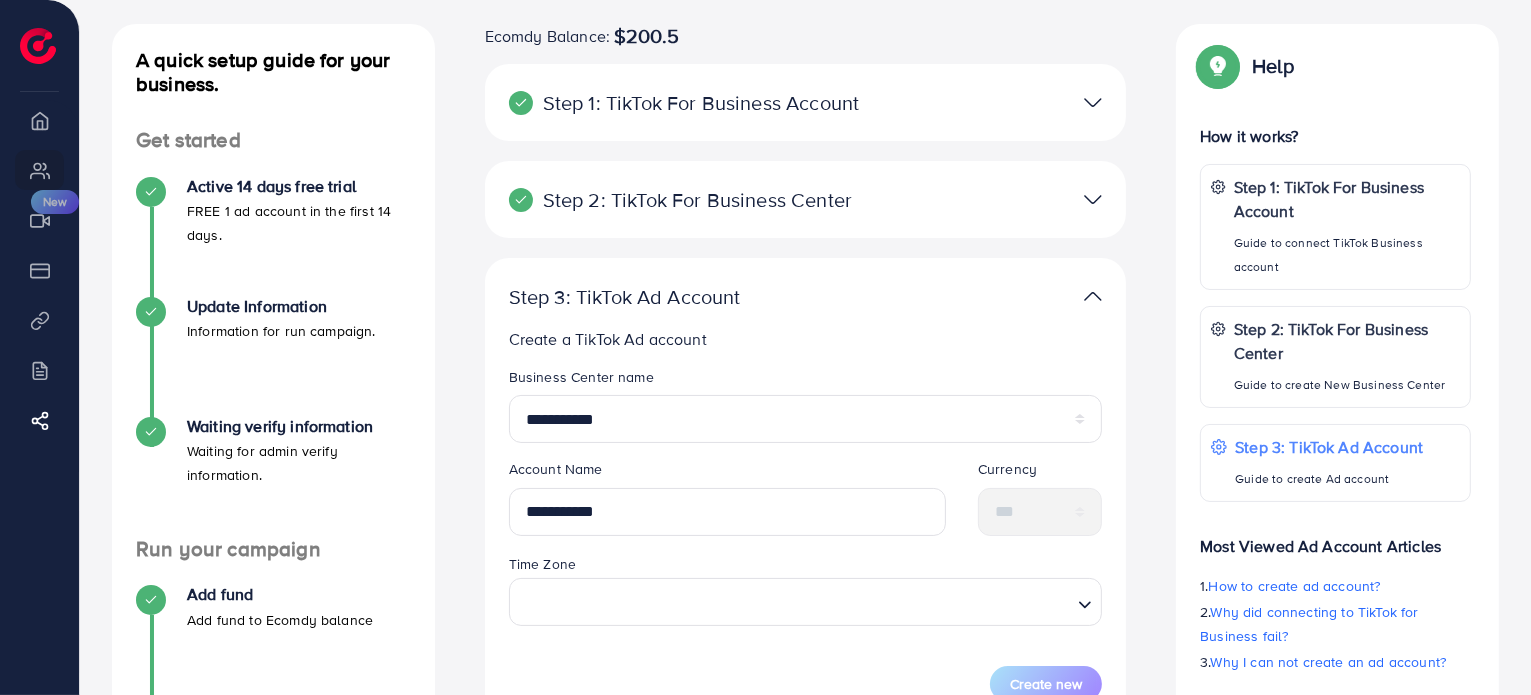 click at bounding box center [1093, 199] 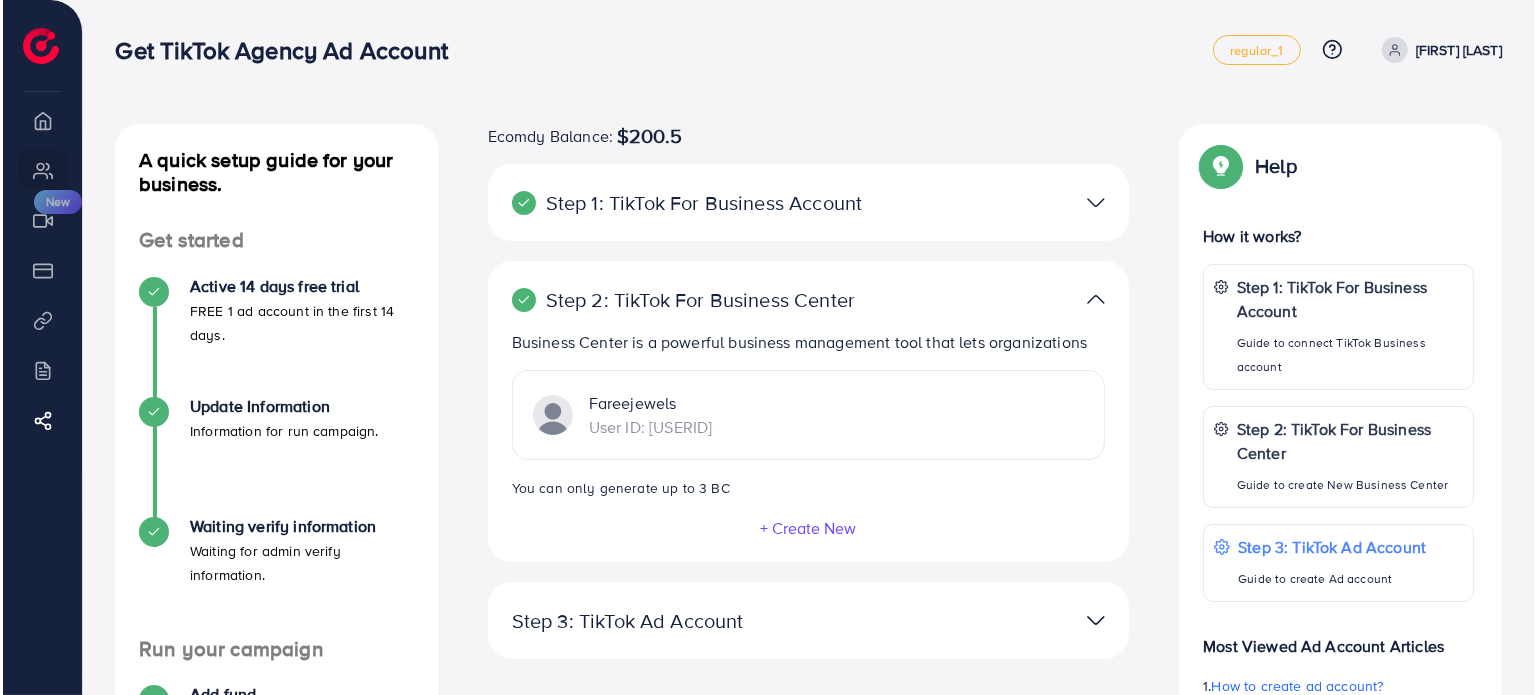 scroll, scrollTop: 200, scrollLeft: 0, axis: vertical 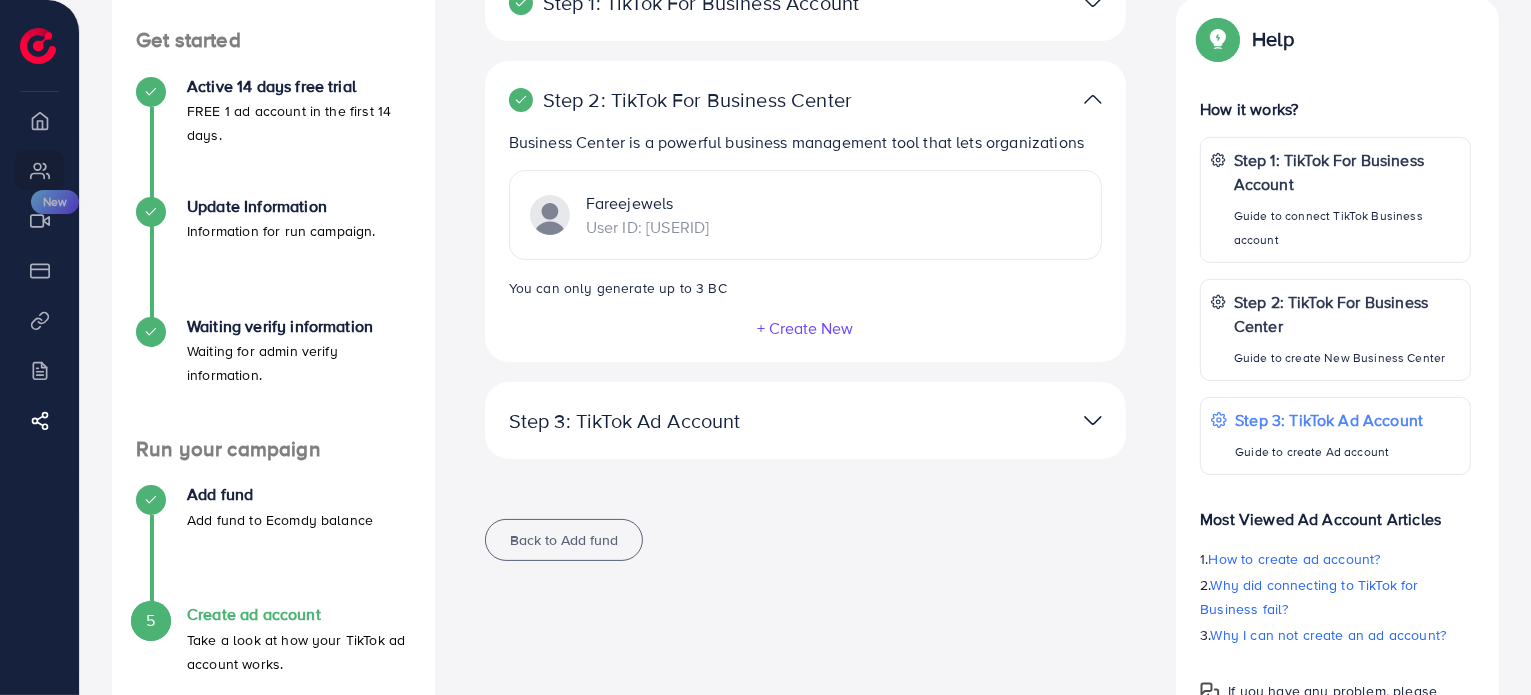 click on "+ Create New" at bounding box center (806, 328) 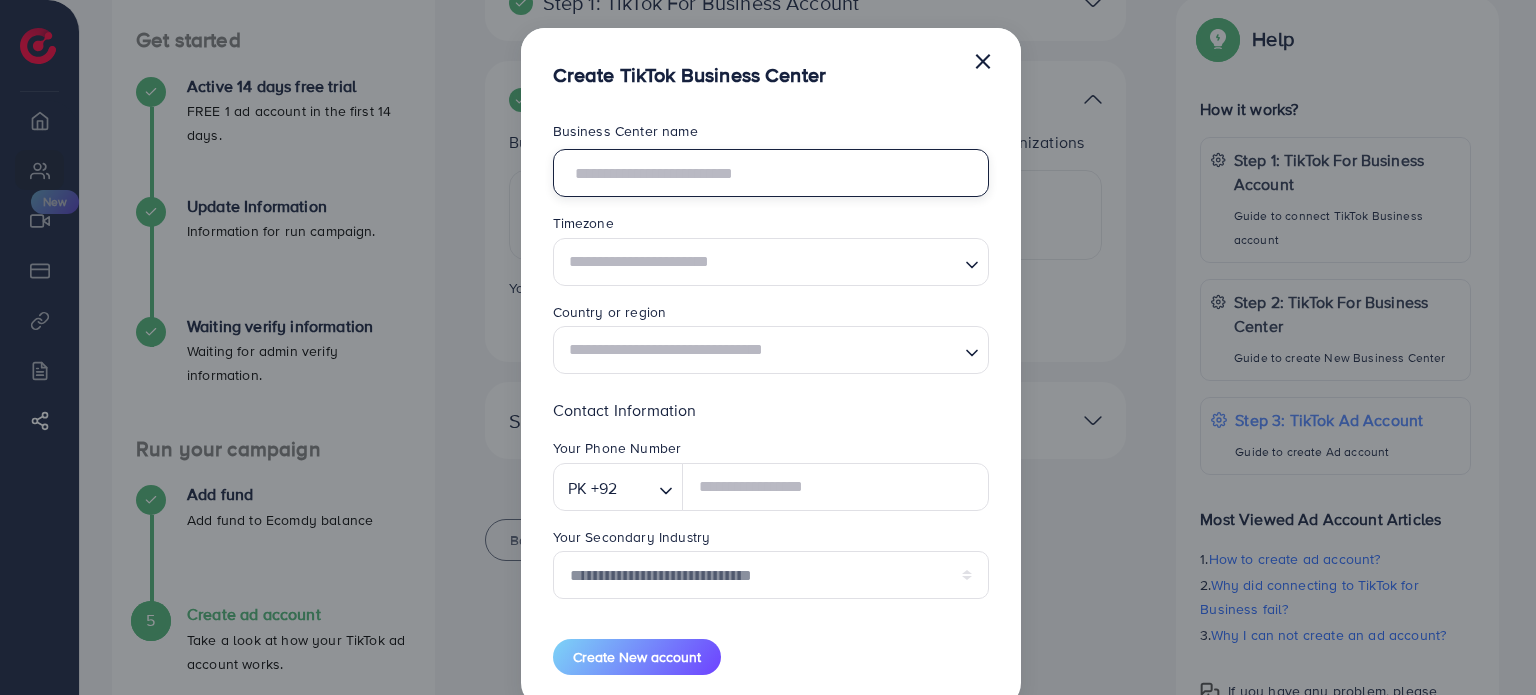 click at bounding box center (771, 173) 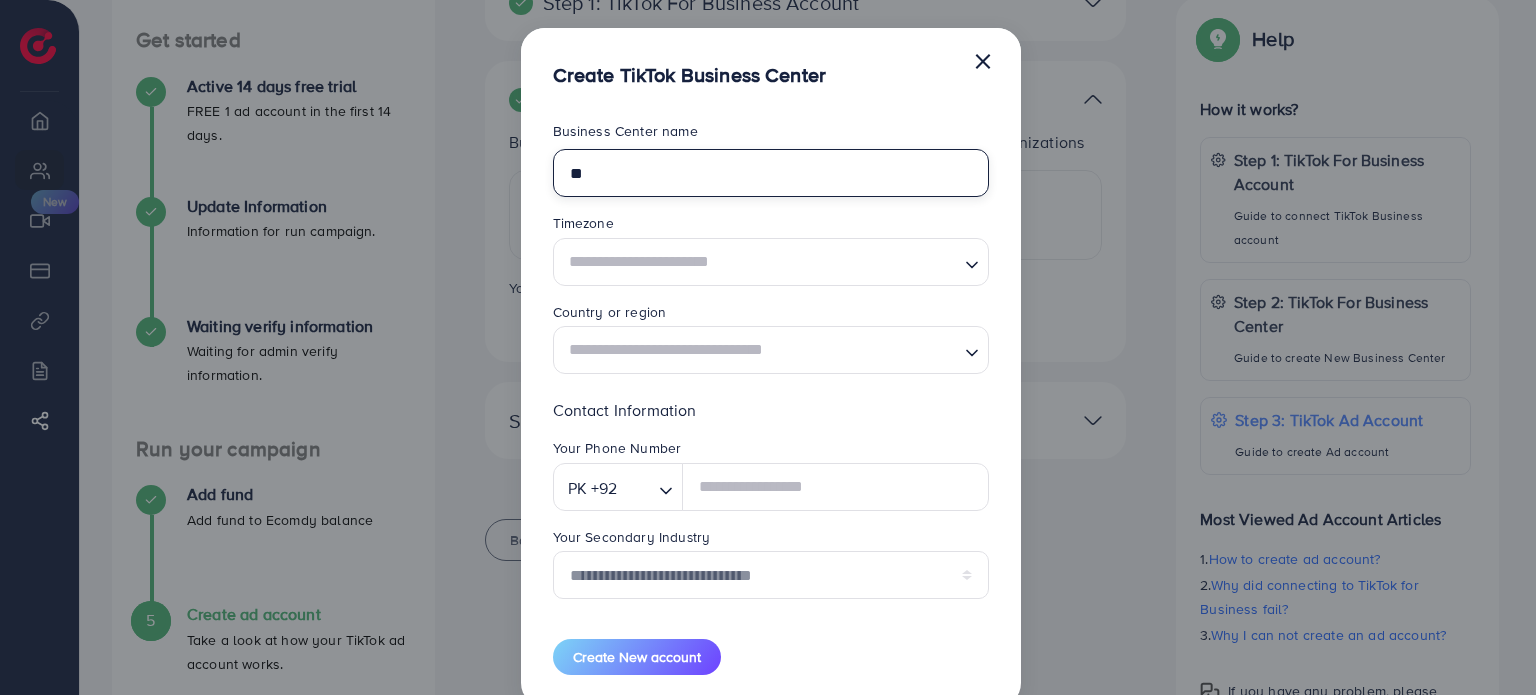 type on "*" 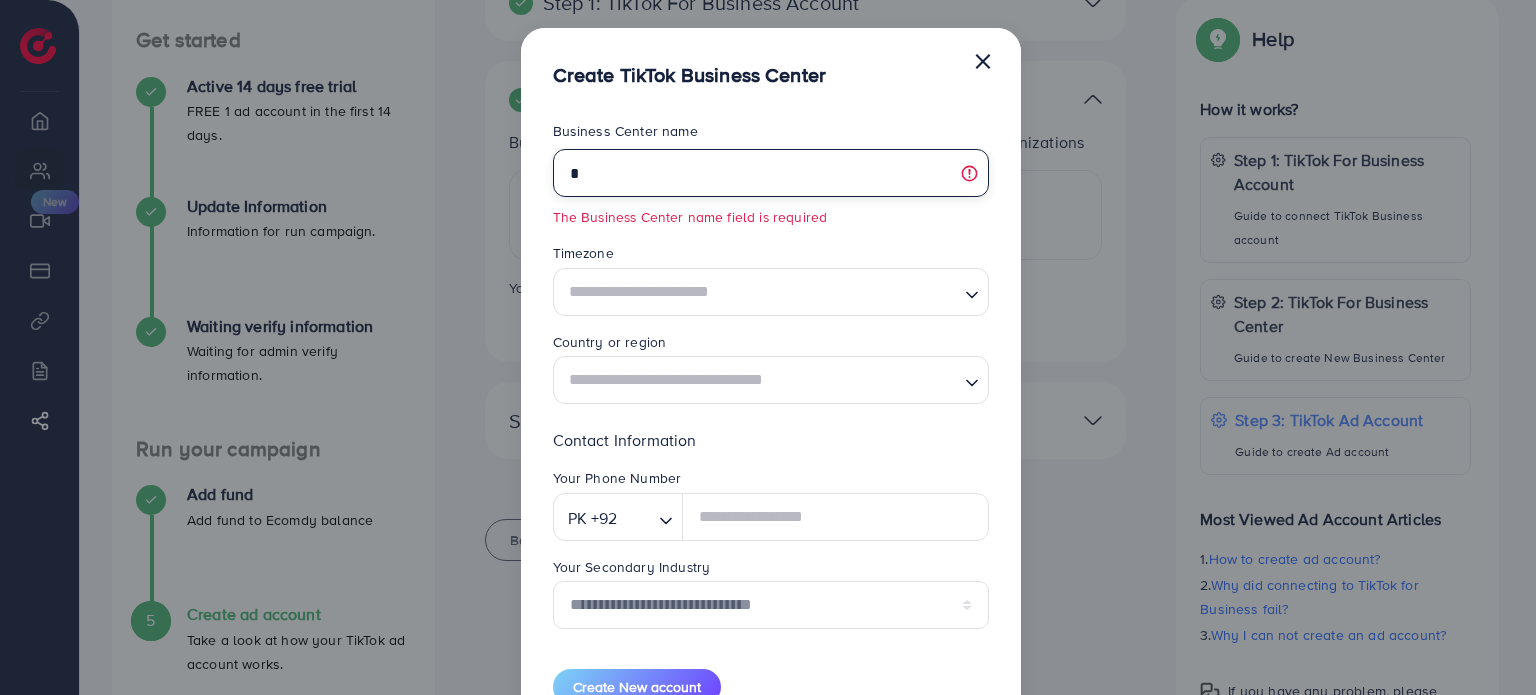 type 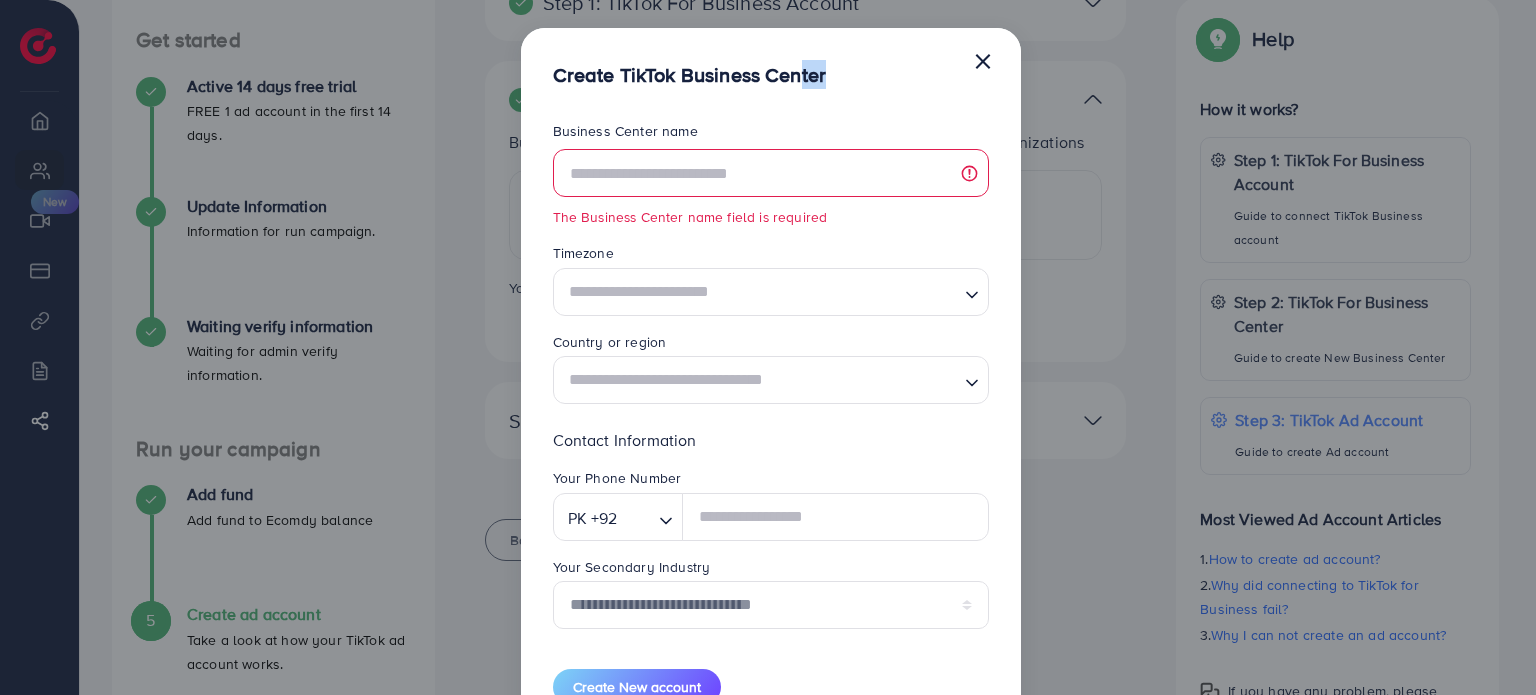 drag, startPoint x: 798, startPoint y: 44, endPoint x: 856, endPoint y: 67, distance: 62.39391 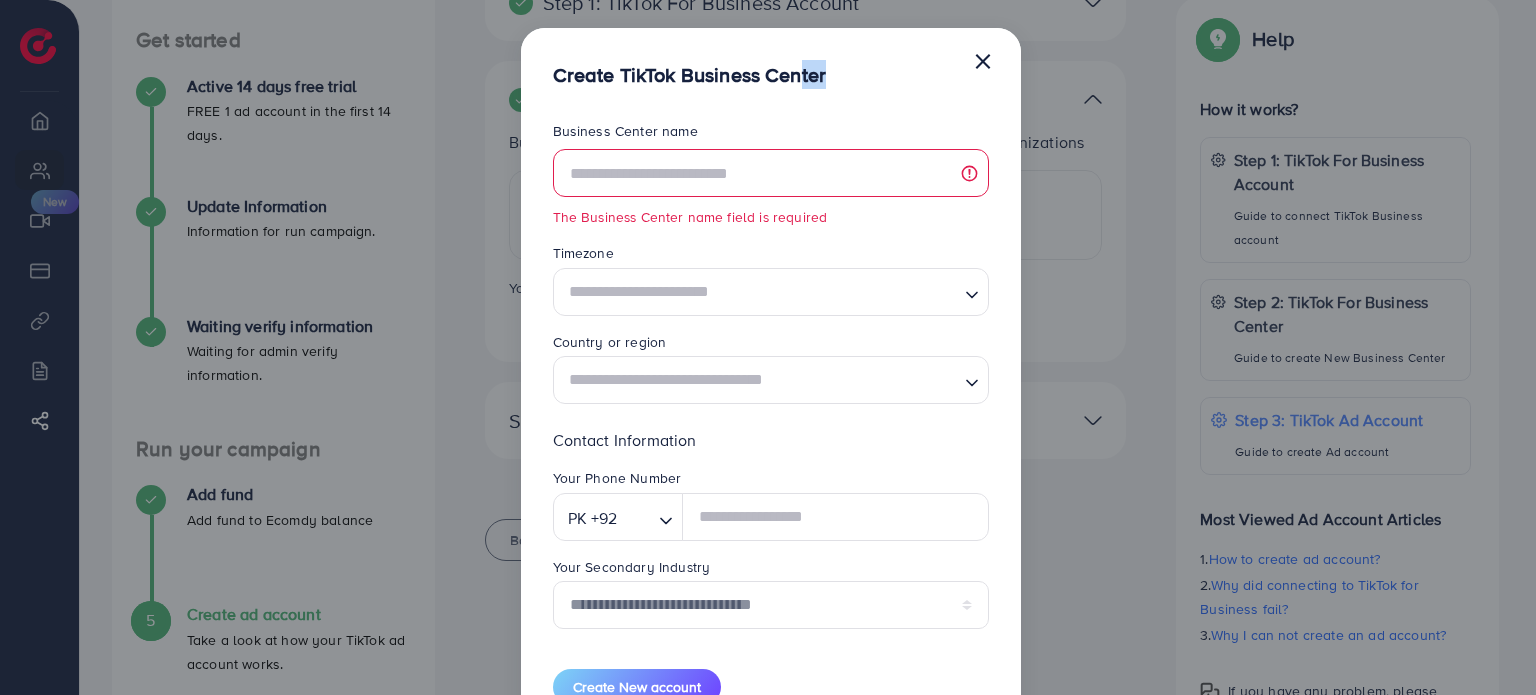 click on "Create TikTok Business Center ×" at bounding box center (771, 58) 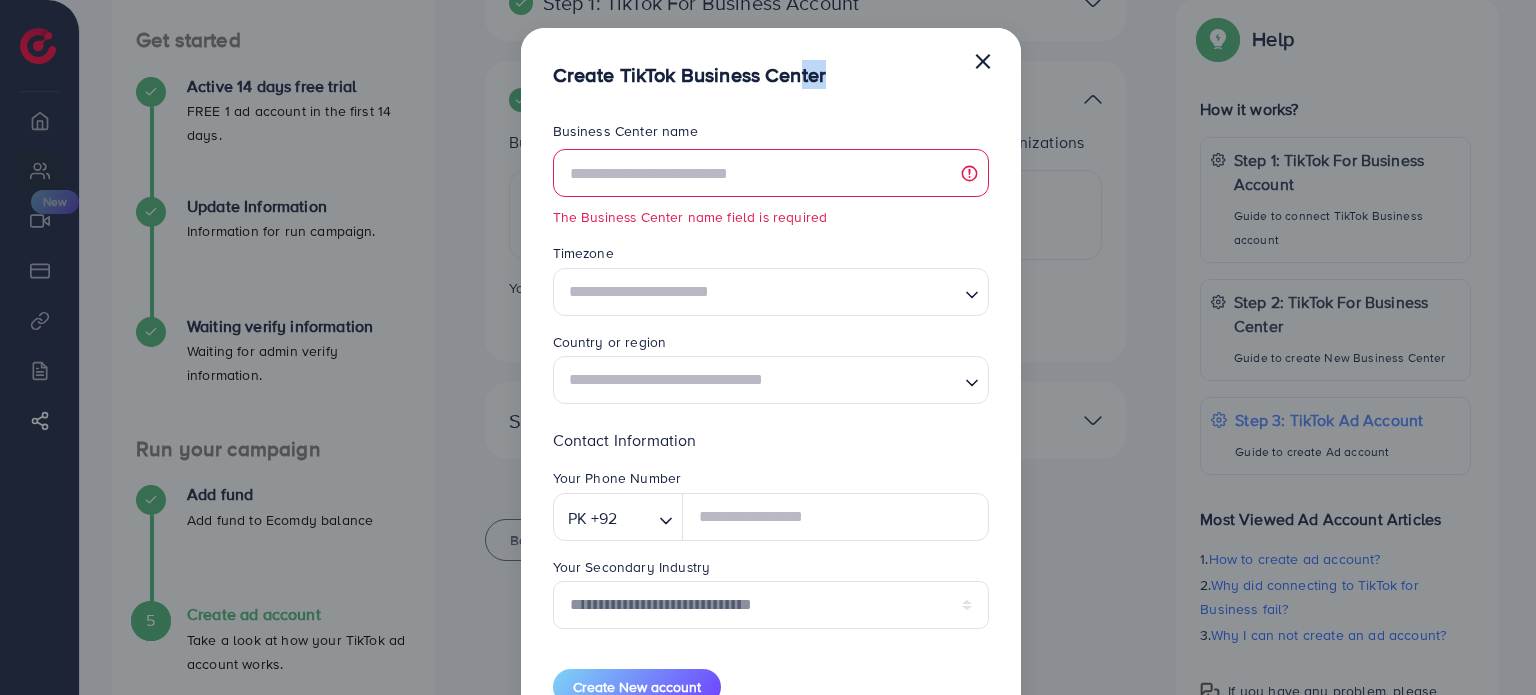 click on "×" at bounding box center (983, 60) 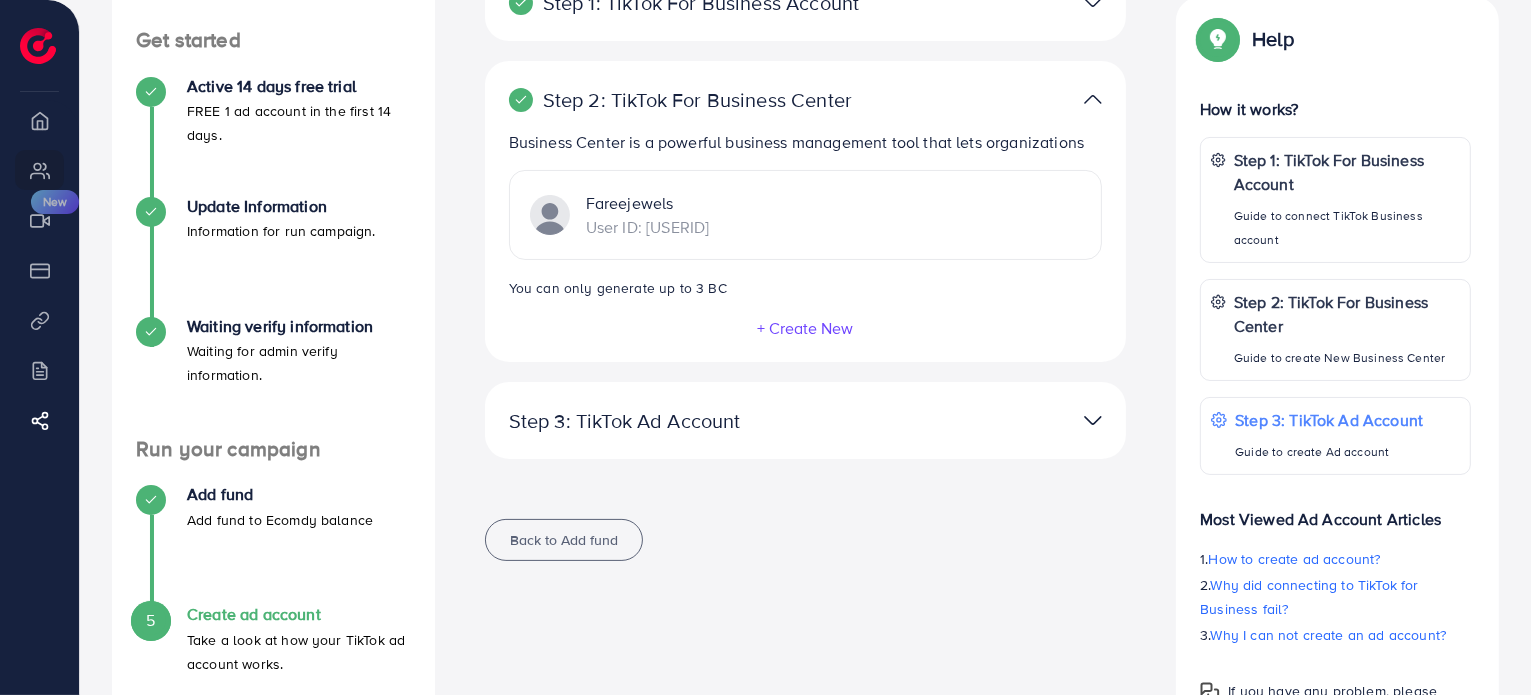 click on "+ Create New" at bounding box center (806, 328) 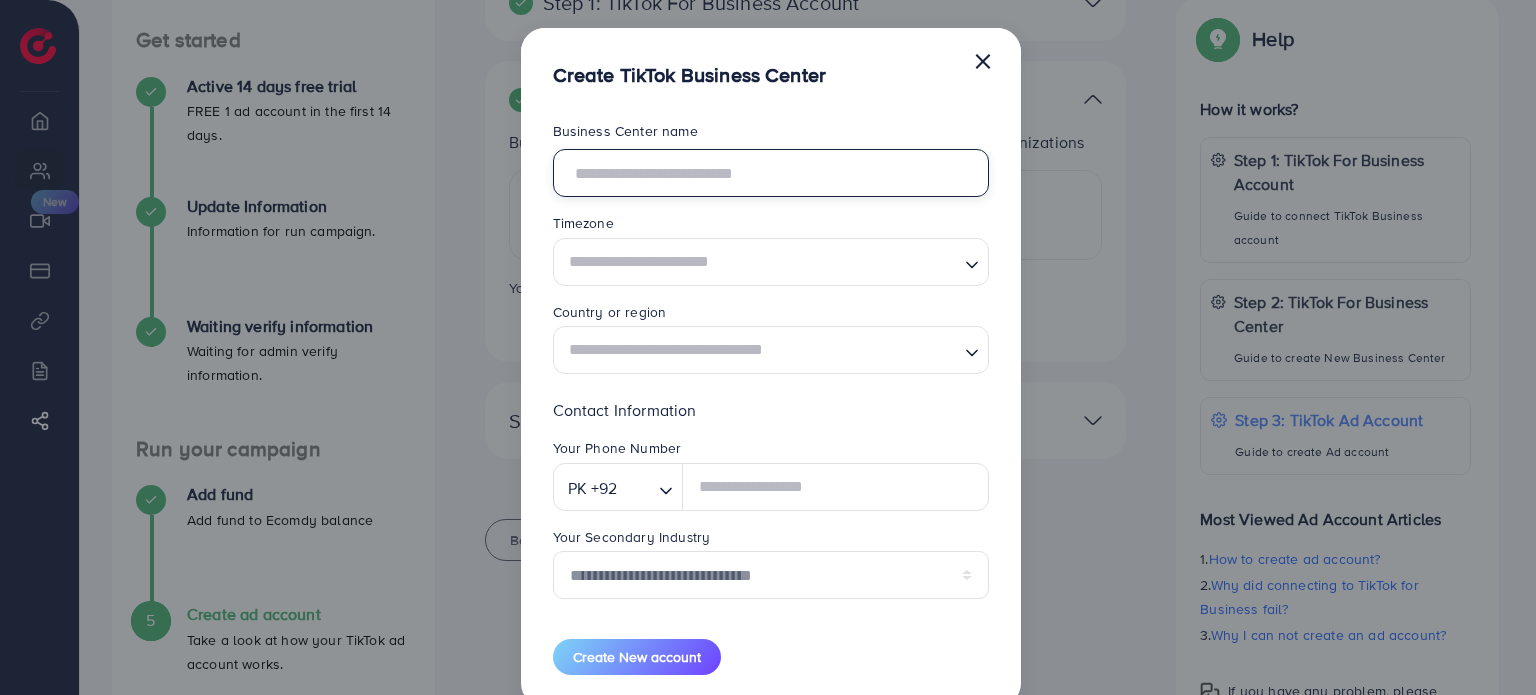 click at bounding box center [771, 173] 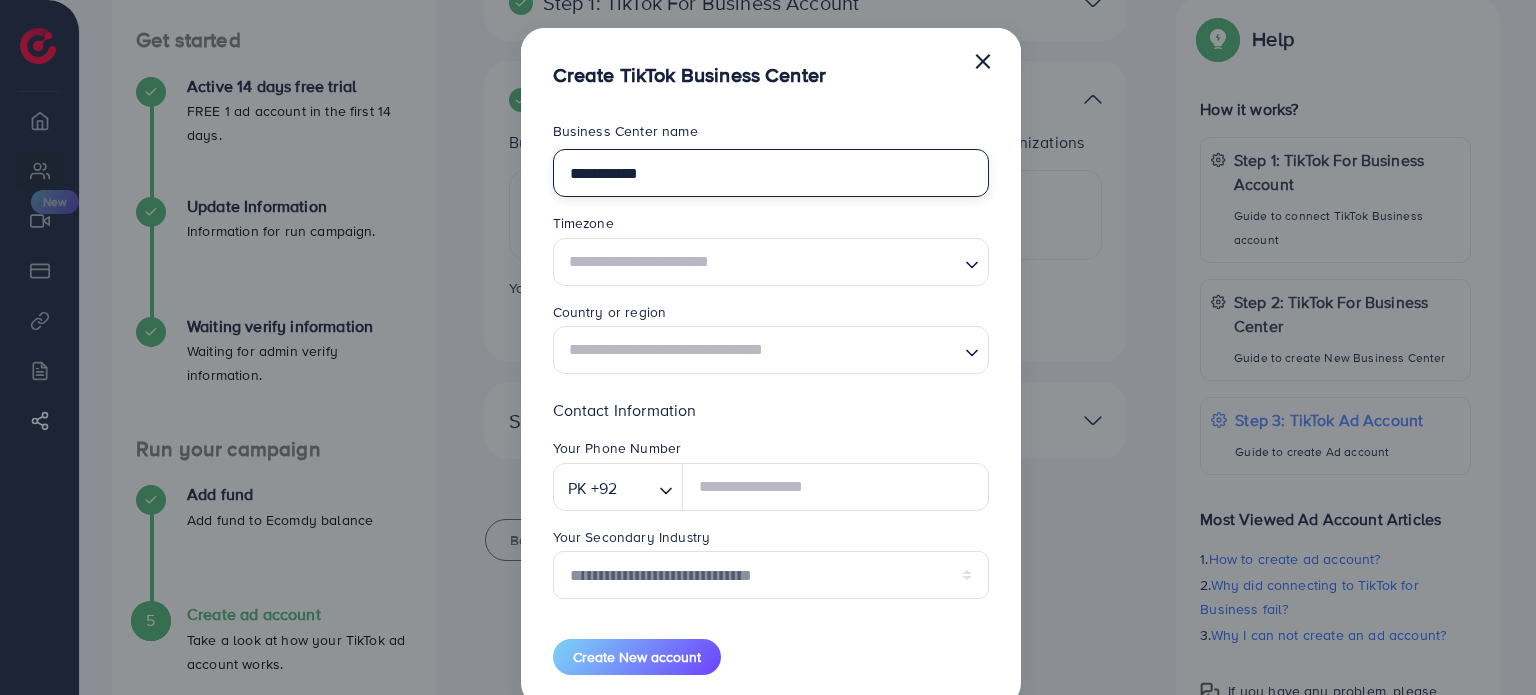 type on "**********" 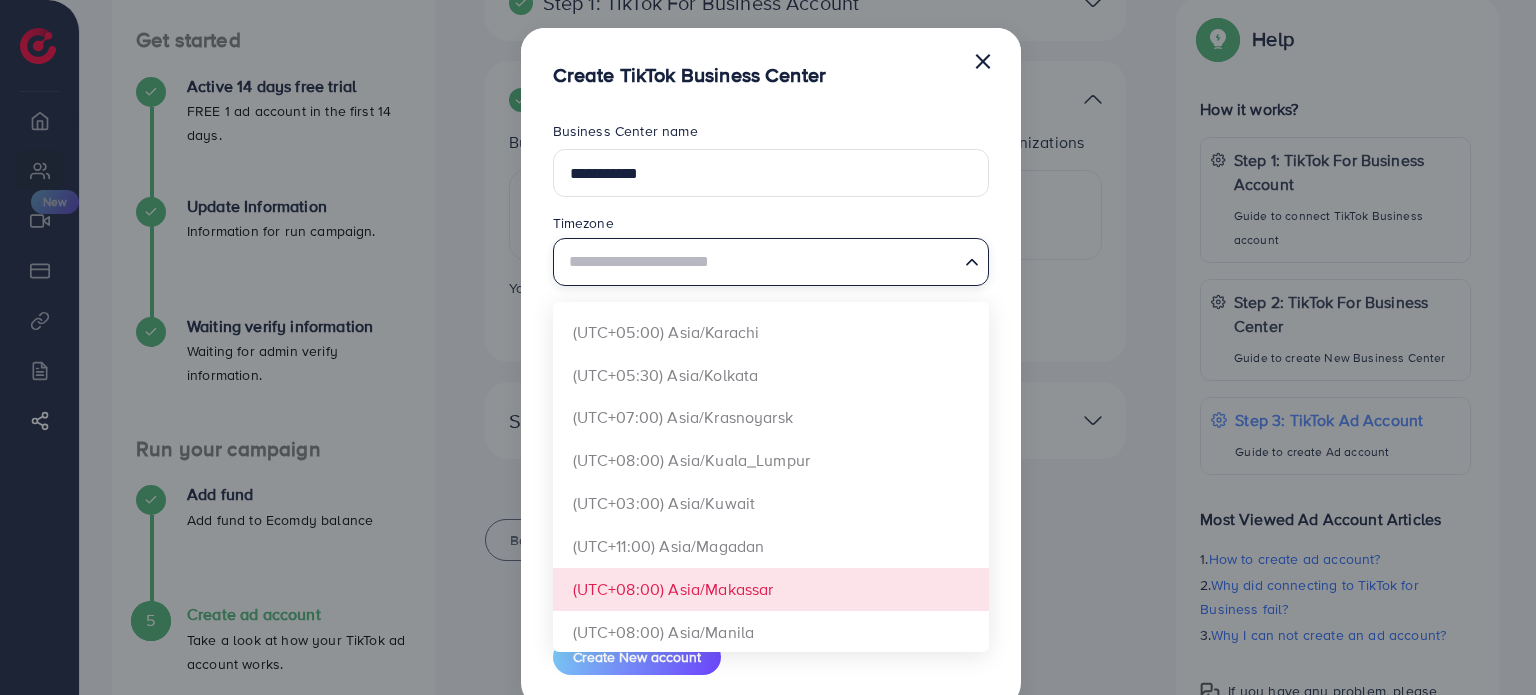 scroll, scrollTop: 3000, scrollLeft: 0, axis: vertical 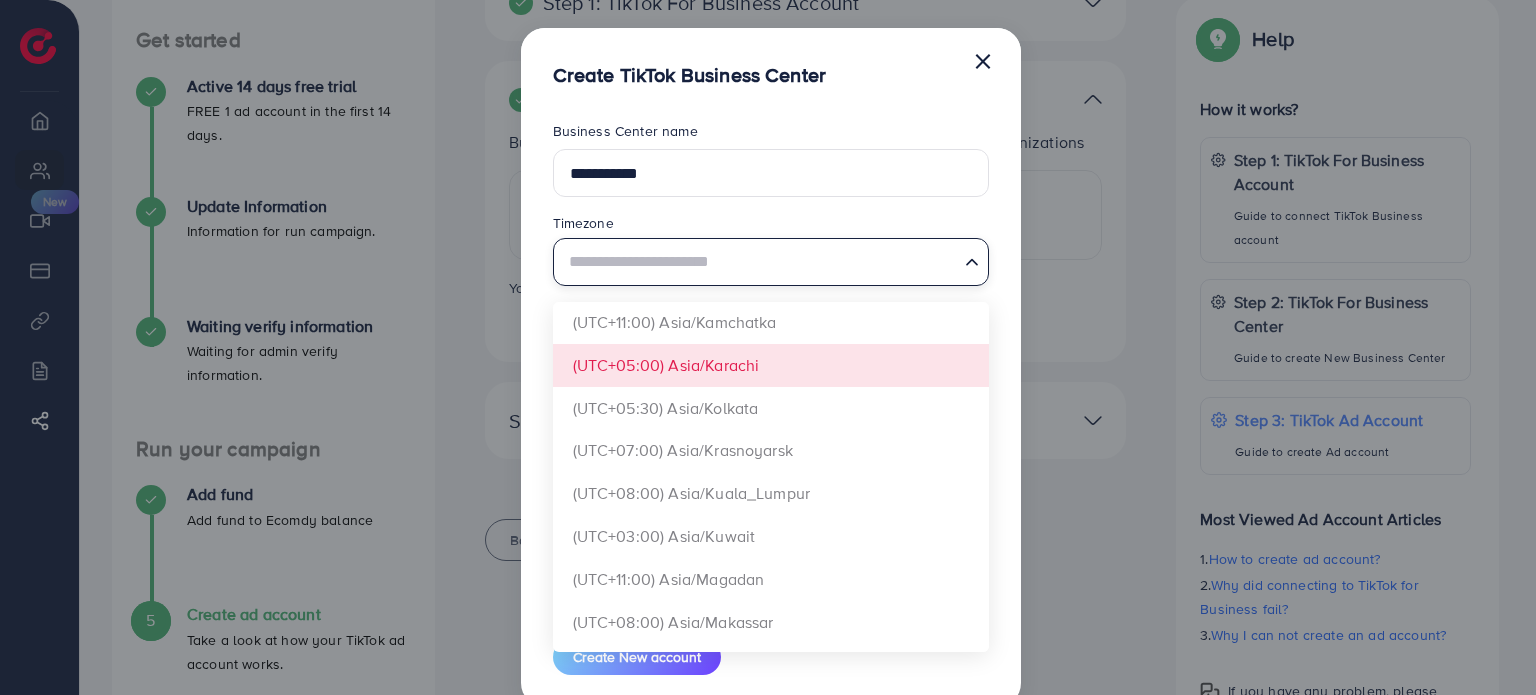click on "**********" at bounding box center [771, 398] 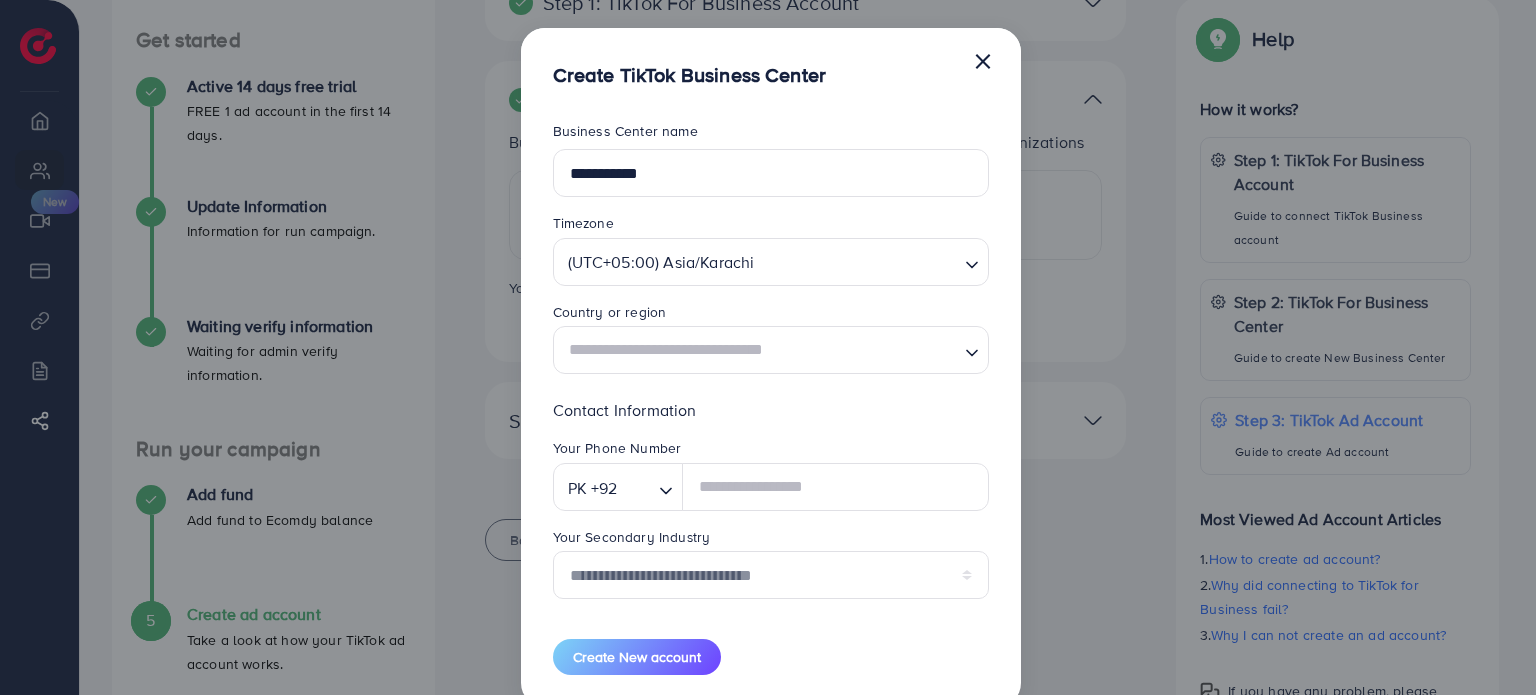 click at bounding box center [759, 350] 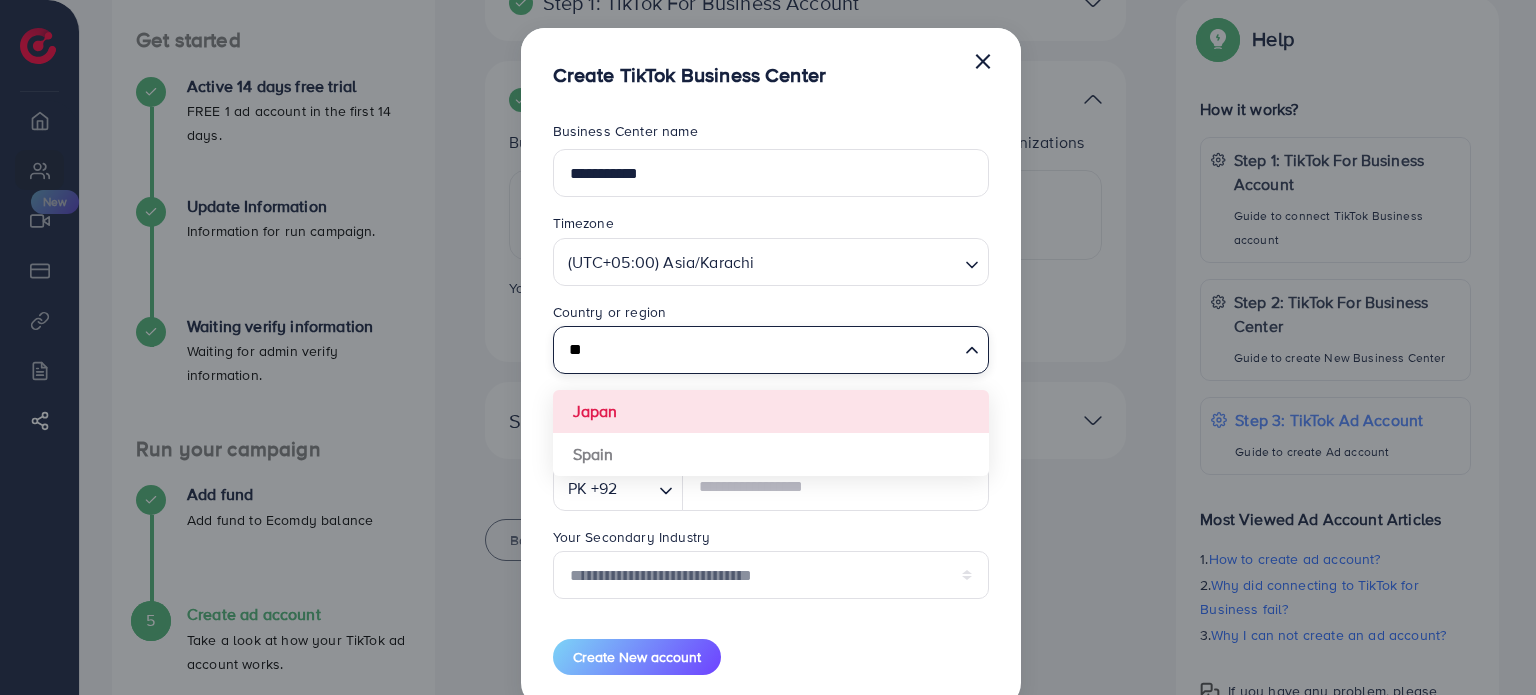 type on "**" 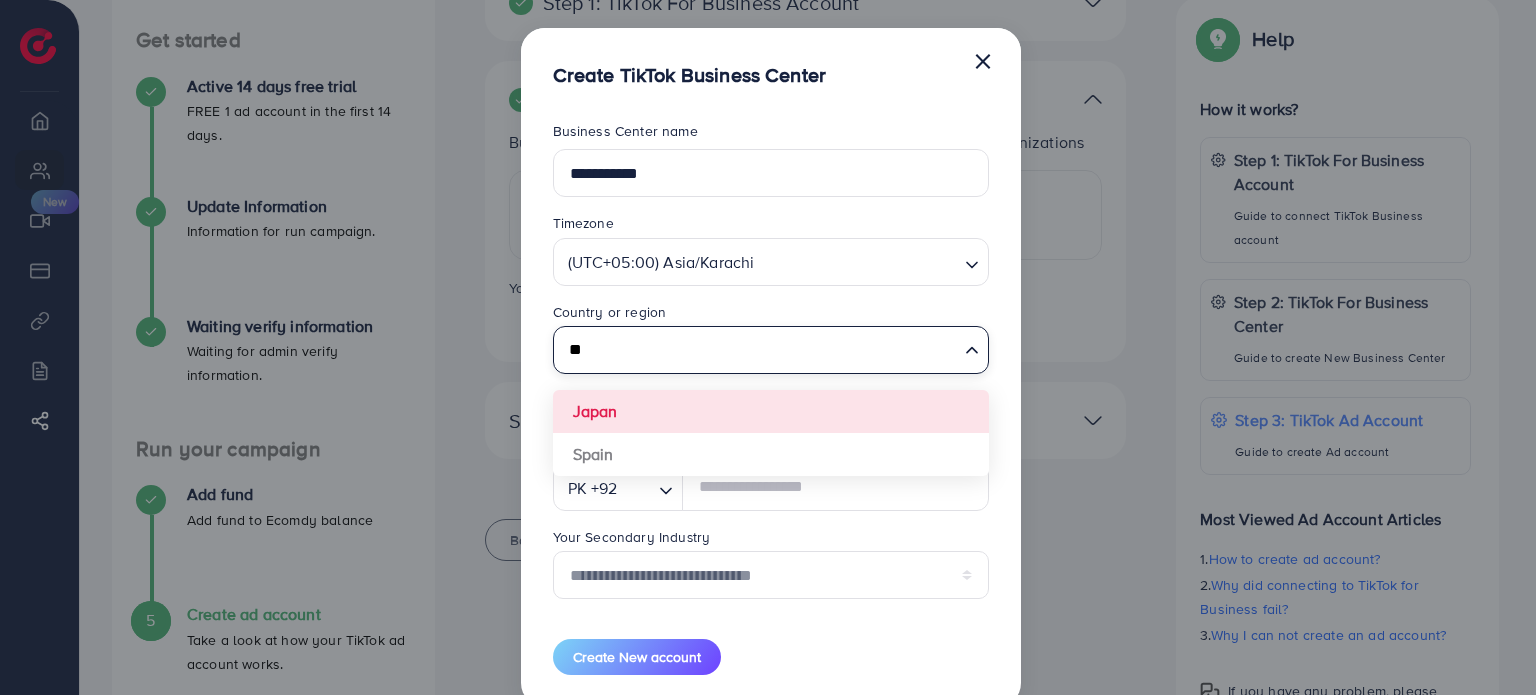 type 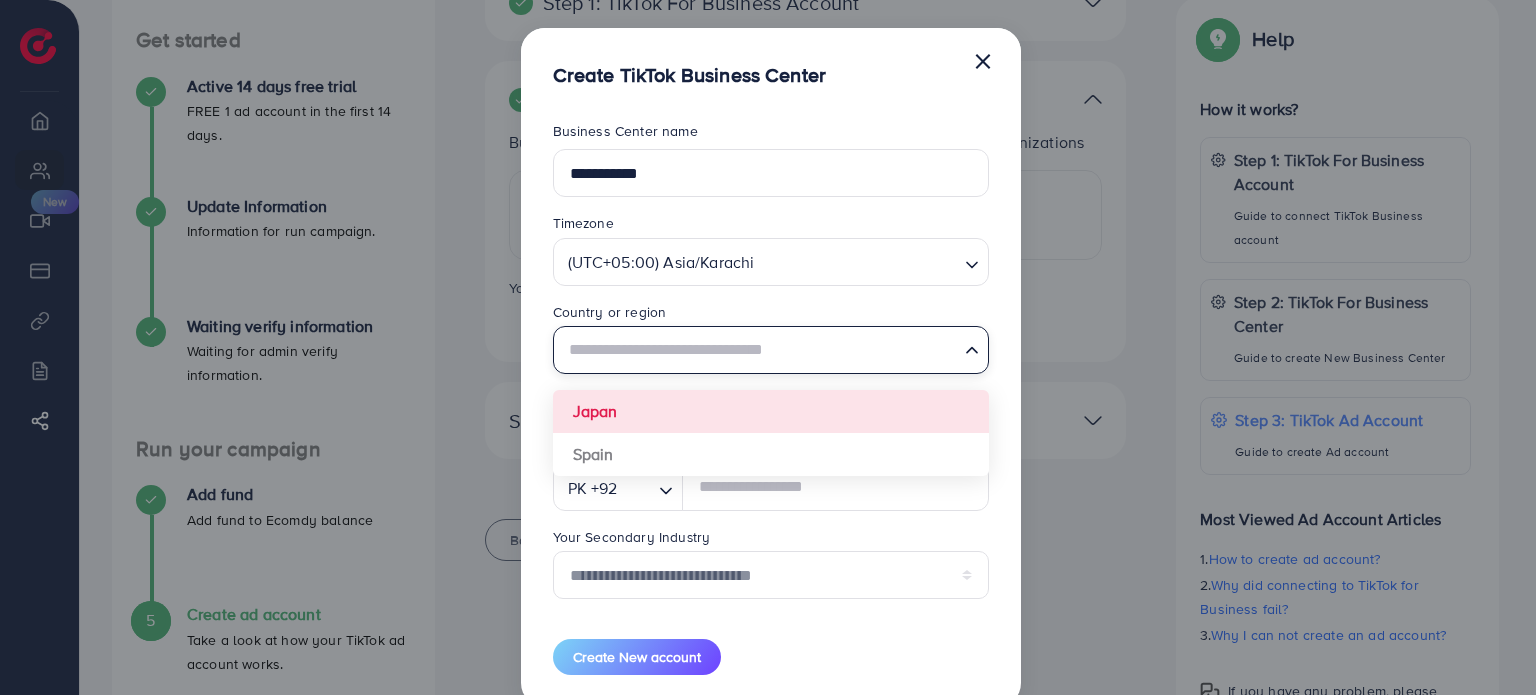 click on "**********" at bounding box center [771, 398] 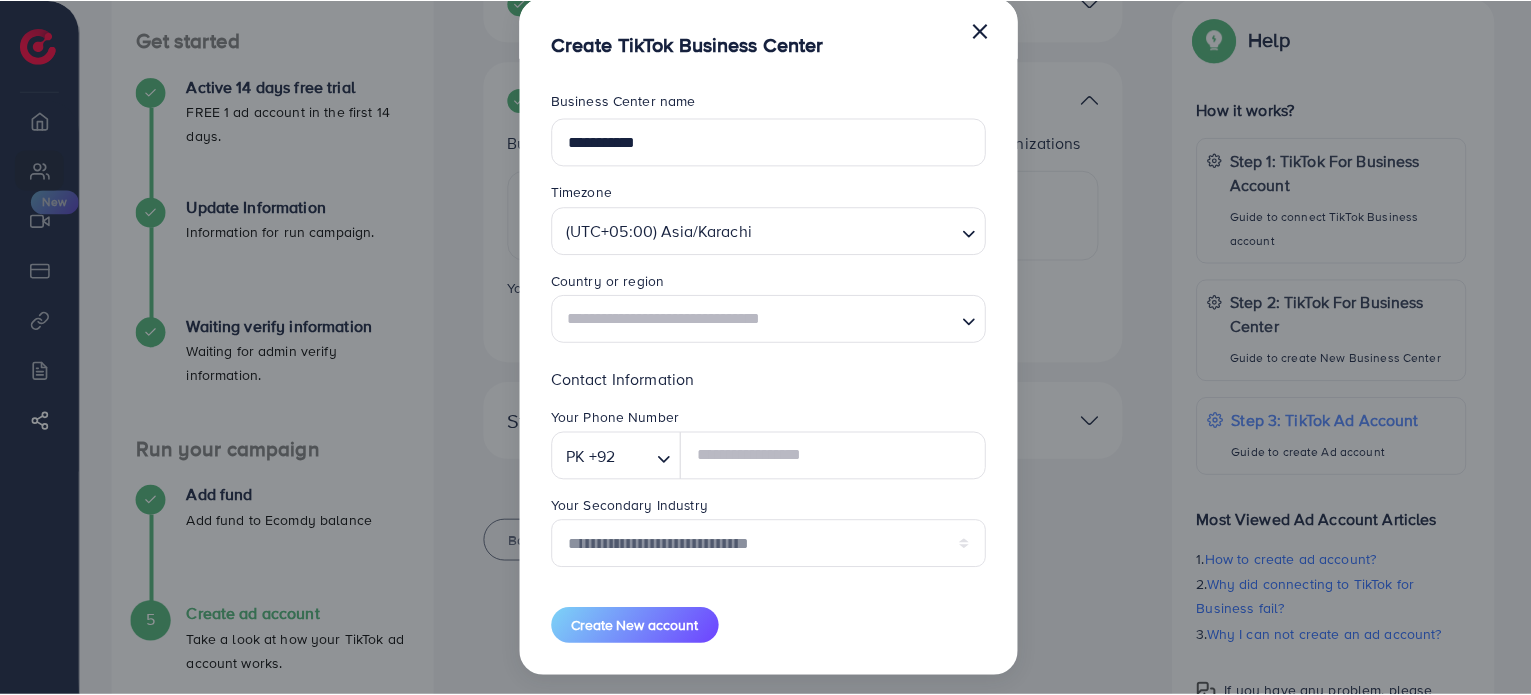 scroll, scrollTop: 40, scrollLeft: 0, axis: vertical 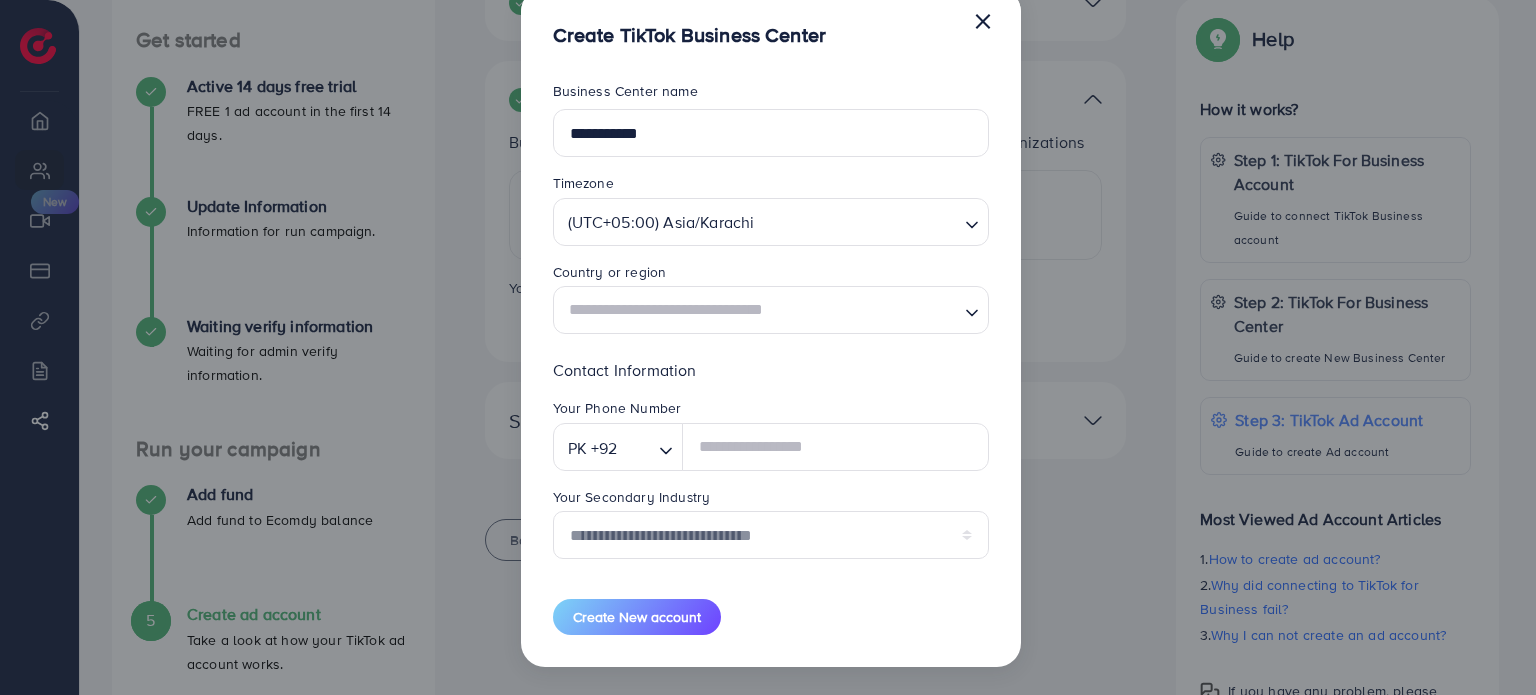 click on "×" at bounding box center [983, 20] 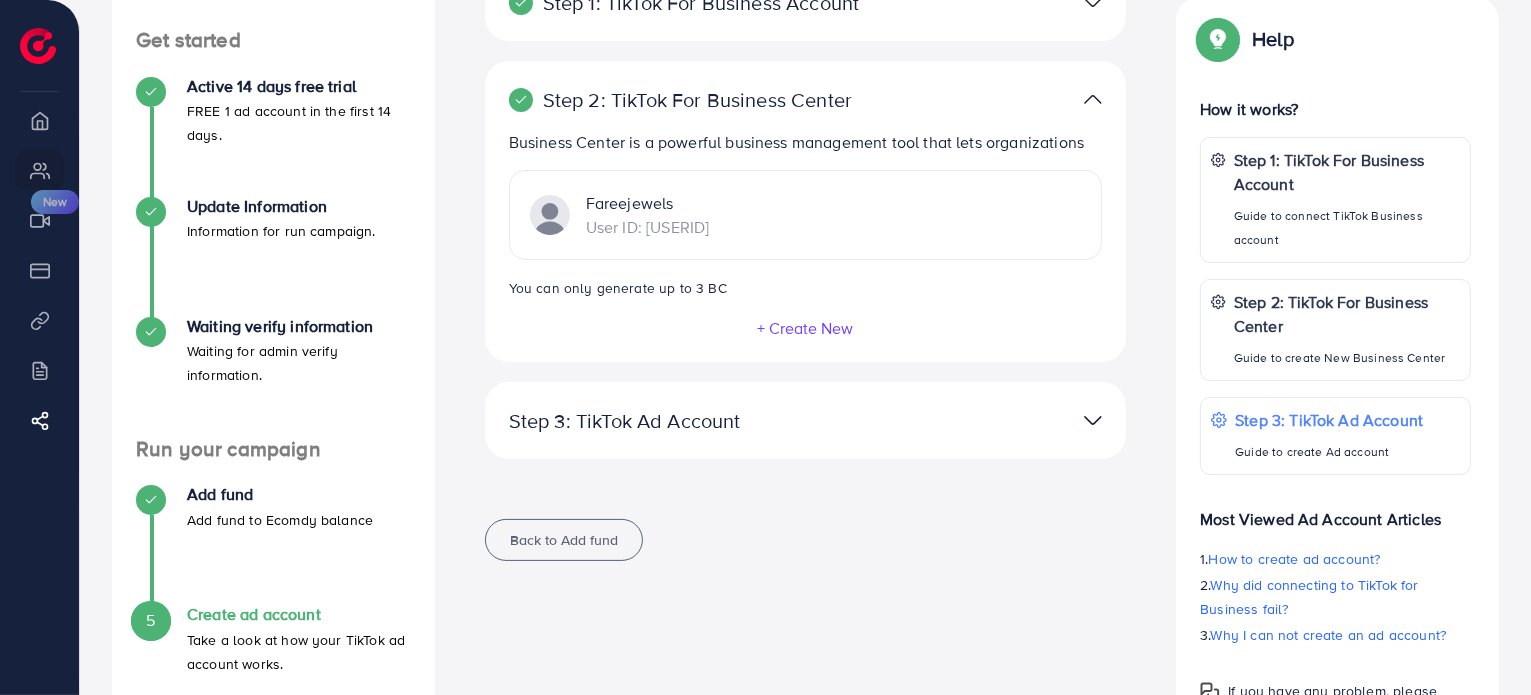 click at bounding box center (1014, 420) 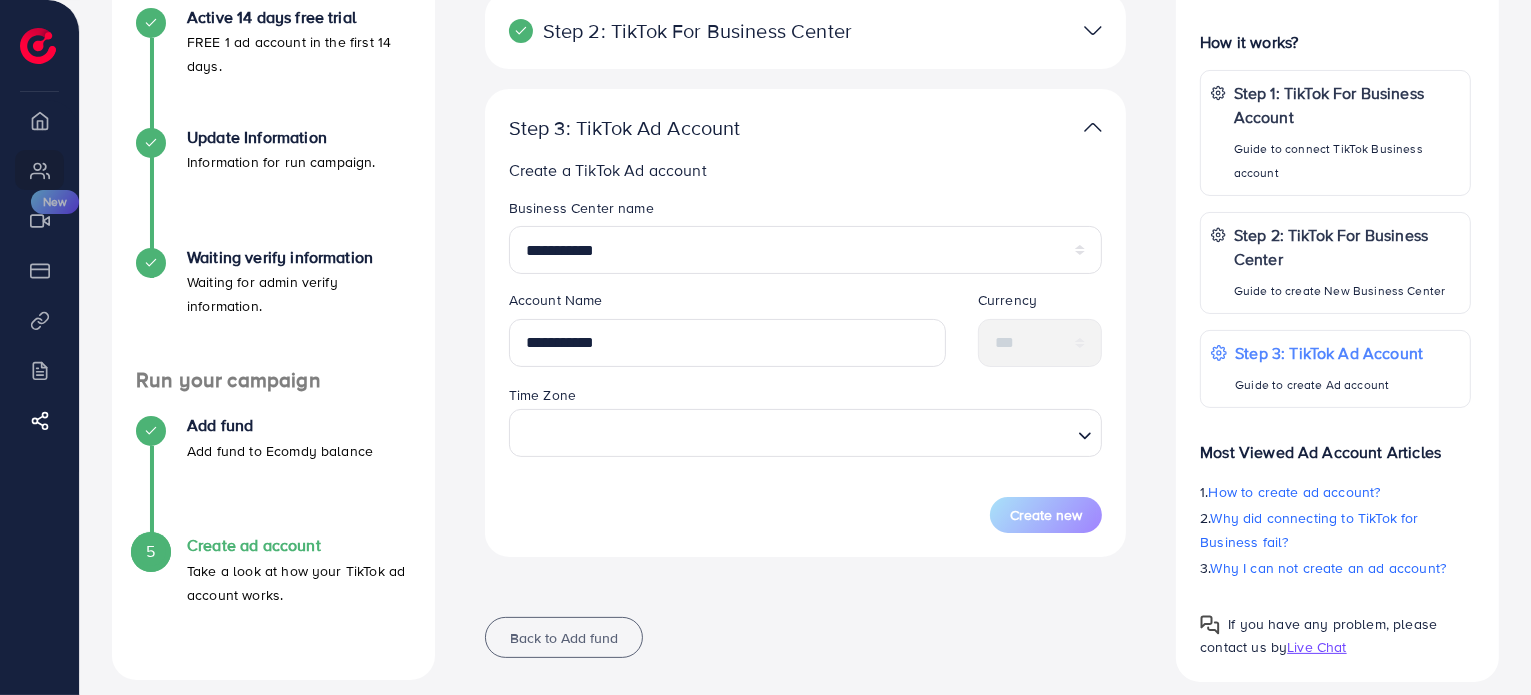 scroll, scrollTop: 288, scrollLeft: 0, axis: vertical 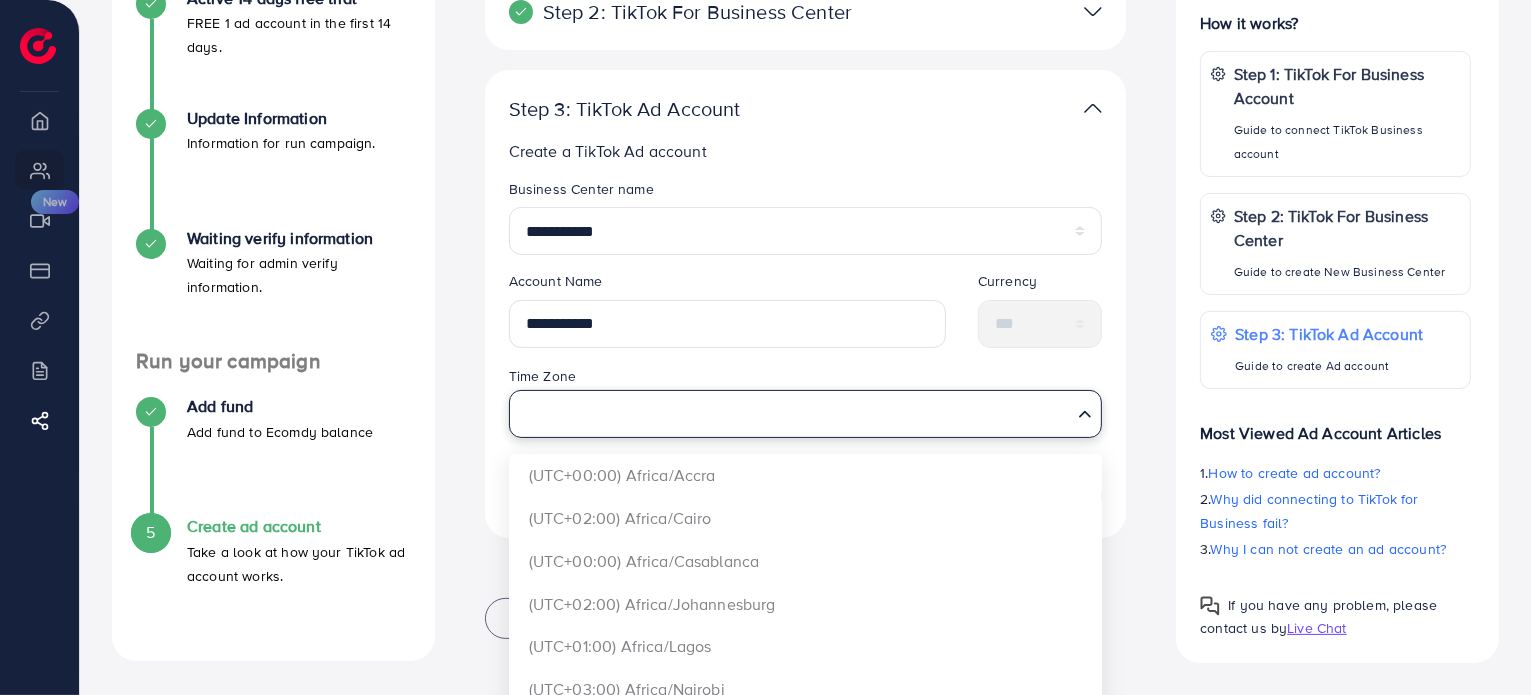 click at bounding box center [794, 414] 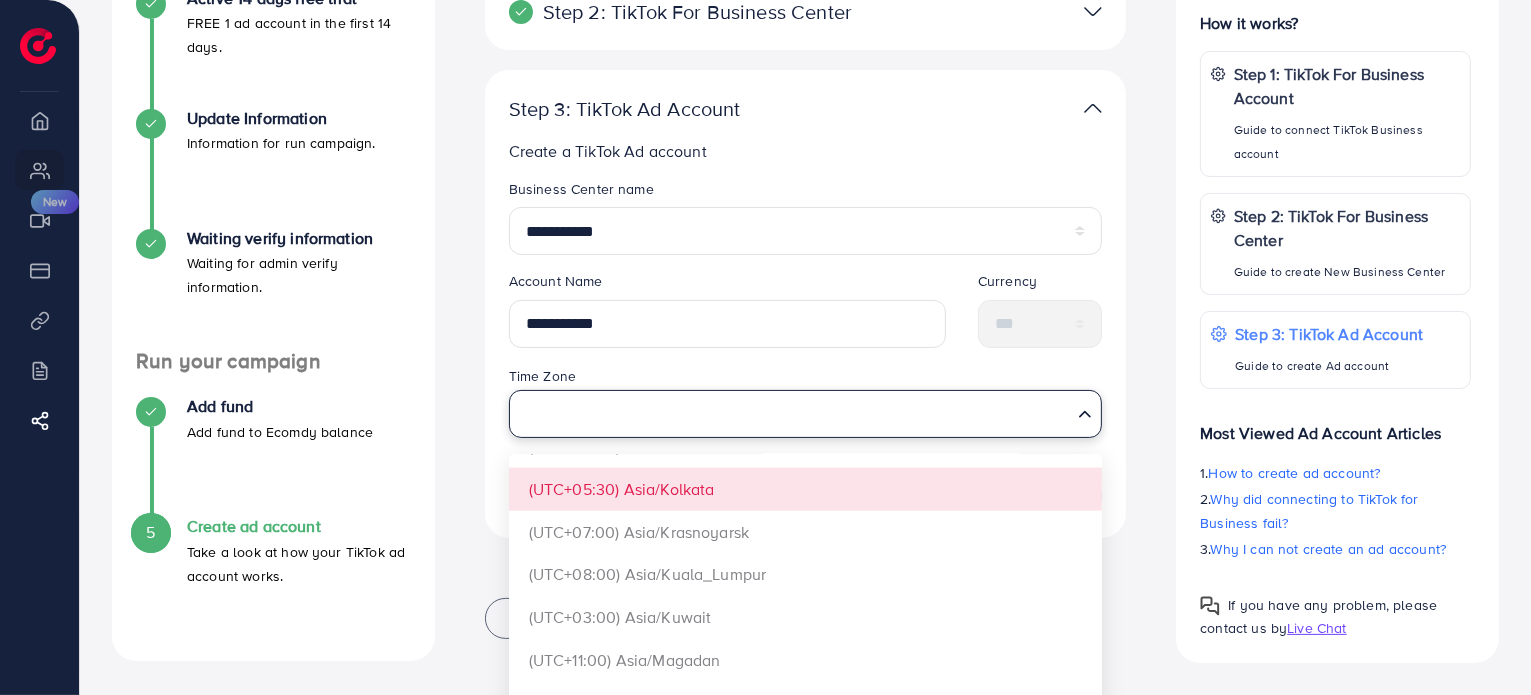 scroll, scrollTop: 2971, scrollLeft: 0, axis: vertical 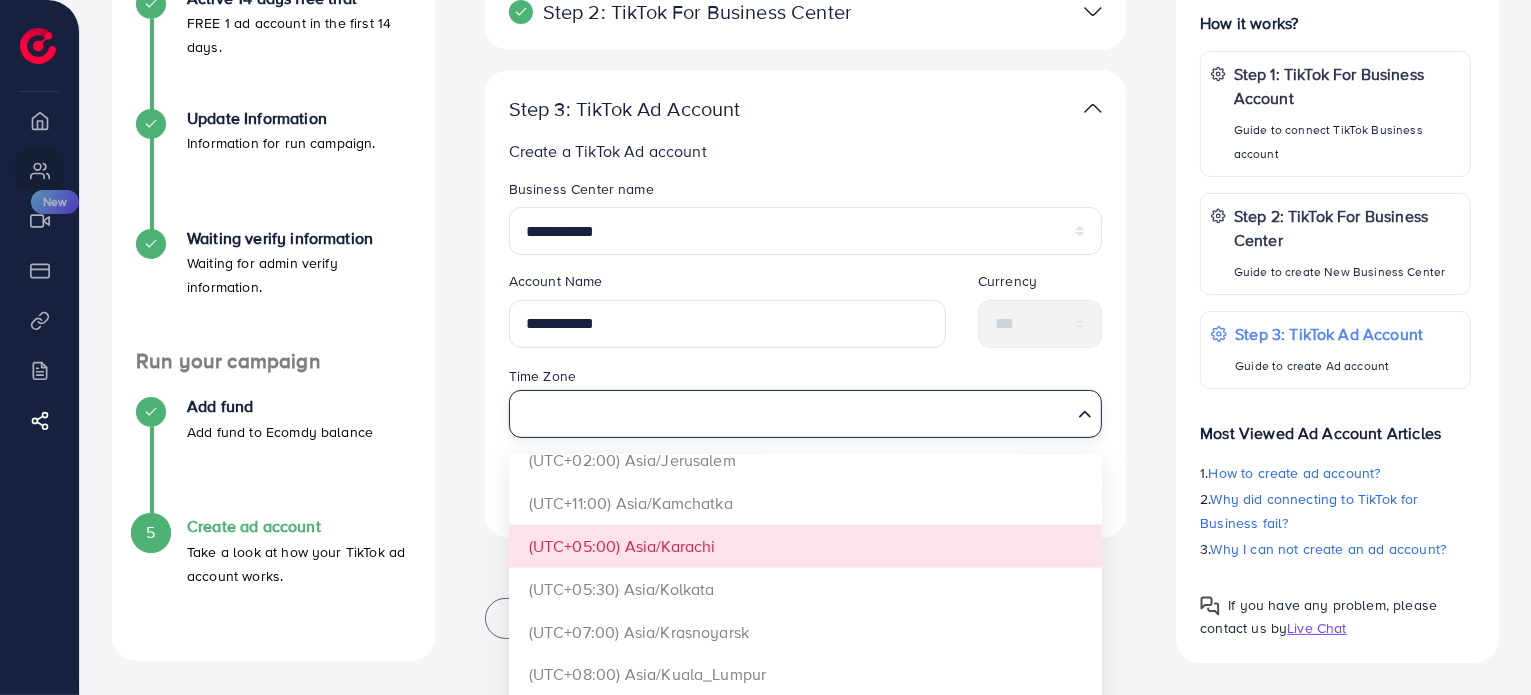 click on "**********" at bounding box center [806, 314] 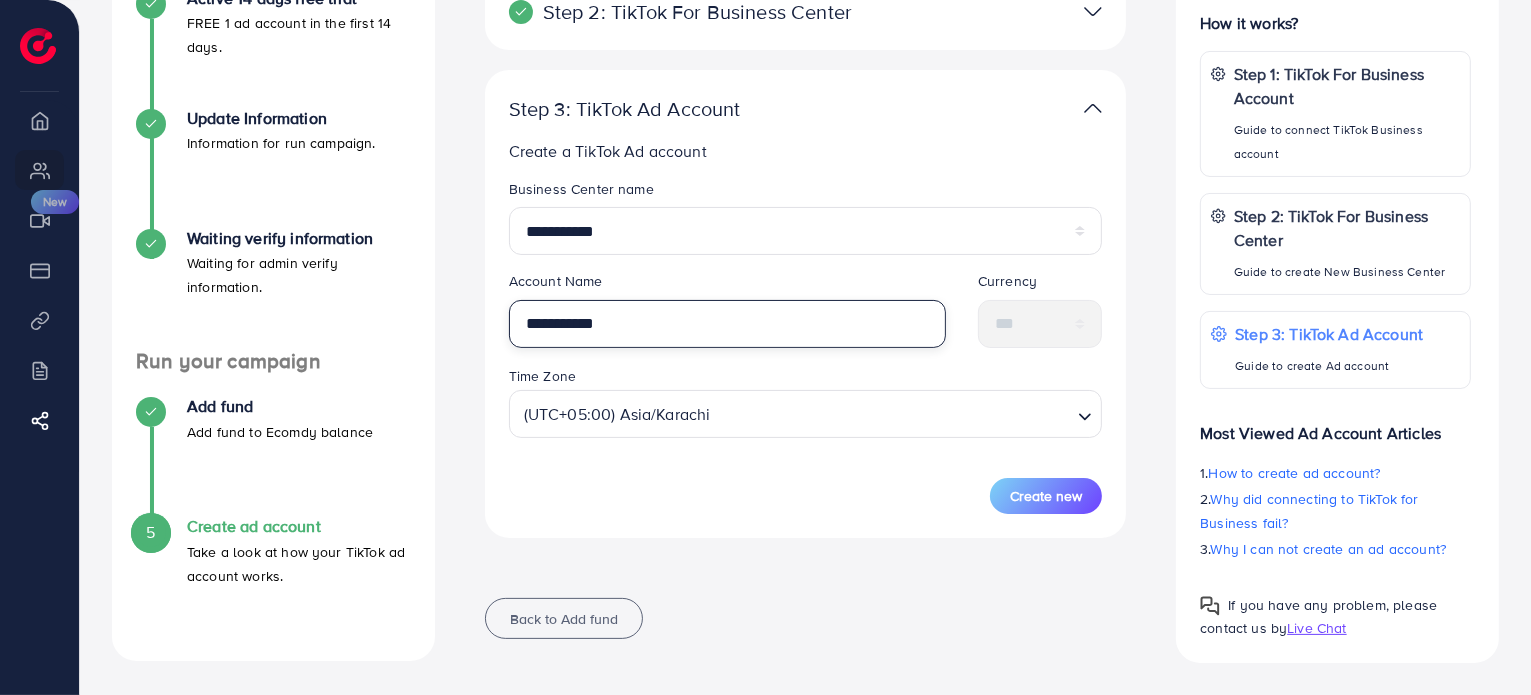 click on "**********" at bounding box center [727, 324] 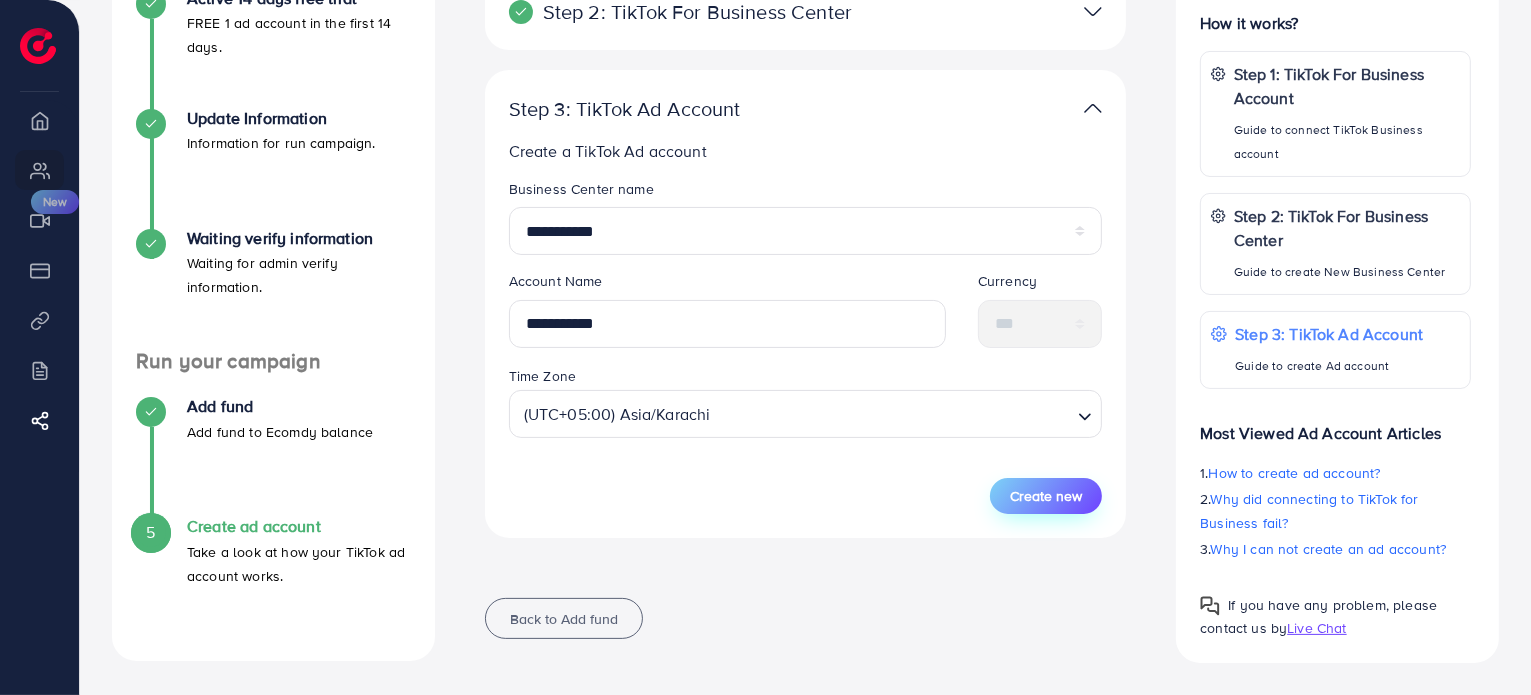 click on "Create new" at bounding box center [1046, 496] 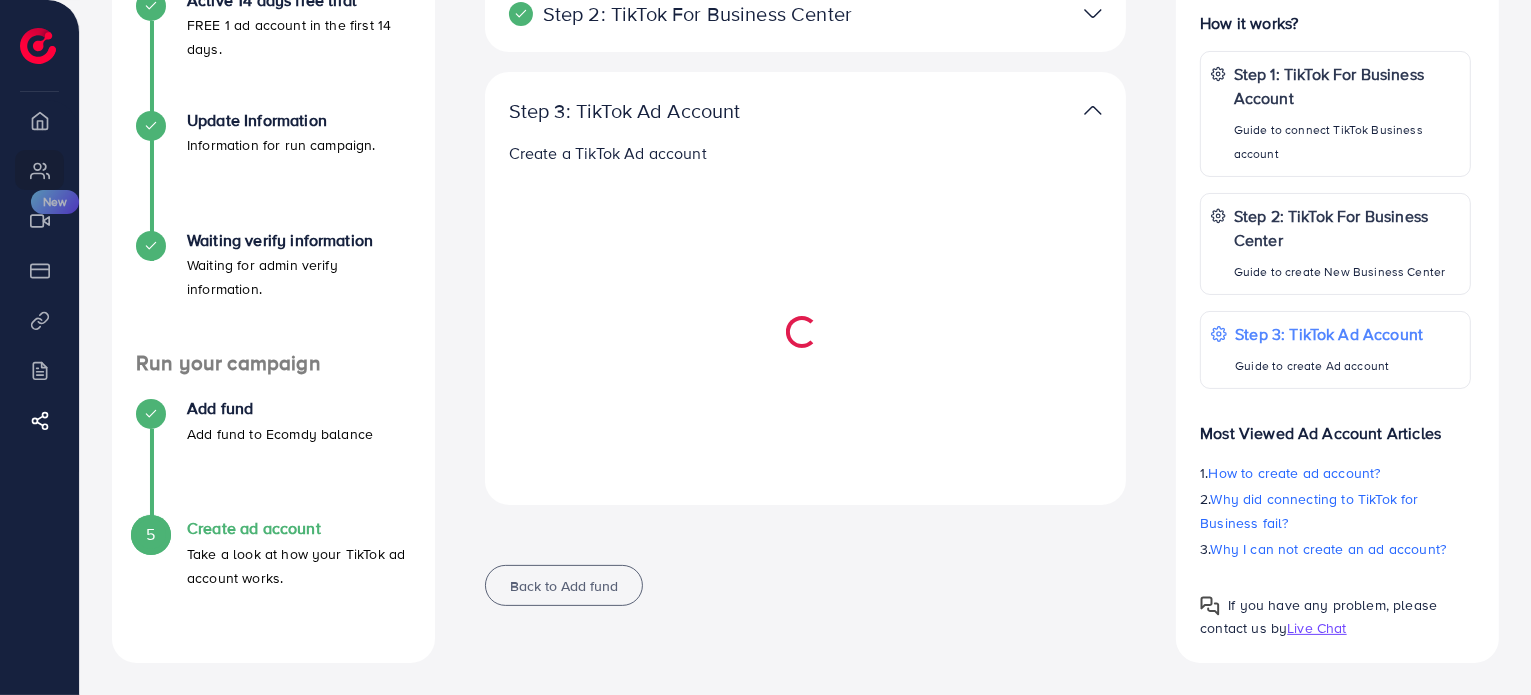 scroll, scrollTop: 286, scrollLeft: 0, axis: vertical 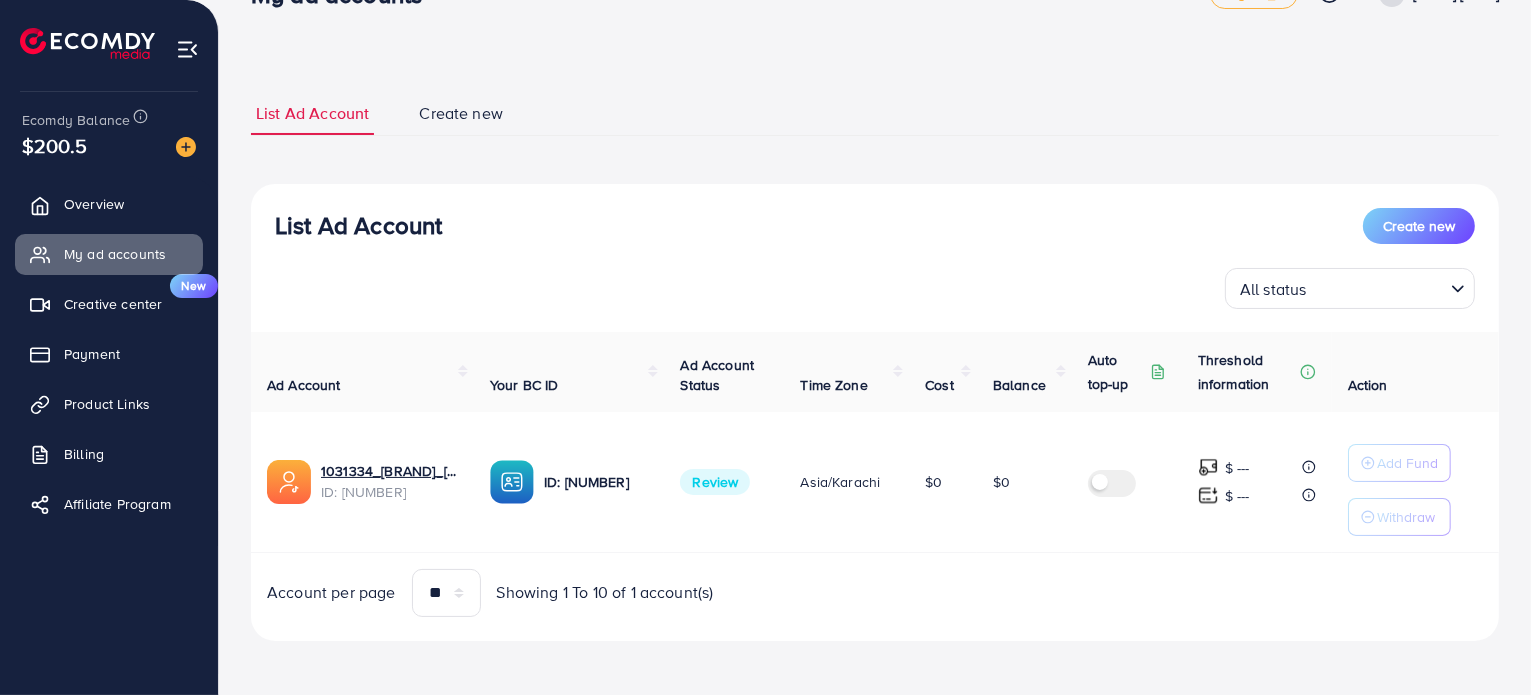 click at bounding box center (1378, 288) 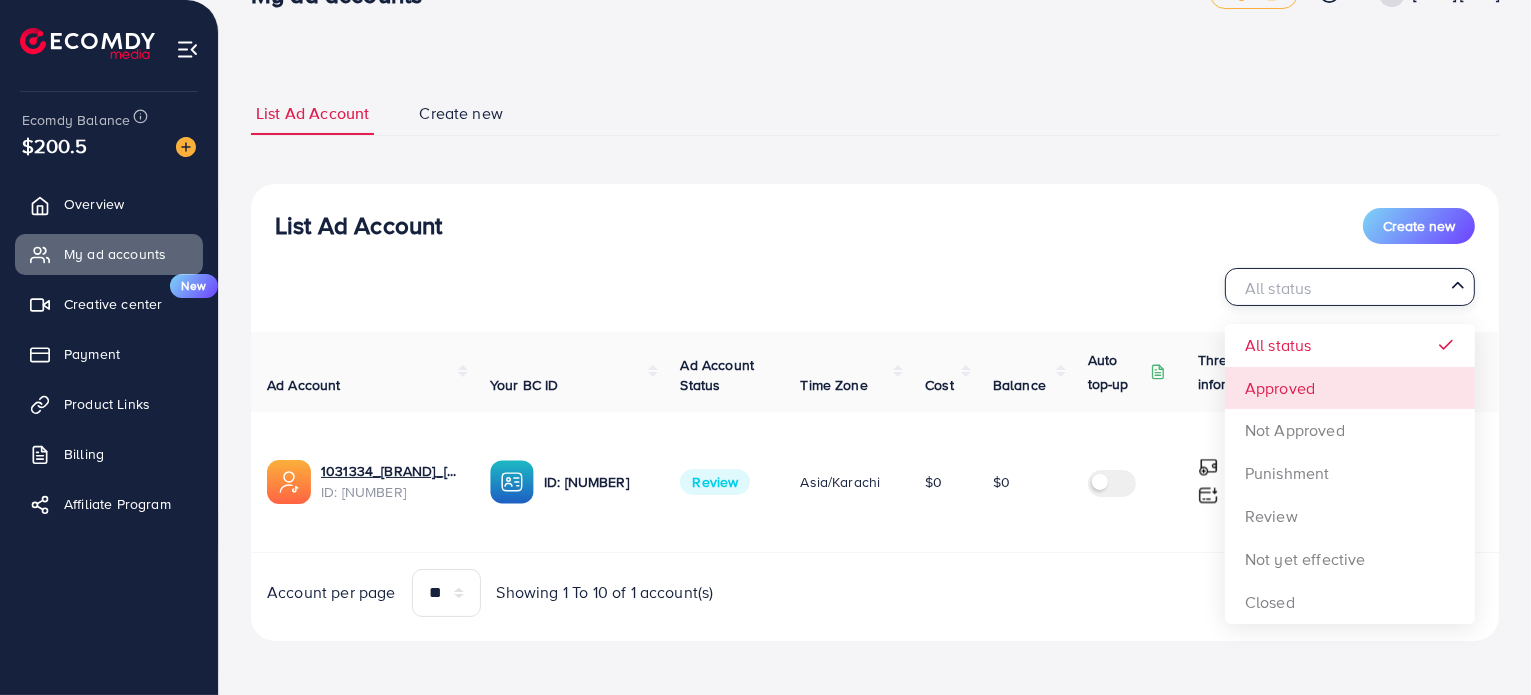 click on "List Ad Account   Create new
All status
Loading...
All status
Approved
Not Approved
Punishment
Review
Not yet effective
Closed
Ad Account Your BC ID Ad Account Status Time Zone Cost Balance Auto top-up Threshold information Action            1031334_[BRAND]_[NUMBER]  ID: [NUMBER] ID: [NUMBER]  Review   Asia/Karachi   $0   $0   $ ---   $ ---   Add Fund   Withdraw           Account per page  ** ** ** ***  Showing 1 To 10 of 1 account(s)" at bounding box center (875, 412) 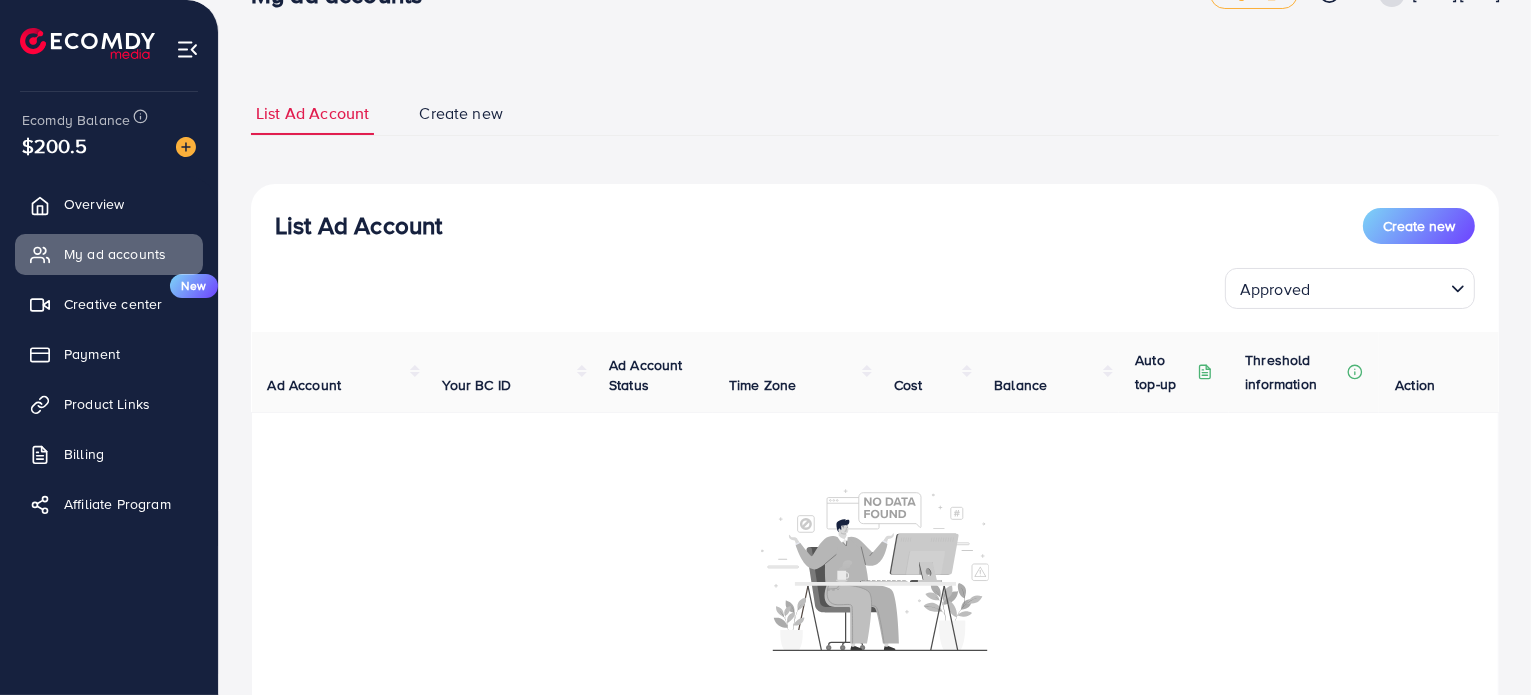 click at bounding box center [1379, 288] 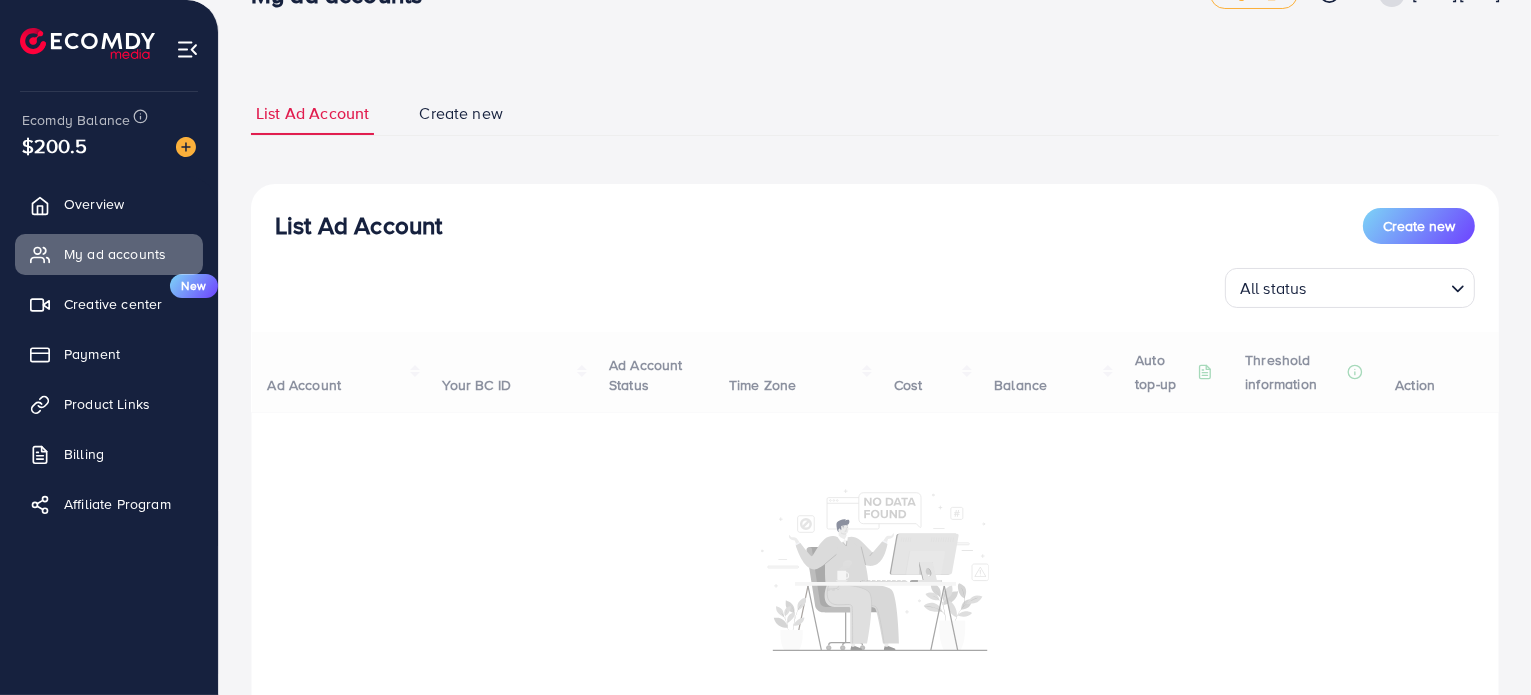 click on "List Ad Account   Create new
All status
Loading...
All status
Approved
Not Approved
Punishment
Review
Not yet effective
Closed
Ad Account Your BC ID Ad Account Status Time Zone Cost Balance Auto top-up Threshold information Action               Account per page  ** ** ** ***  Showing 1 To 10 of 1 account(s)" at bounding box center (875, 499) 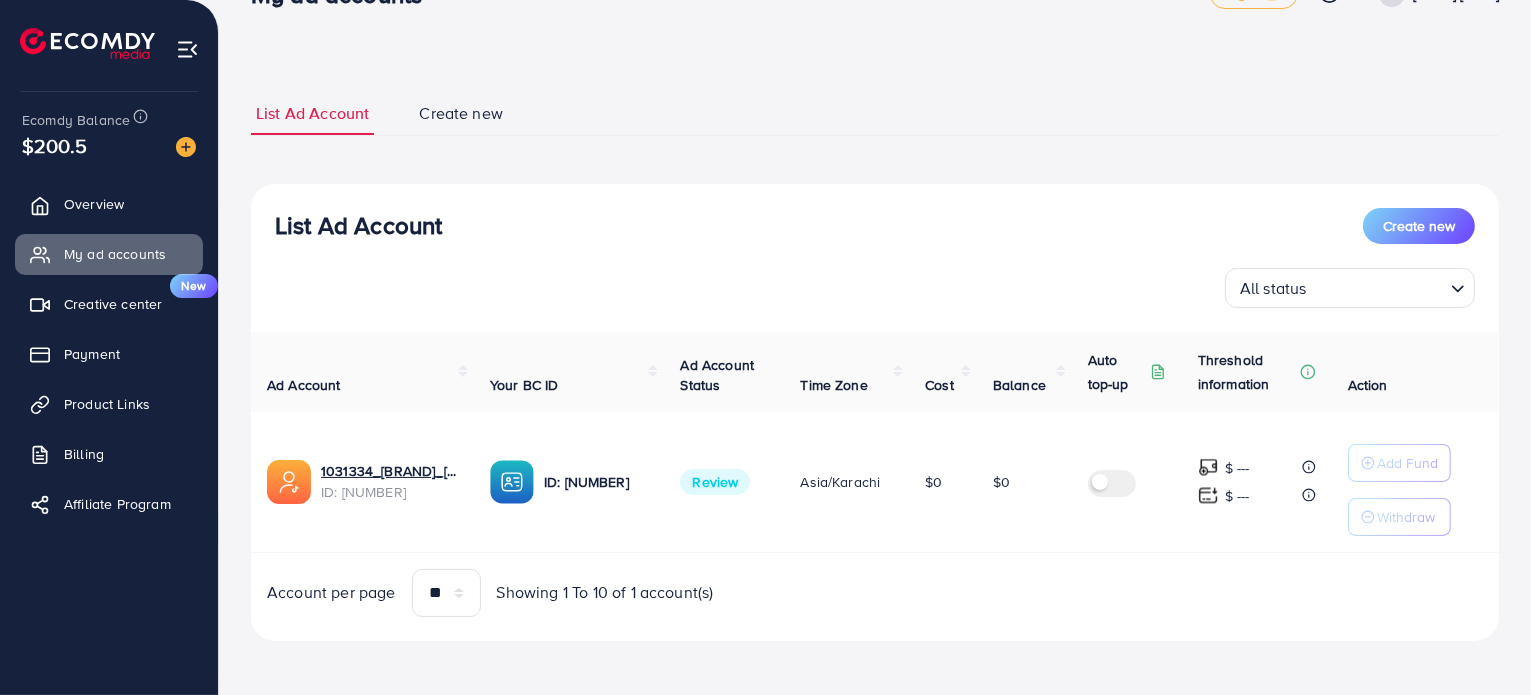 click on "List Ad Account Create new" at bounding box center [875, 114] 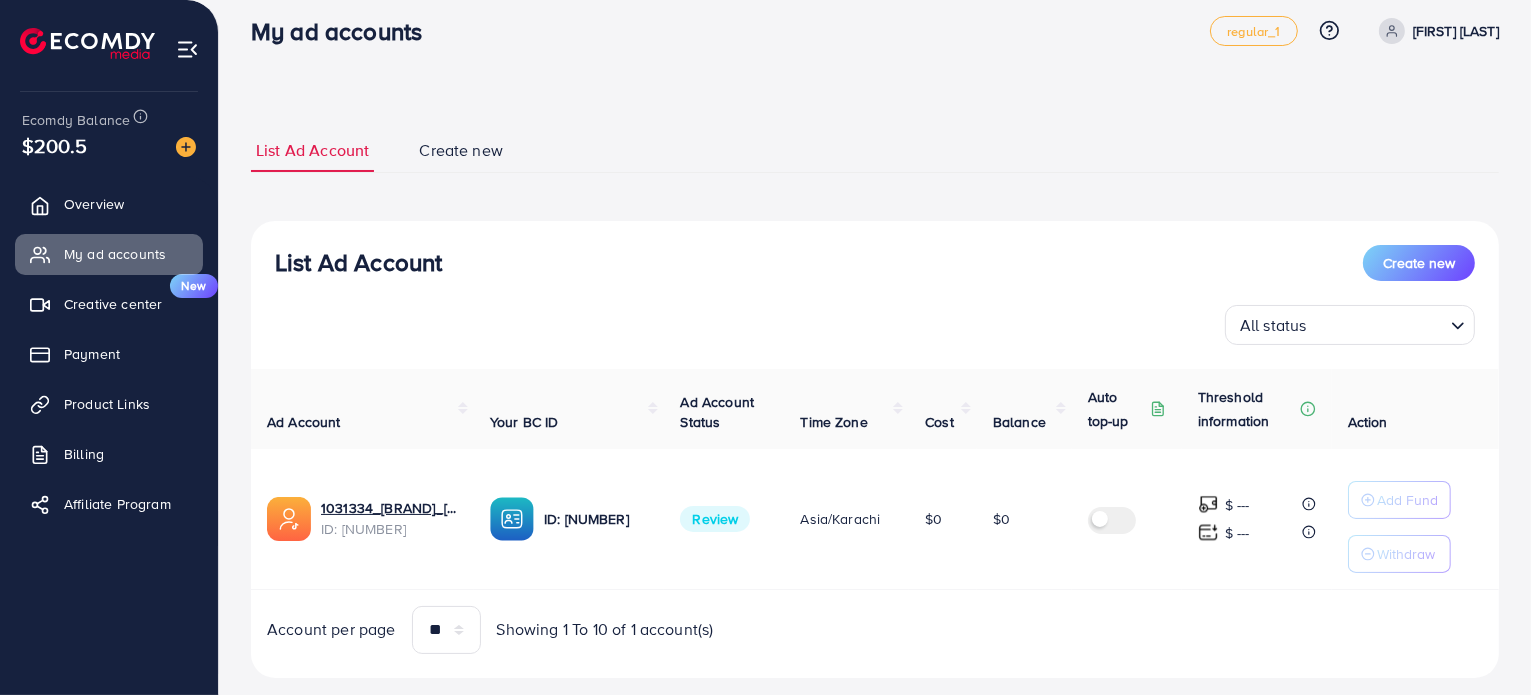 scroll, scrollTop: 0, scrollLeft: 0, axis: both 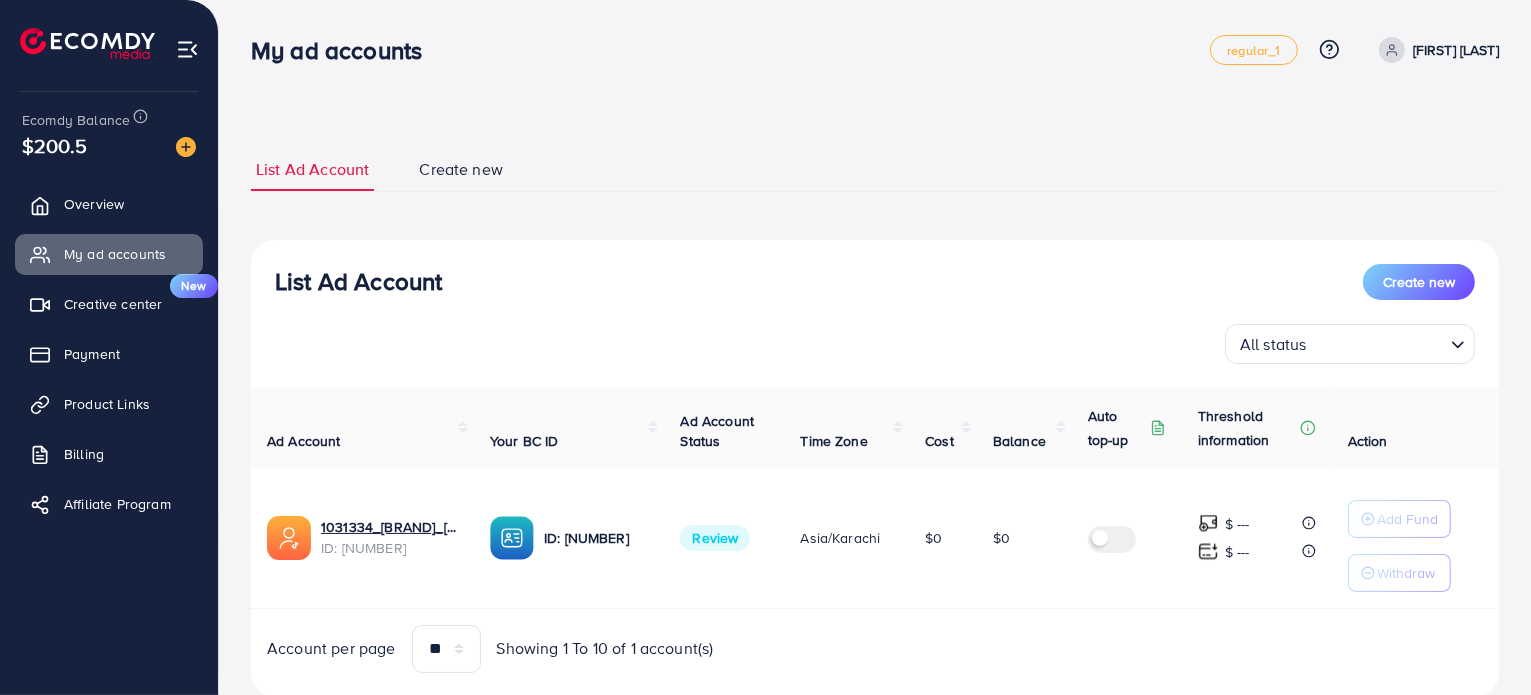 click on "**********" at bounding box center [875, 376] 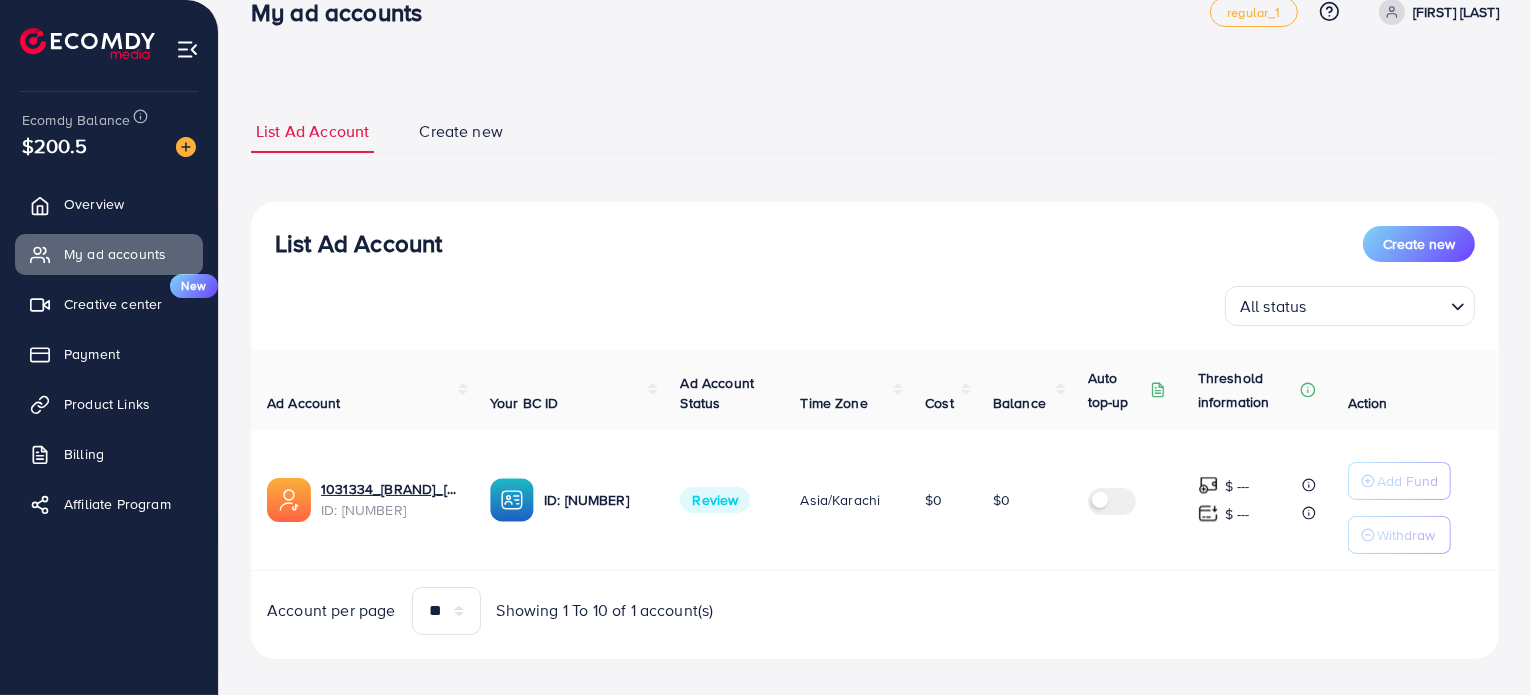 scroll, scrollTop: 56, scrollLeft: 0, axis: vertical 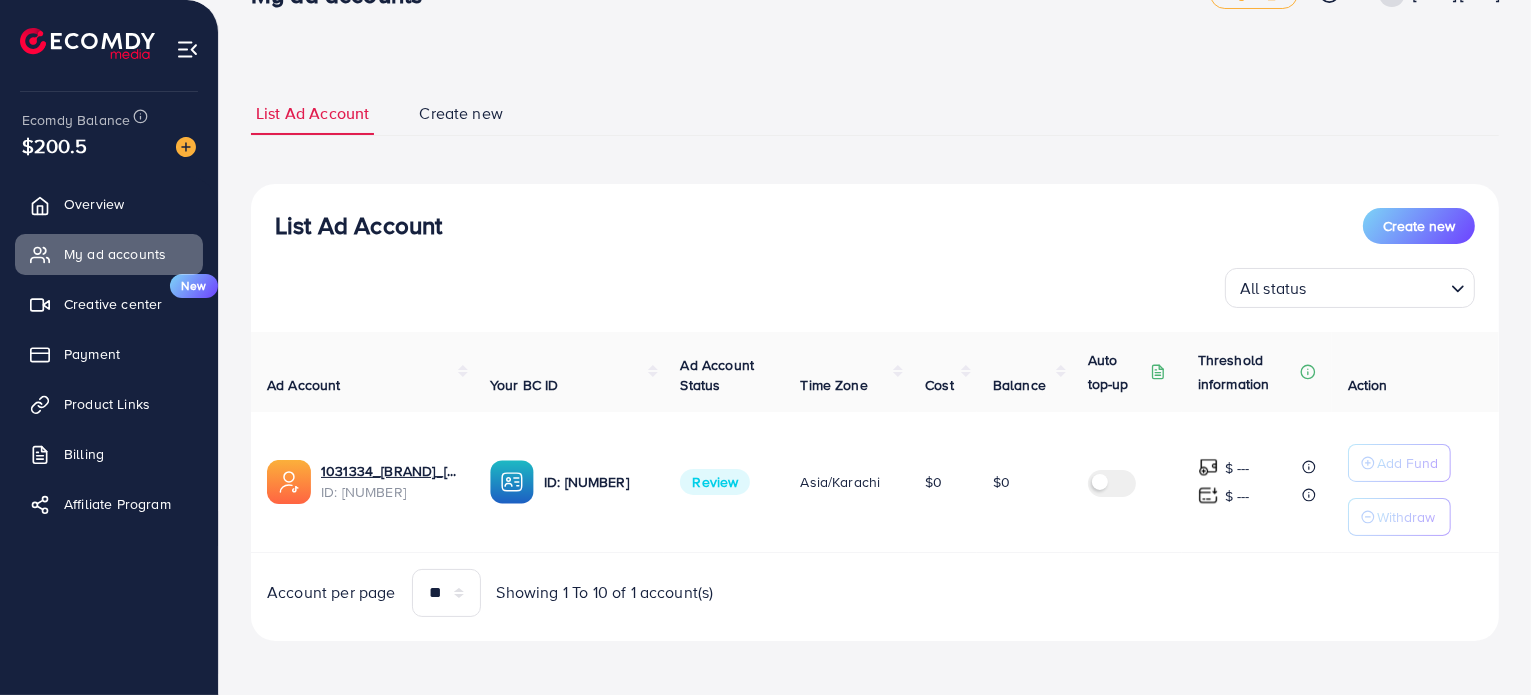 click on "List Ad Account Create new" at bounding box center [875, 114] 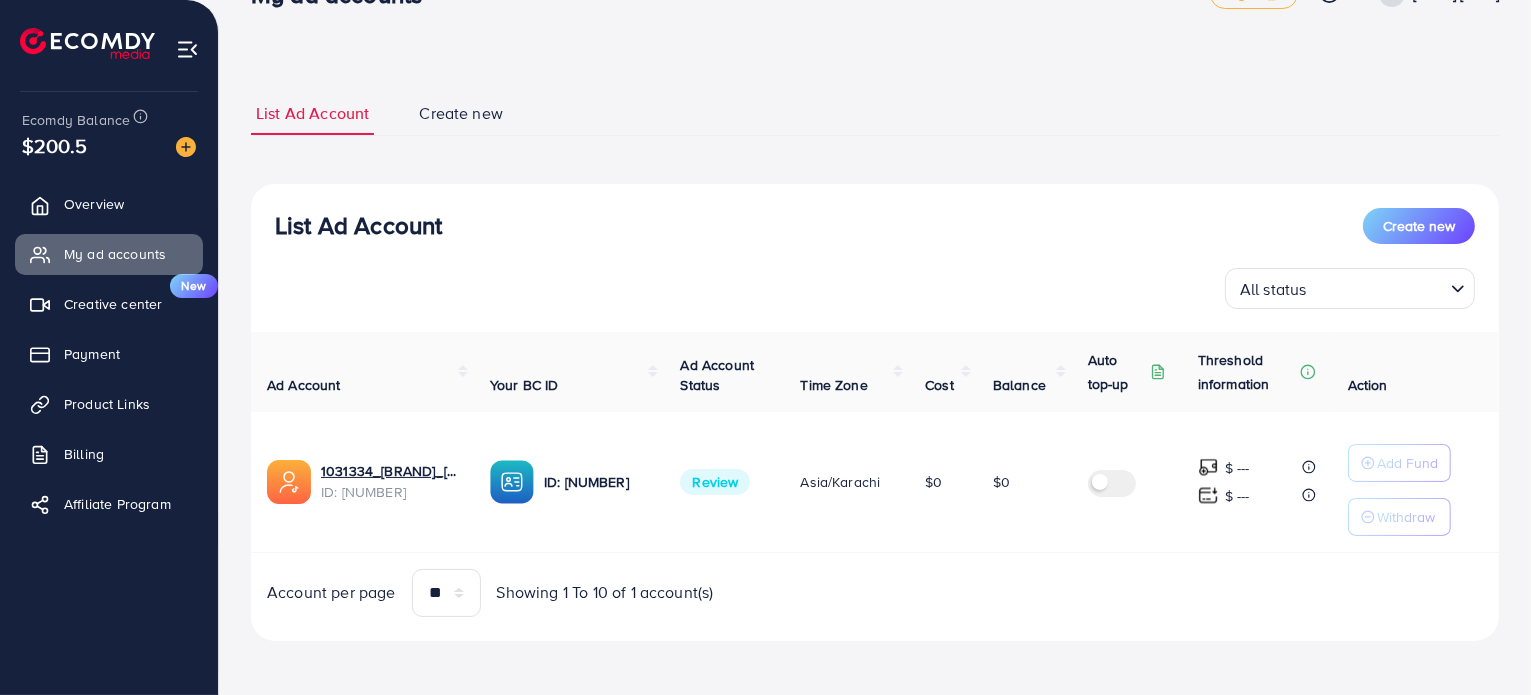 click at bounding box center [1378, 288] 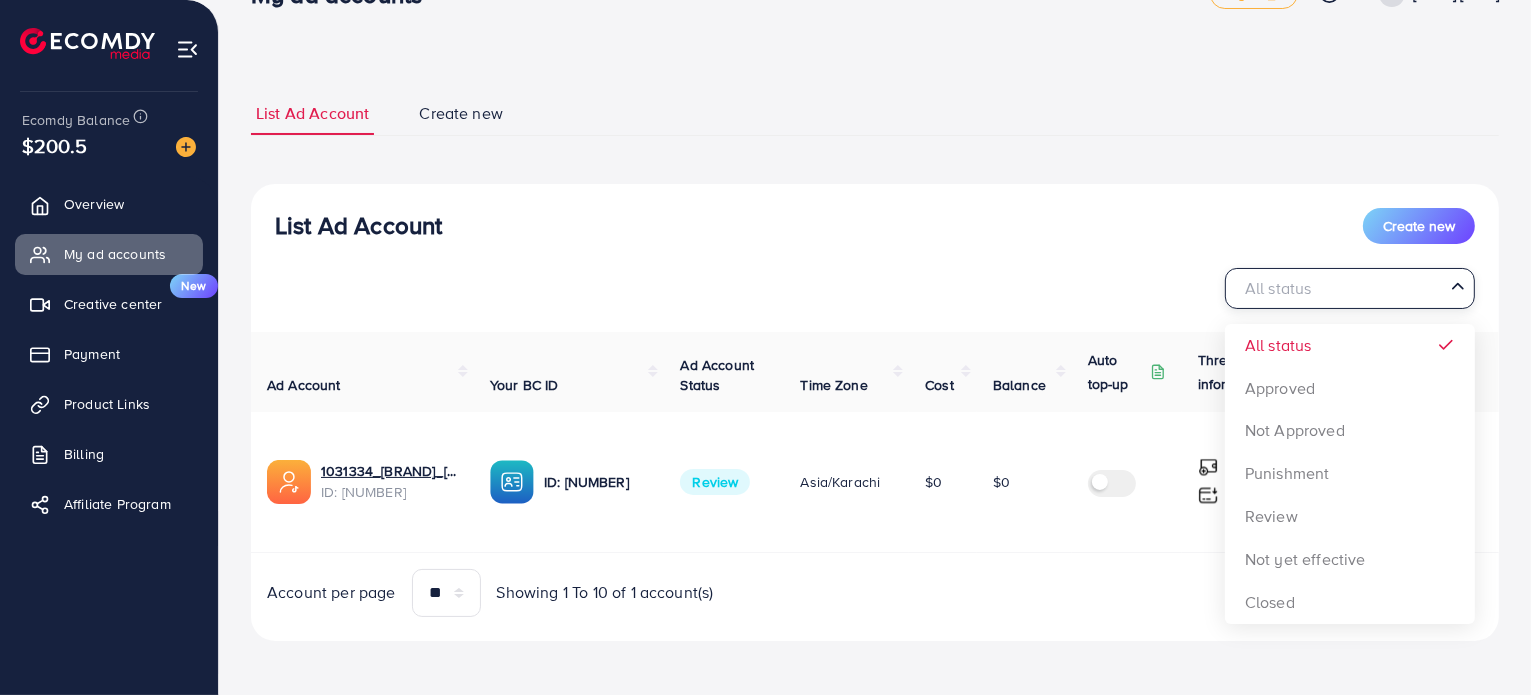 click at bounding box center [1338, 288] 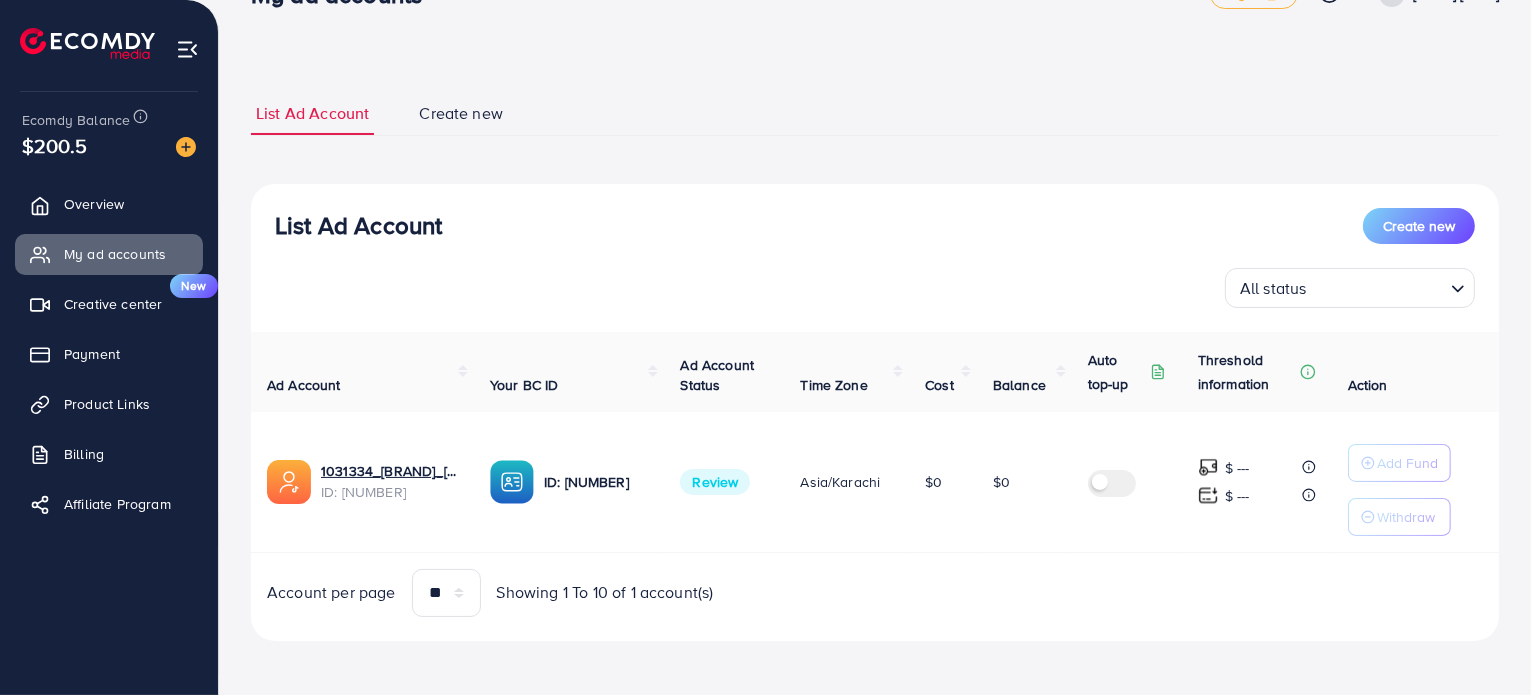 click on "List Ad Account Create new  List Ad Account   Create new
All status
Loading...
All status
Approved
Not Approved
Punishment
Review
Not yet effective
Closed
Ad Account Your BC ID Ad Account Status Time Zone Cost Balance Auto top-up Threshold information Action            1031334_Fareejewels_1754643759783  ID: 7536136969896263688 ID: 7536135620151410689  Review   Asia/Karachi   $0   $0   $ ---   $ ---   Add Fund   Withdraw           Account per page  ** ** ** ***  Showing 1 To 10 of 1 account(s)   Step 1: TikTok For Business Account   Connect to TikTok for Business to access all of your business account in one place   user2698310196886   User ID: 7534430319391753234   By connecting your account, you agree to our   TikTok Business Product (Data) Terms   Step 2: TikTok For Business Center   Fareejewels   + Create New" at bounding box center (875, 366) 